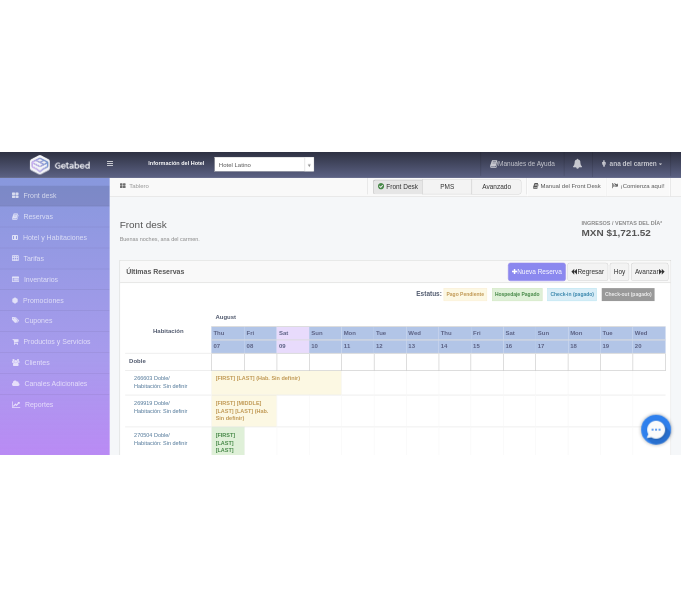 scroll, scrollTop: 0, scrollLeft: 0, axis: both 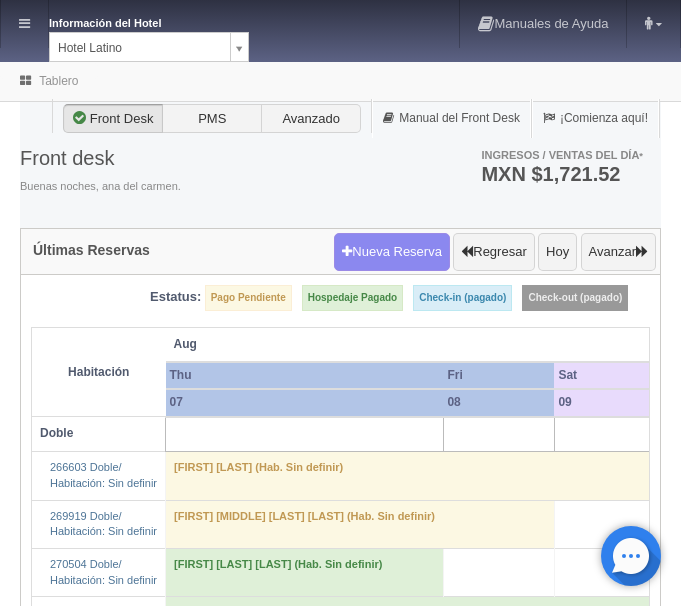 click on "Información del Hotel
Hotel Latino
HOTEL SAN FRANCISCO PLAZA
HOTEL UNIVERSO
Hotel Latino
Manuales de Ayuda
Actualizaciones recientes
ana del carmen
Mi Perfil
Salir / Log Out
Procesando...
Front desk
Reservas
Hotel y Habitaciones
Tarifas
Inventarios
Promociones
Cupones
Productos y Servicios" at bounding box center (340, 1421) 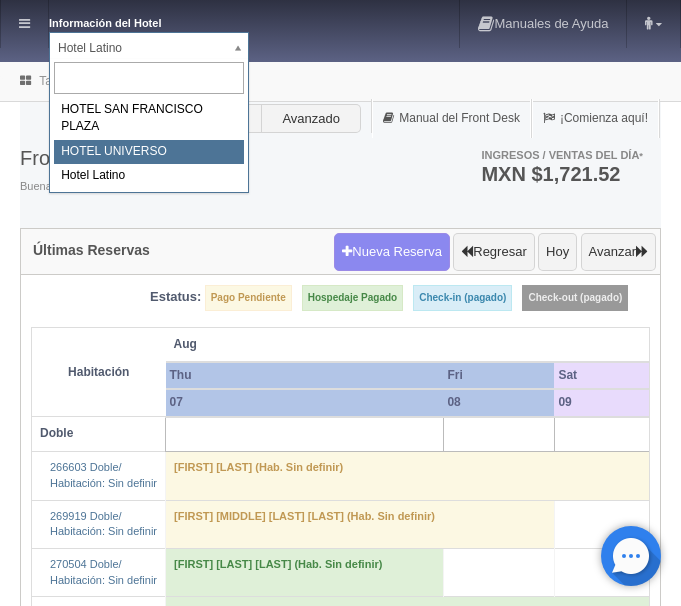 select on "358" 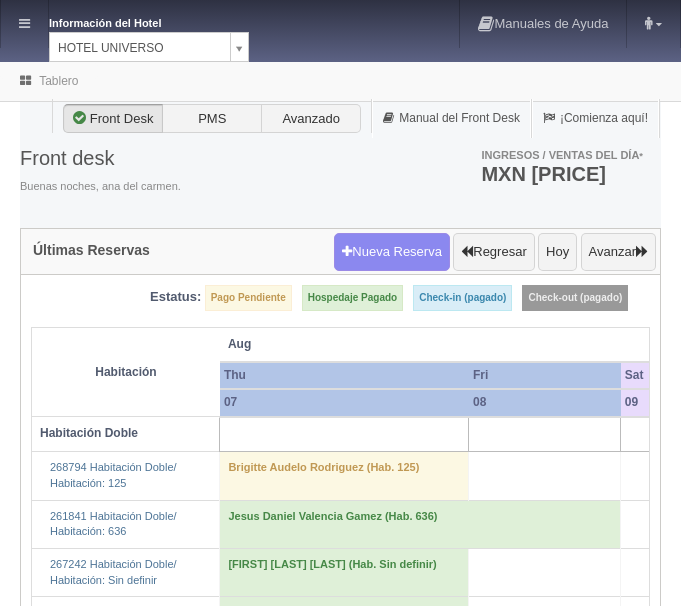 scroll, scrollTop: 0, scrollLeft: 0, axis: both 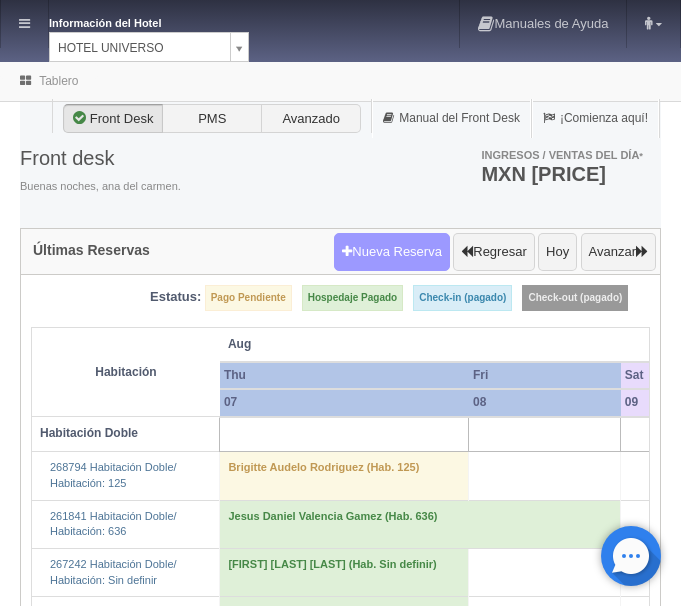click on "Nueva Reserva" at bounding box center [392, 252] 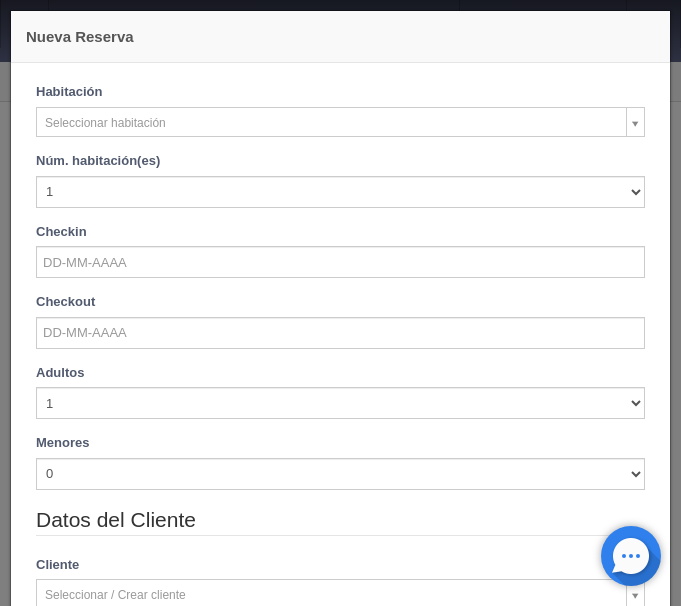 checkbox on "false" 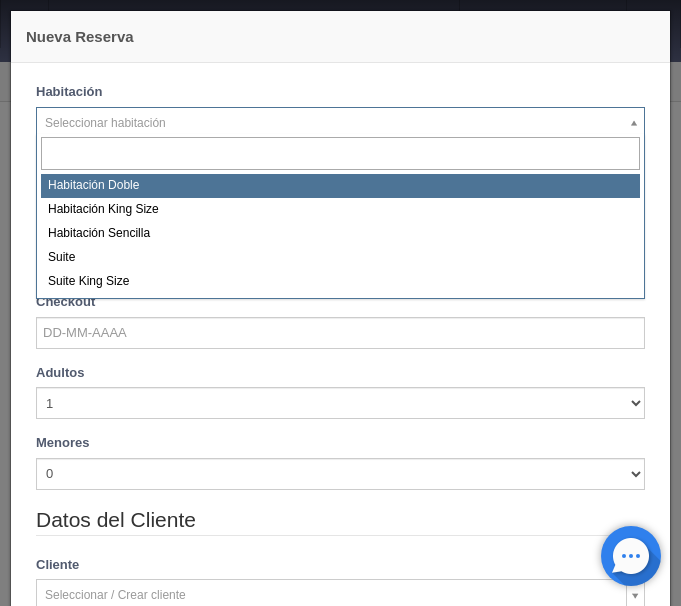 click on "Información del Hotel
HOTEL UNIVERSO
HOTEL SAN FRANCISCO PLAZA
HOTEL UNIVERSO
Hotel Latino
Manuales de Ayuda
Actualizaciones recientes
ana del carmen
Mi Perfil
Salir / Log Out
Procesando...
Front desk
Reservas
Hotel y Habitaciones
Tarifas
Inventarios
Promociones
Cupones
Productos y Servicios" at bounding box center (340, 3151) 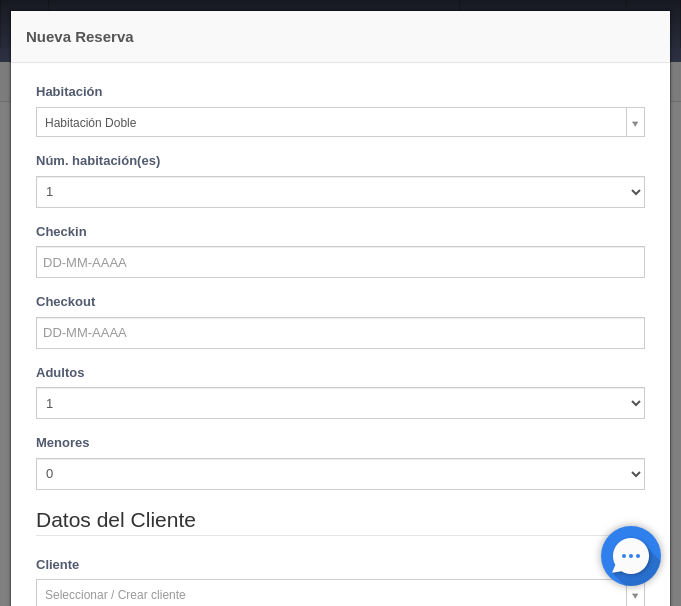 checkbox on "false" 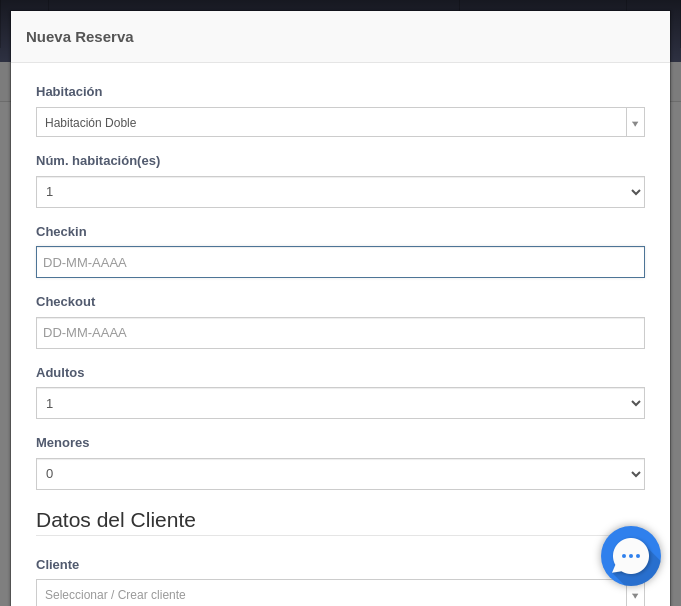 click at bounding box center (340, 262) 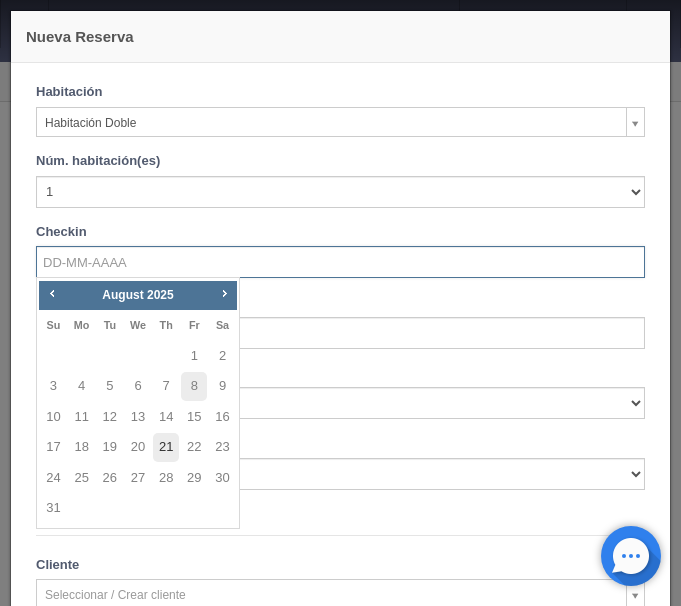 click on "21" at bounding box center [166, 447] 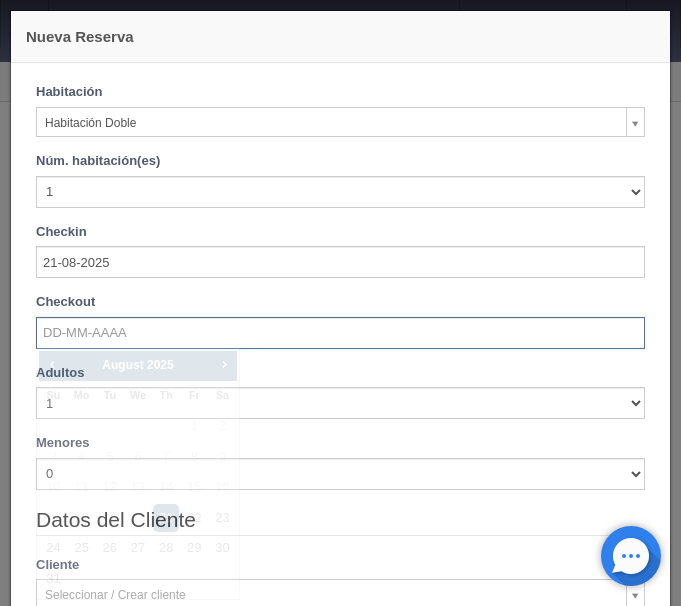 click at bounding box center [340, 333] 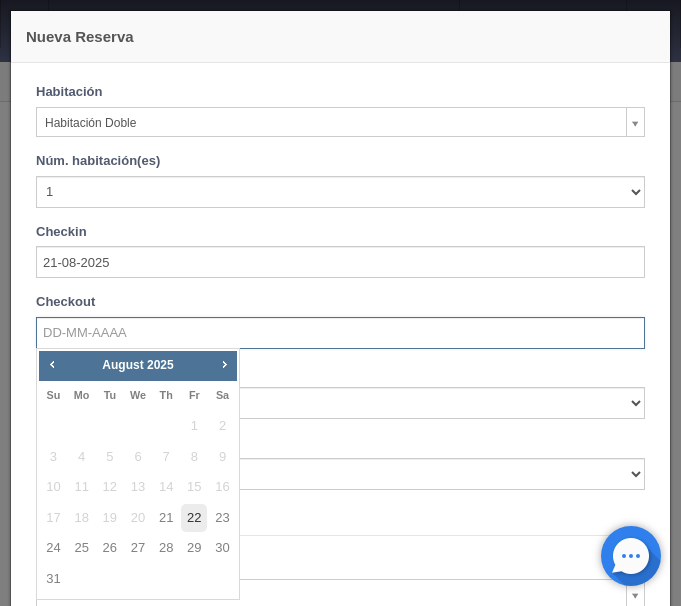 click on "22" at bounding box center (194, 518) 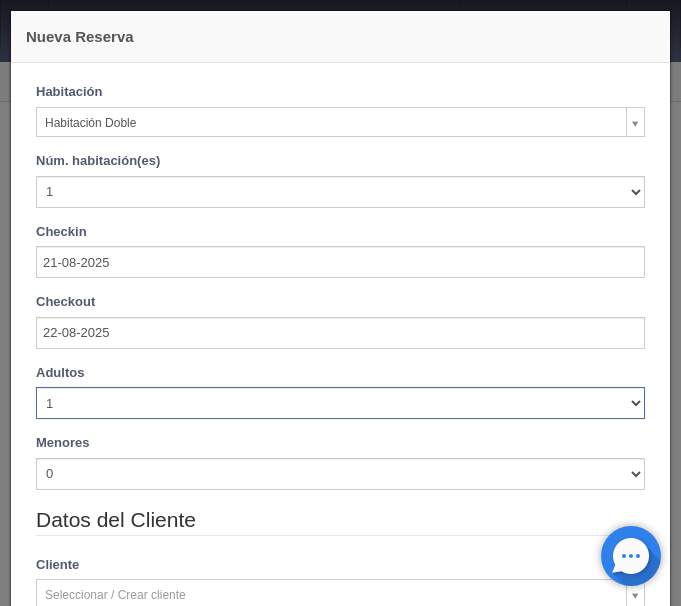 click on "1
2
3
4
5
6
7
8
9
10" at bounding box center (340, 403) 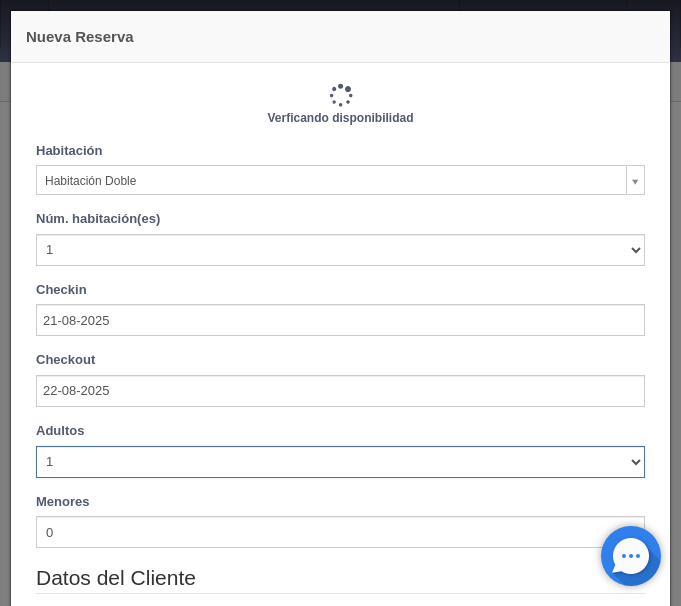 select on "3" 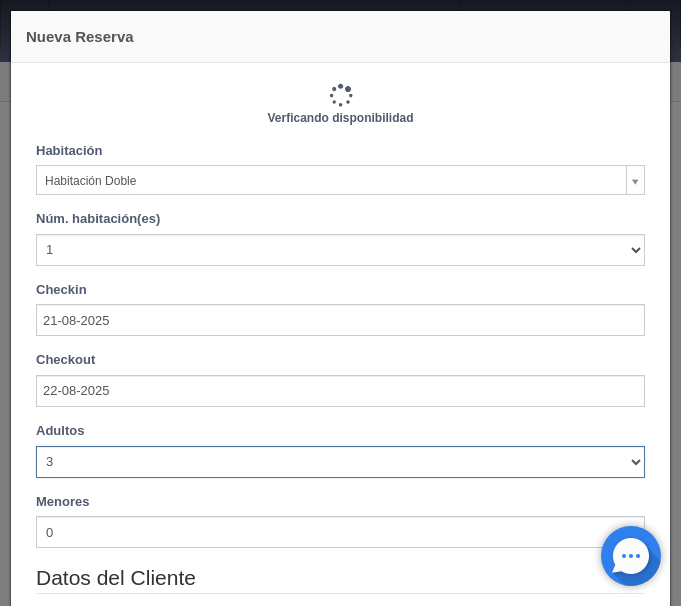 click on "3" at bounding box center (0, 0) 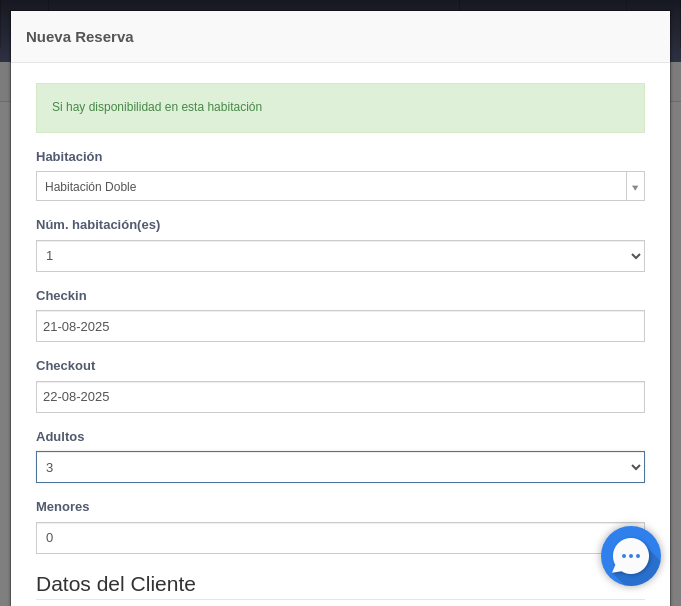type 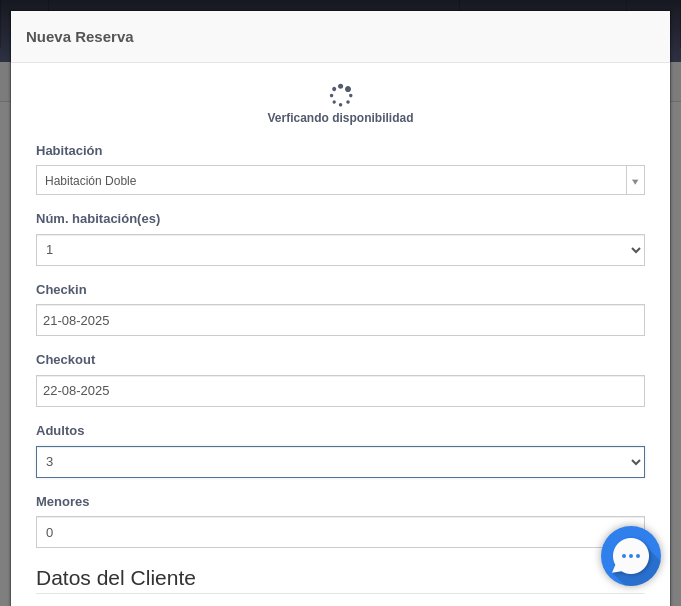 type on "1110.00" 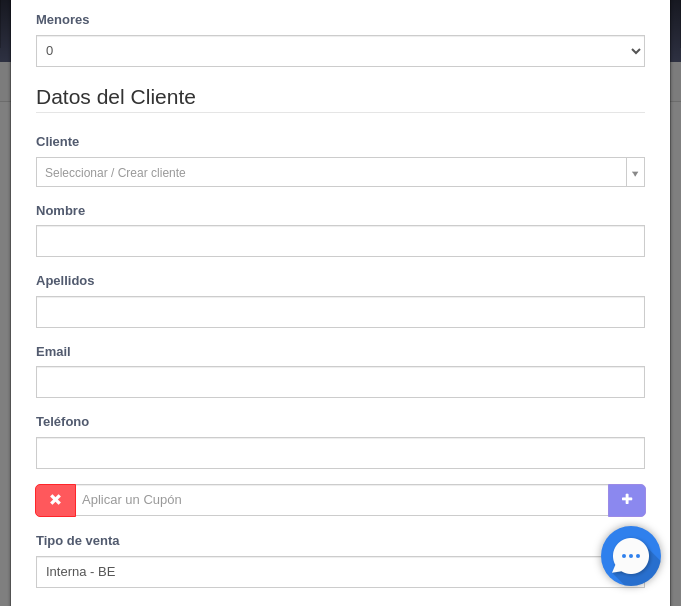 scroll, scrollTop: 504, scrollLeft: 0, axis: vertical 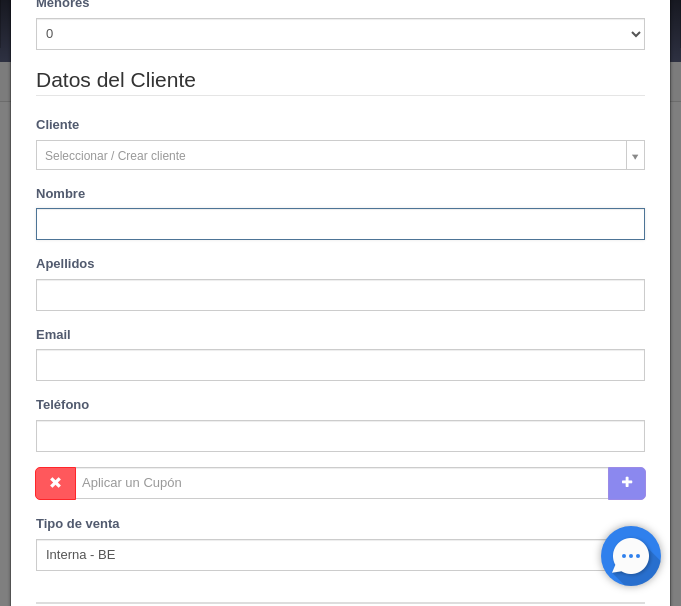 click at bounding box center [340, 224] 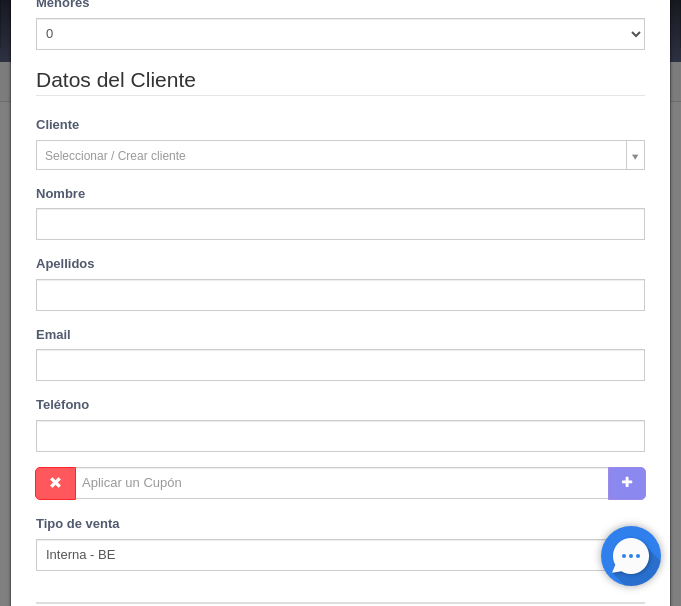 type on "Guillermina" 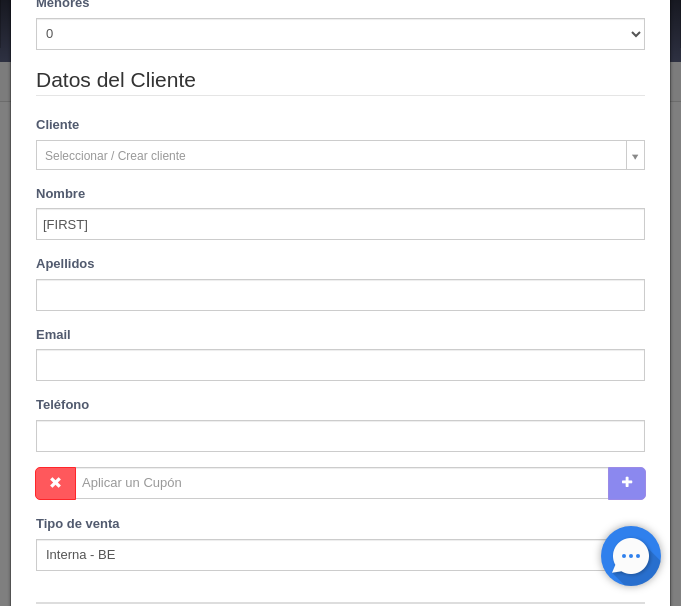 type on "Espinosa" 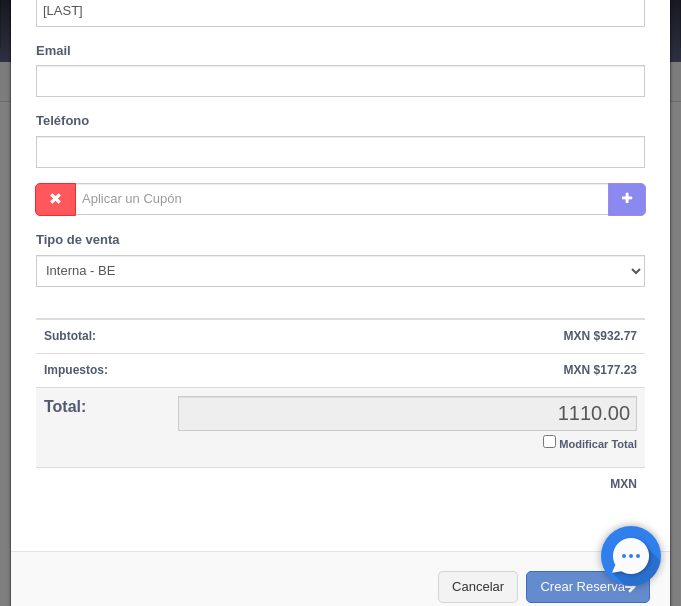 scroll, scrollTop: 815, scrollLeft: 0, axis: vertical 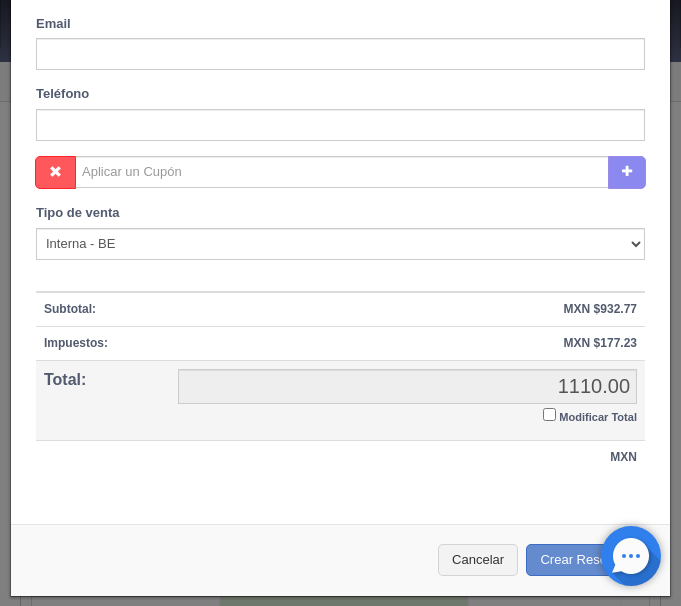 click on "Modificar Total" at bounding box center [549, 414] 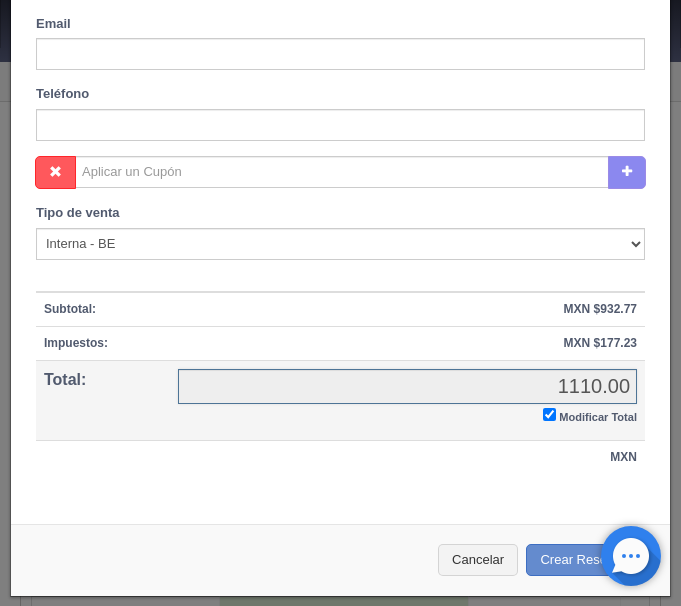 checkbox on "true" 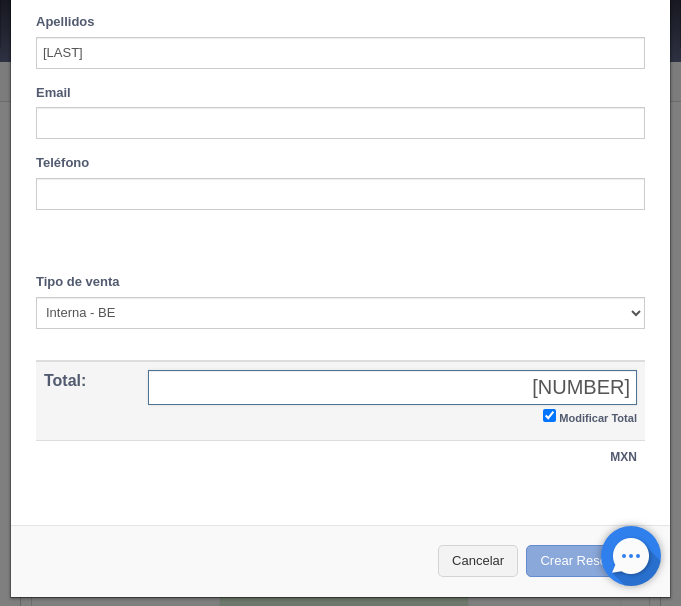 type on "1141.56" 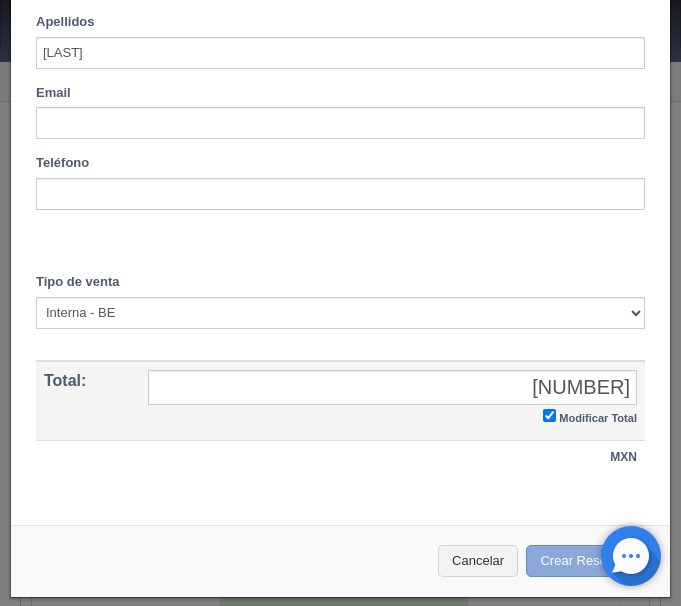 click on "Crear Reserva" at bounding box center [588, 561] 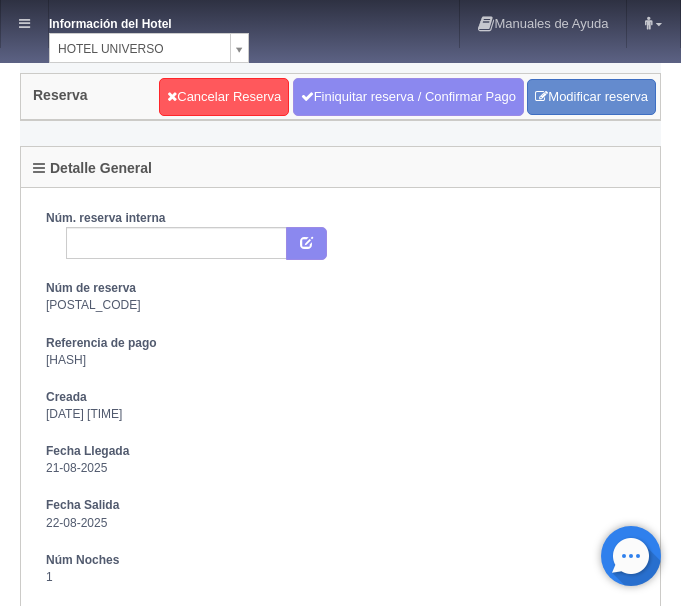 scroll, scrollTop: 0, scrollLeft: 0, axis: both 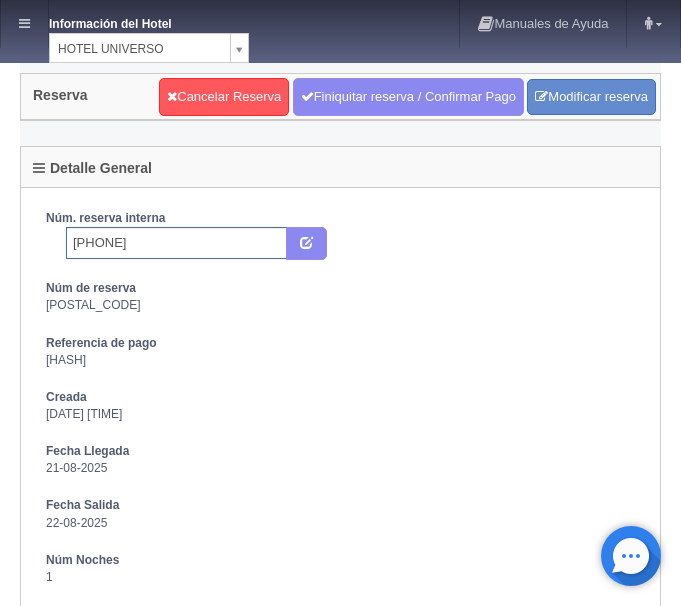 click on "6788788174" at bounding box center (176, 243) 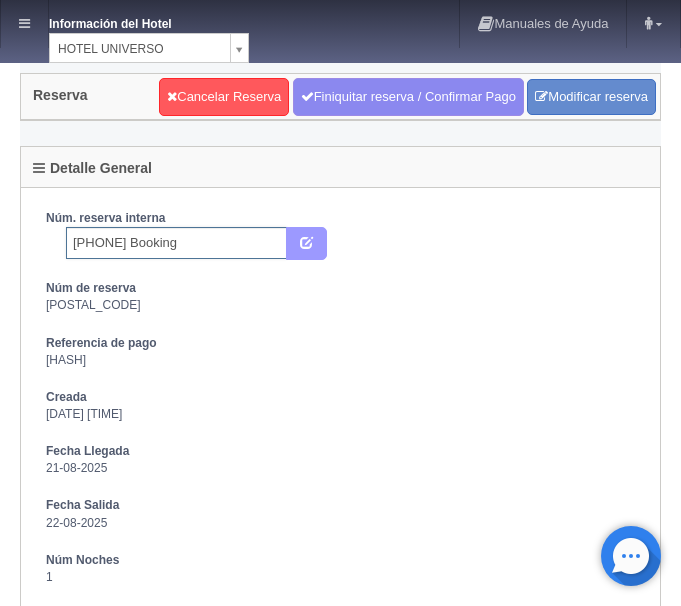 type on "[PHONE] Booking" 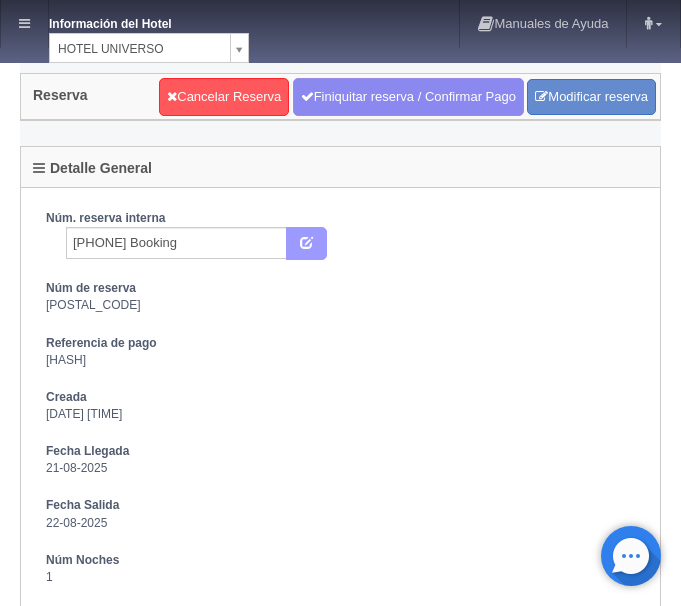 click at bounding box center [306, 244] 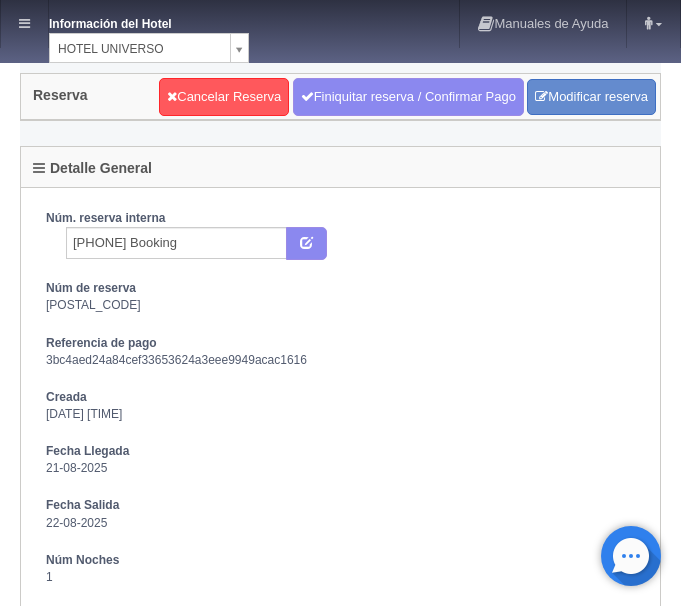 scroll, scrollTop: 0, scrollLeft: 0, axis: both 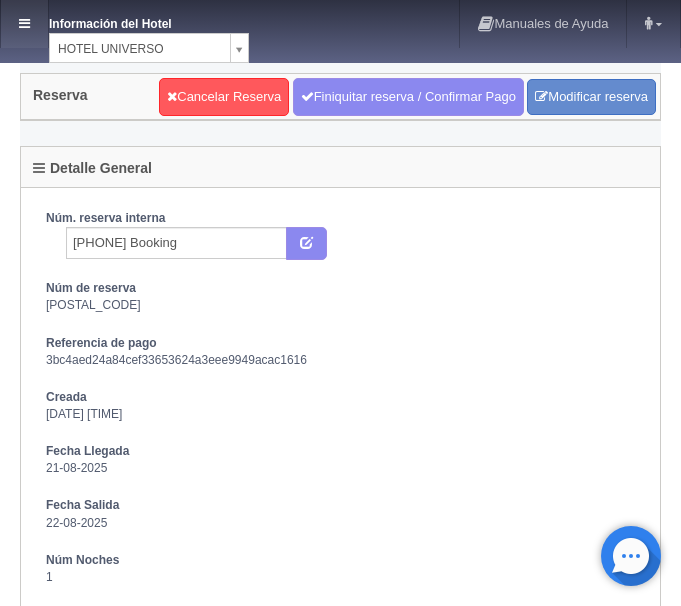 click at bounding box center [24, 24] 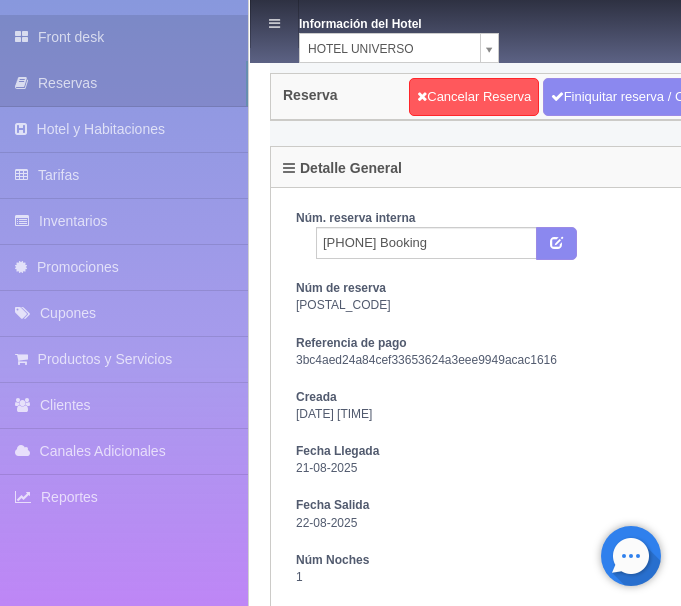 click on "Front desk" at bounding box center [124, 37] 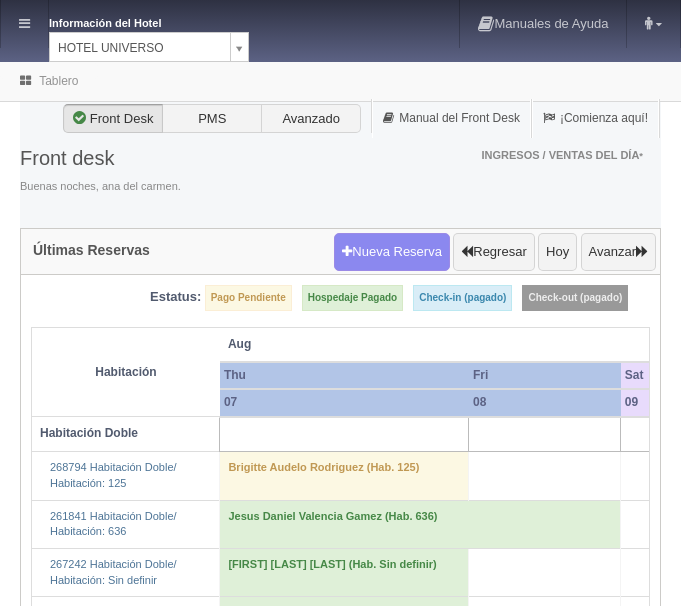 scroll, scrollTop: 0, scrollLeft: 0, axis: both 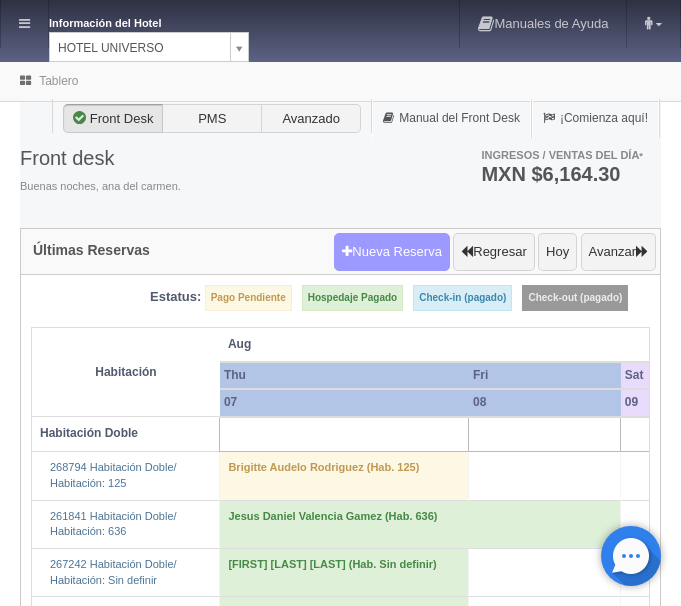 click on "Nueva Reserva" at bounding box center [392, 252] 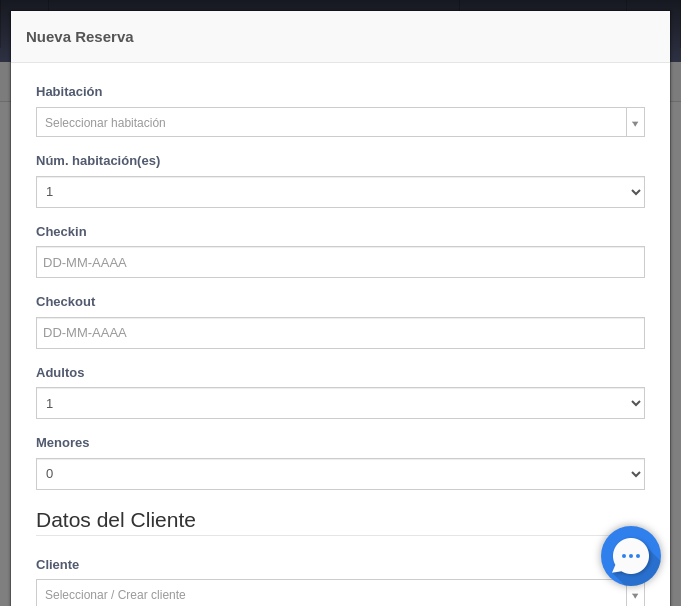 checkbox on "false" 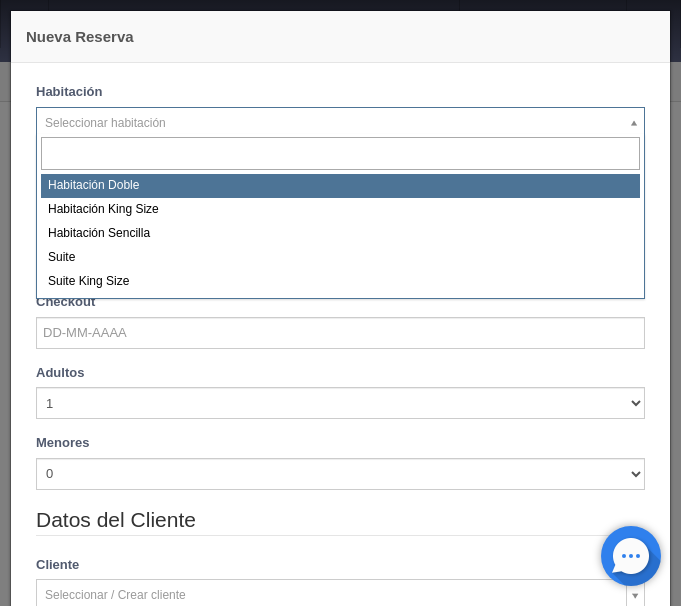 select on "583" 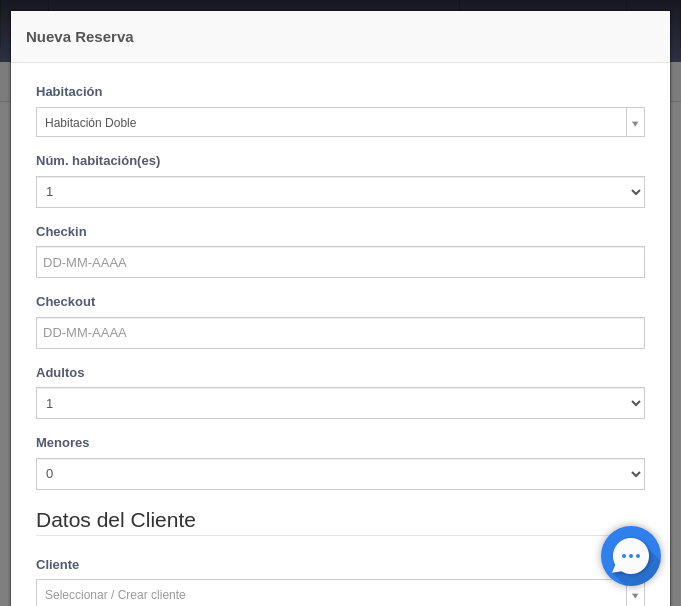 checkbox on "false" 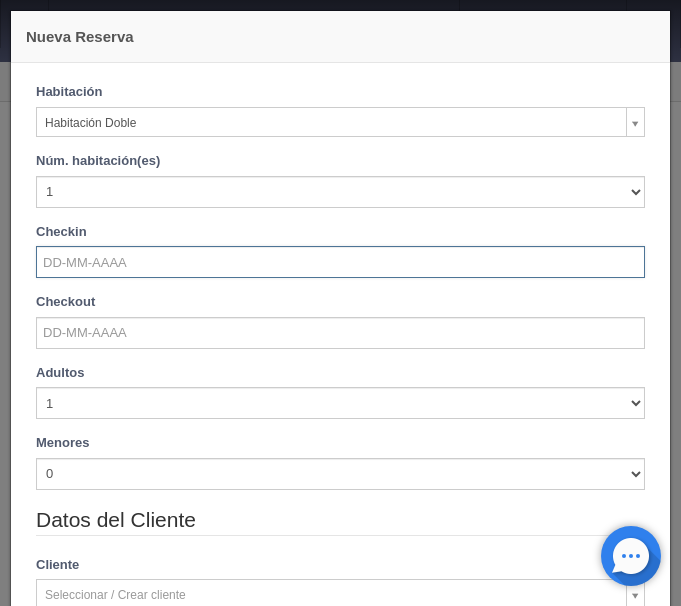 click at bounding box center [340, 262] 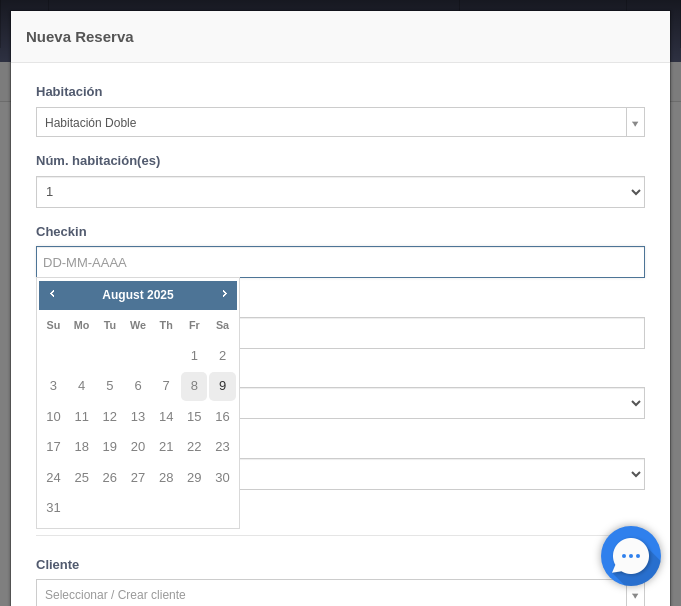 click on "9" at bounding box center (222, 386) 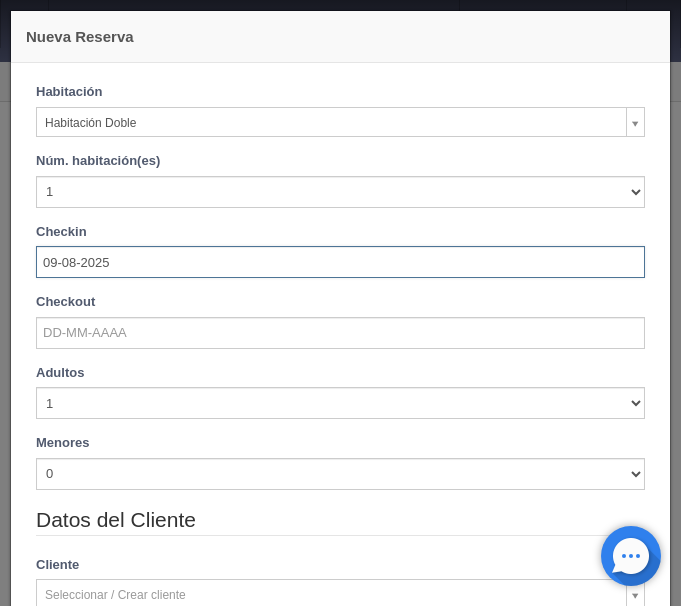 click on "Habitación
Habitación Doble
Habitación Doble
Habitación King Size
Habitación Sencilla
Suite
Suite King Size
Núm. habitación(es)
1
2
3
4
5
6
7
8
9
10
11
12
13
14
15
16
17
18
19
20
Checkin
09-08-2025
Checkout" at bounding box center (340, 223) 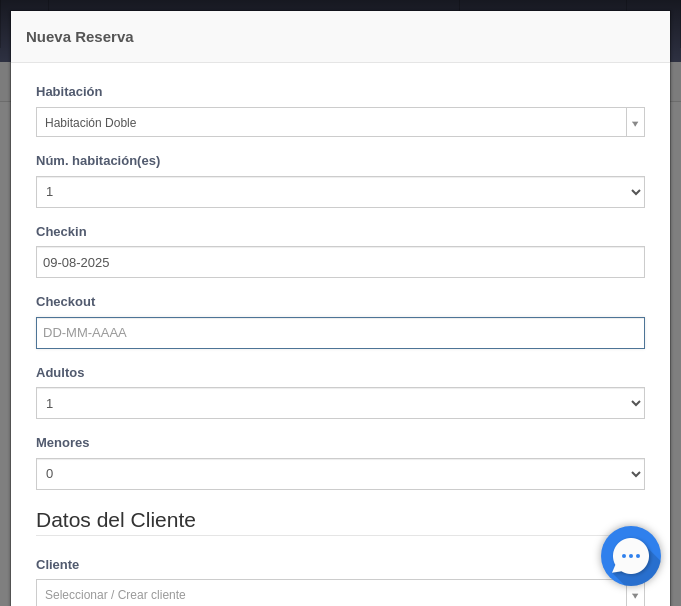 click at bounding box center [340, 333] 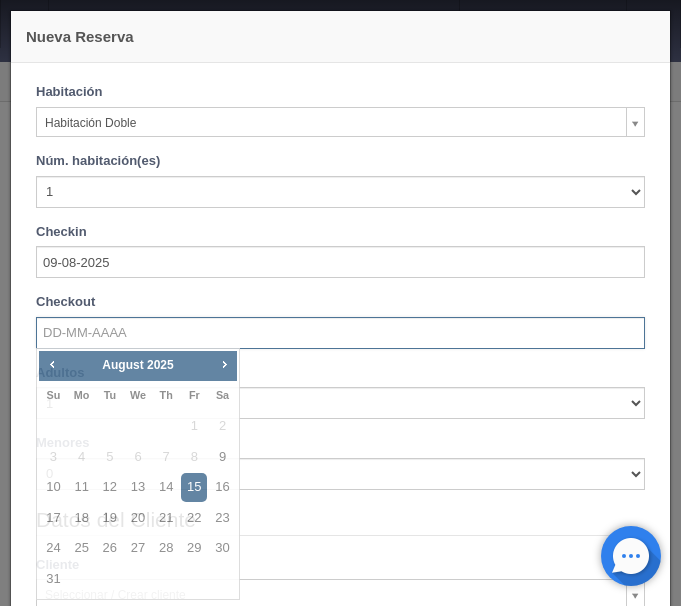 checkbox on "false" 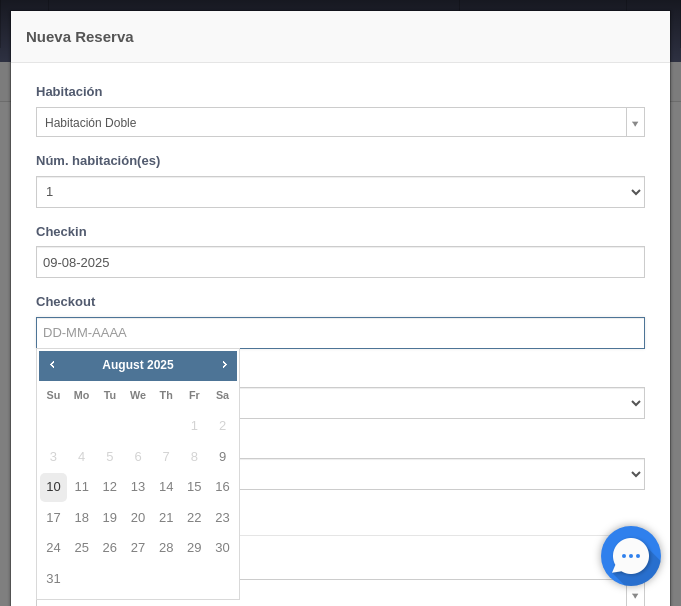 click on "10" at bounding box center [53, 487] 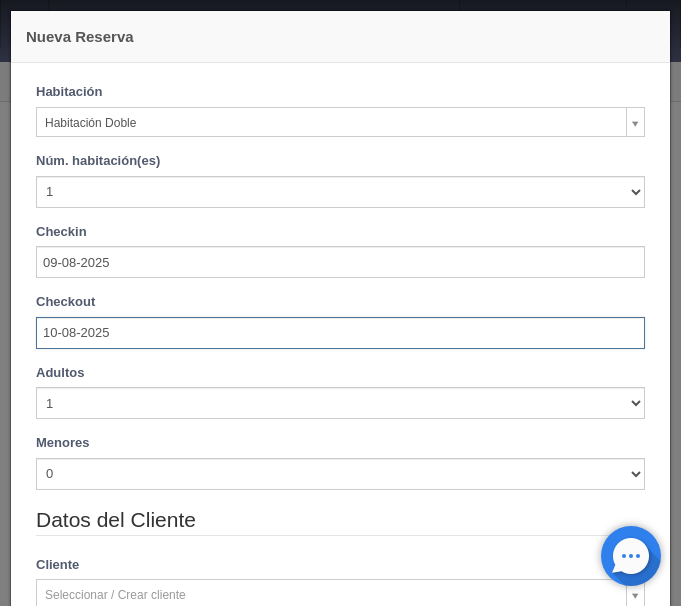 scroll, scrollTop: 84, scrollLeft: 0, axis: vertical 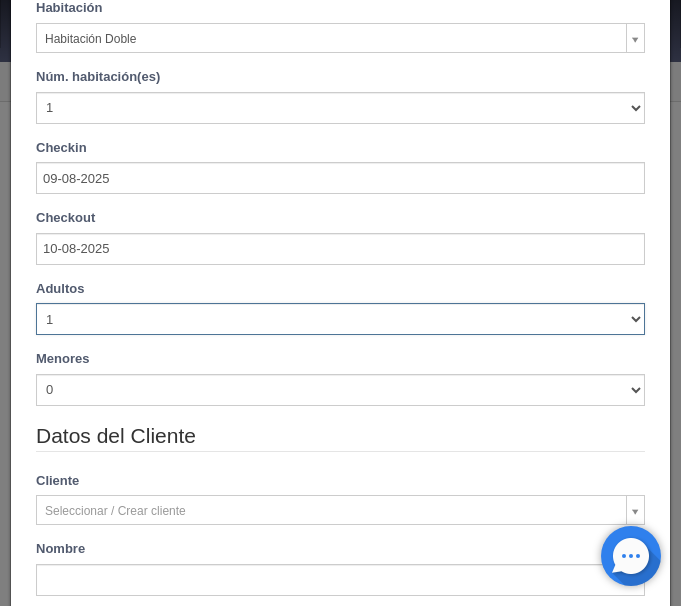 click on "1
2
3
4
5
6
7
8
9
10" at bounding box center [340, 319] 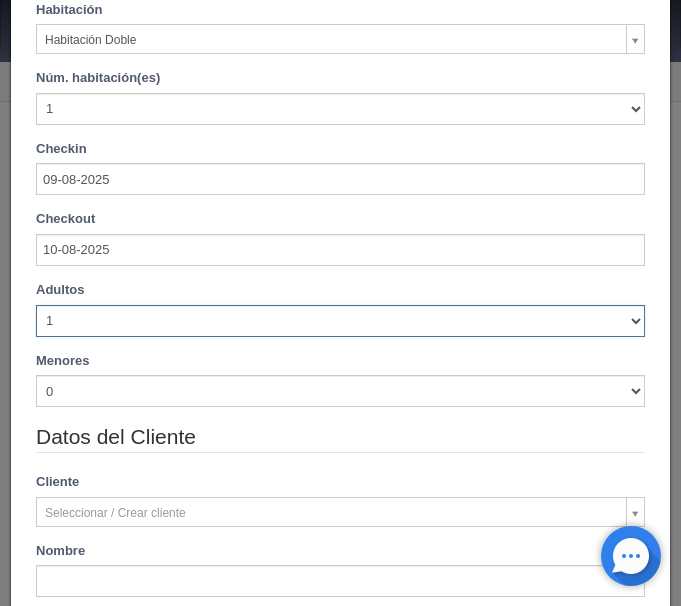 type on "1030.00" 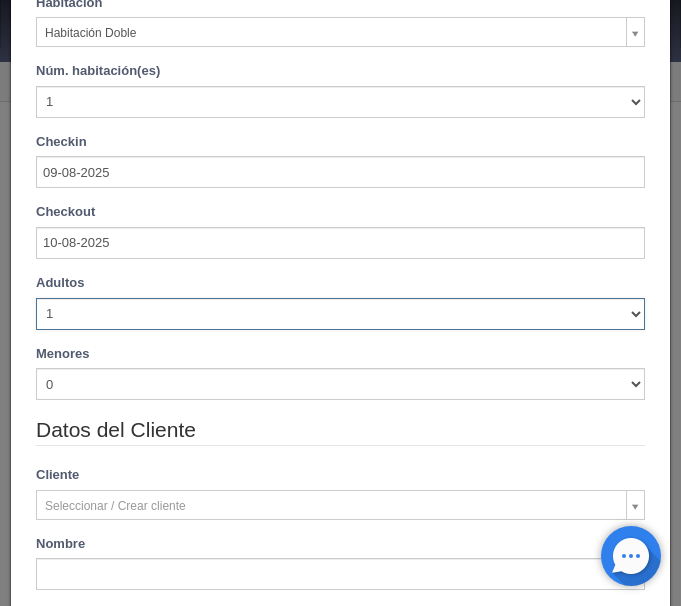 select on "3" 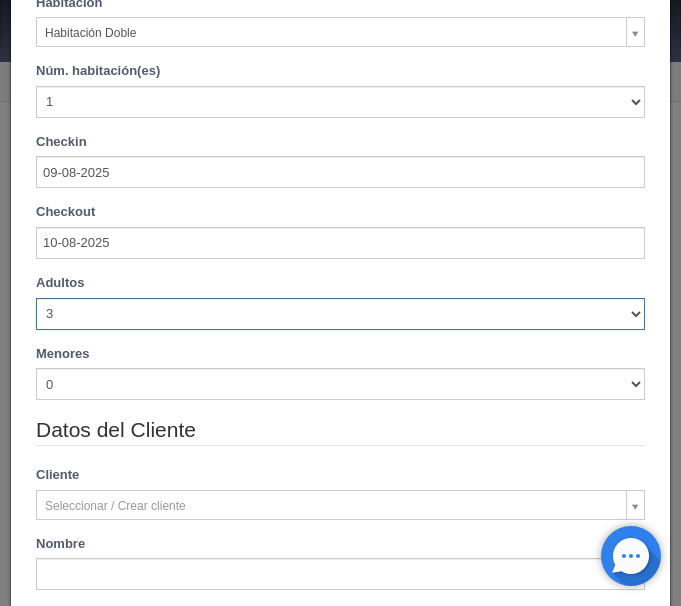 click on "3" at bounding box center [0, 0] 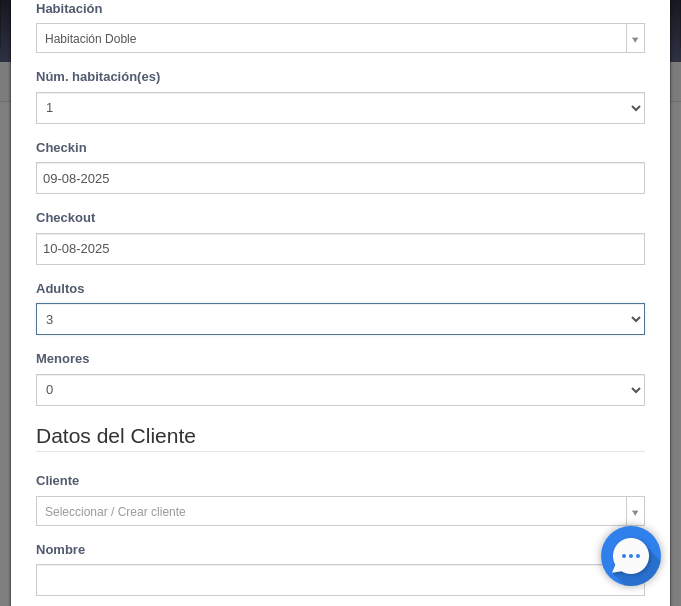 type 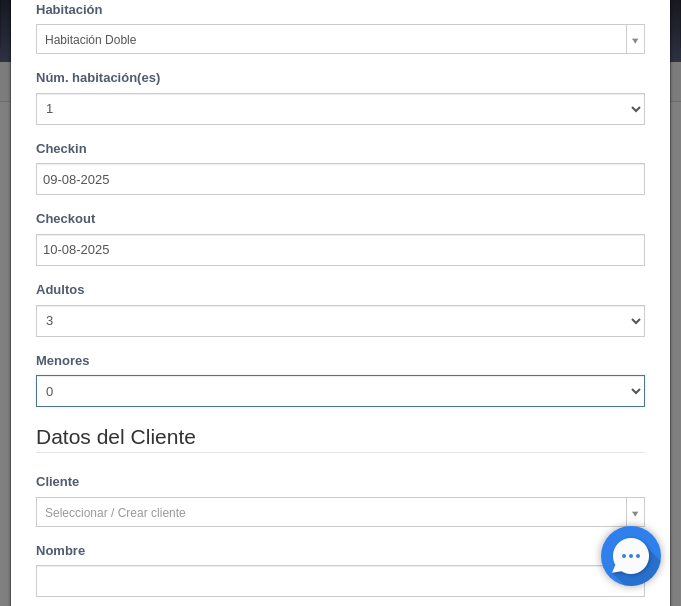 click on "0
1
2
3
4
5
6
7
8
9
10" at bounding box center (340, 391) 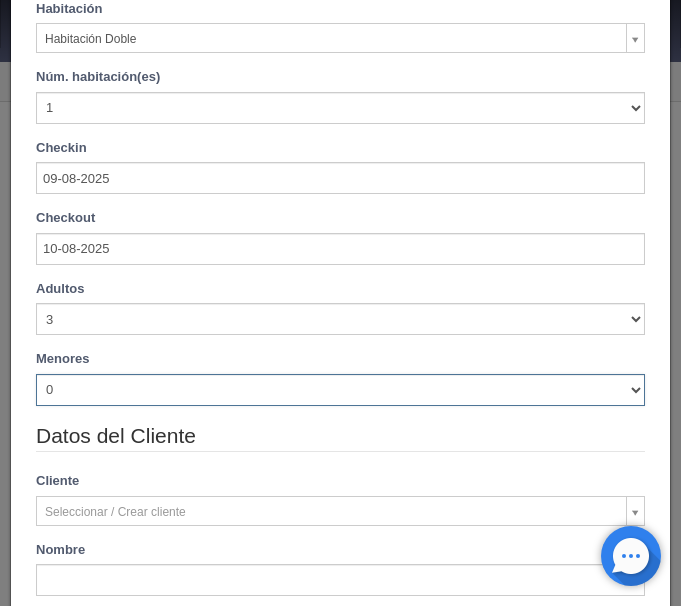 select on "1" 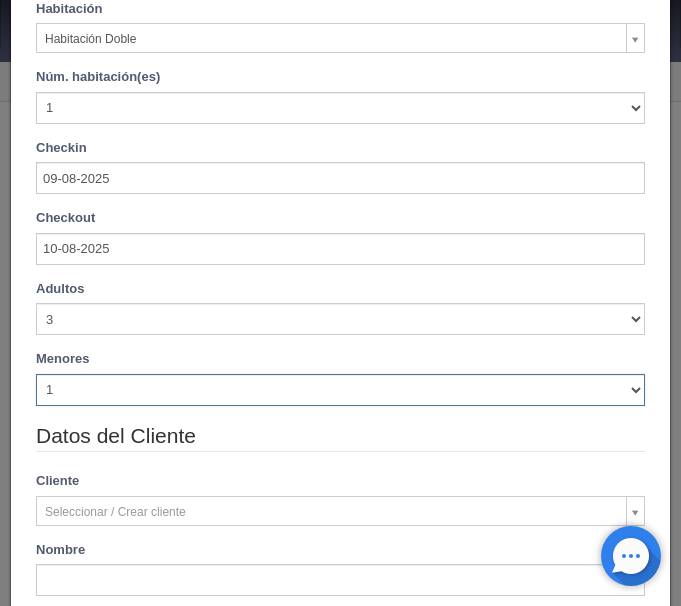 click on "1" at bounding box center (0, 0) 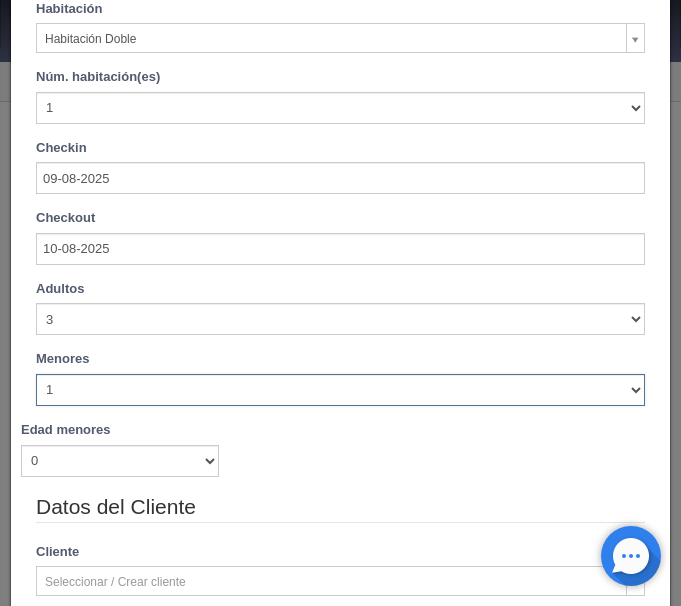 type 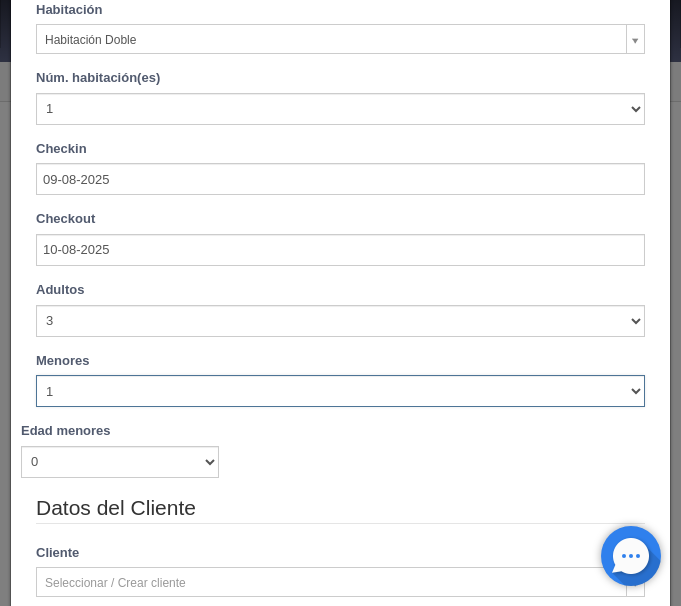 type on "1110.00" 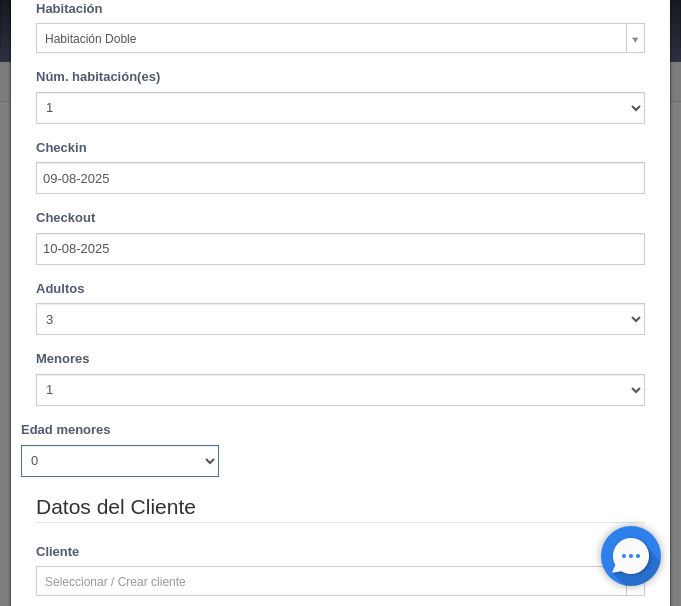 click on "0
1
2
3
4
5
6
7
8
9
10
11
12
13
14
15
16
17
18" at bounding box center [120, 461] 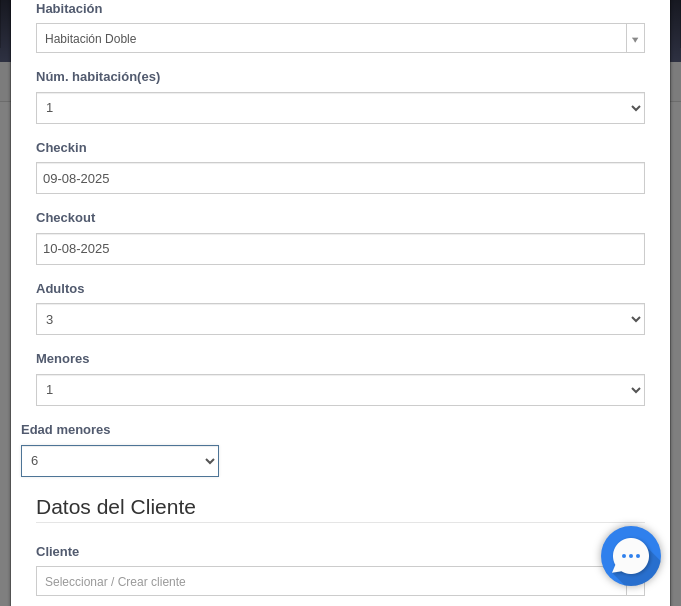 click on "6" at bounding box center (0, 0) 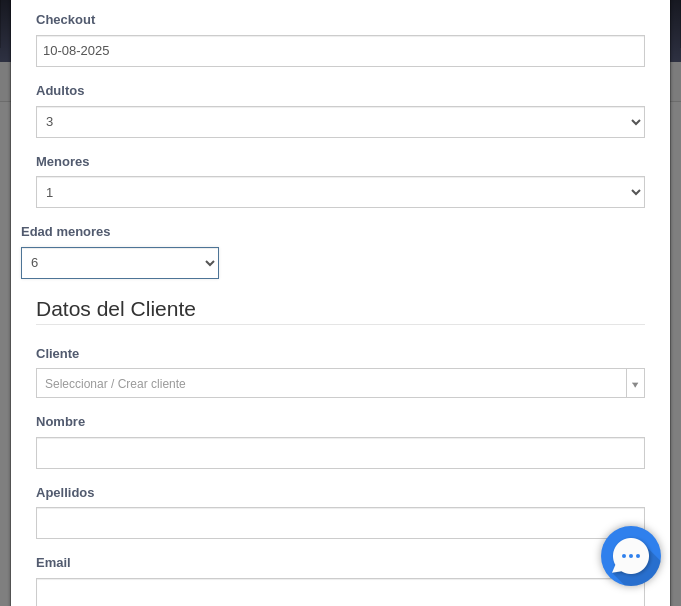 scroll, scrollTop: 568, scrollLeft: 0, axis: vertical 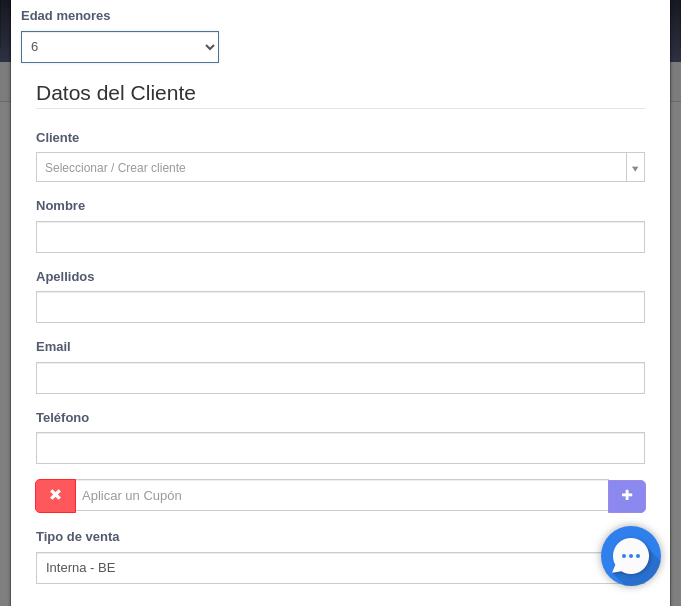 type on "1110.00" 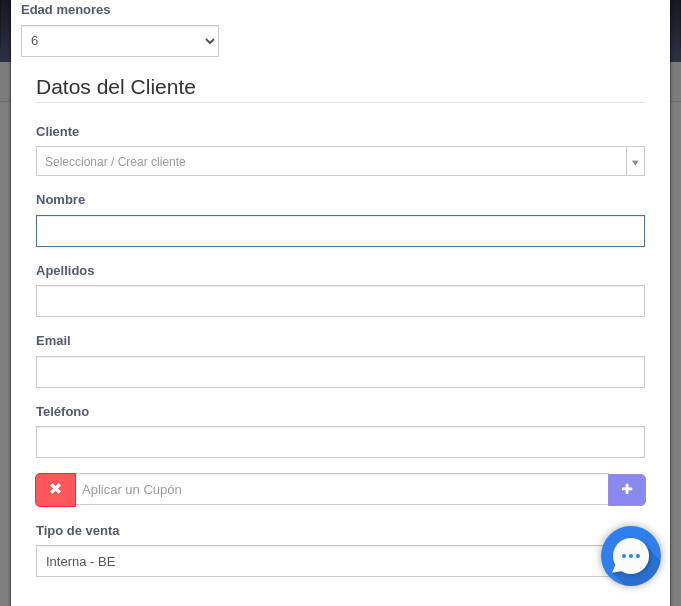 click at bounding box center [340, 231] 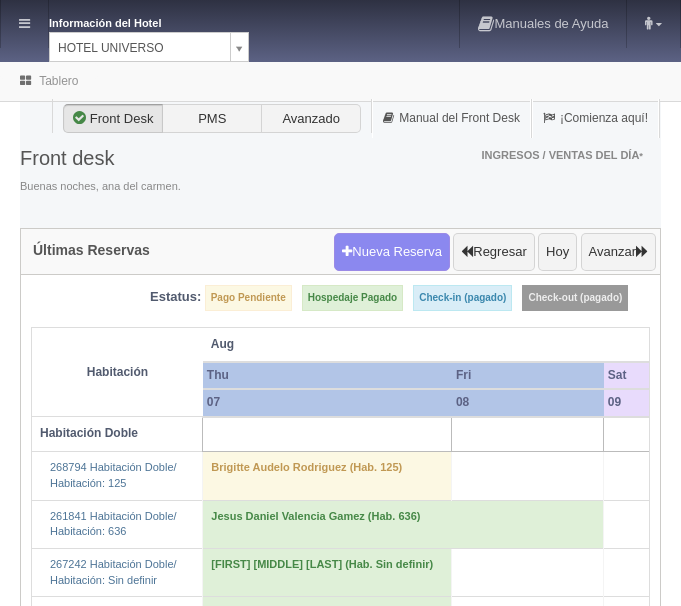 scroll, scrollTop: 0, scrollLeft: 0, axis: both 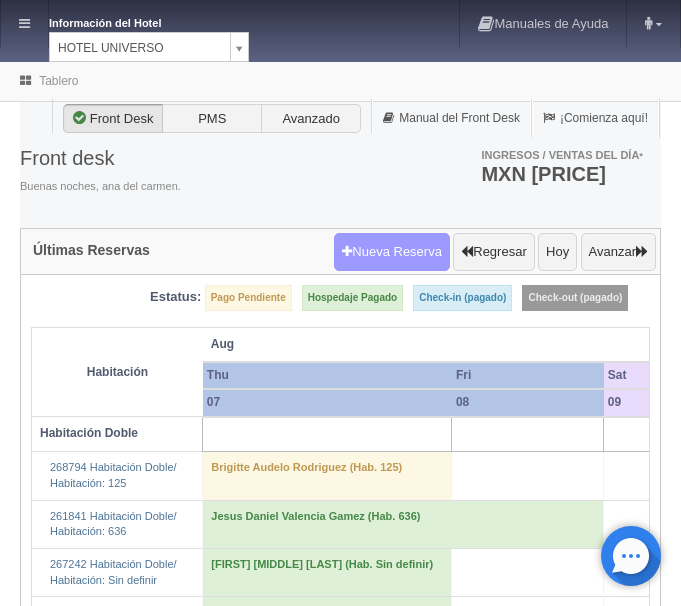 click on "Nueva Reserva" at bounding box center (392, 252) 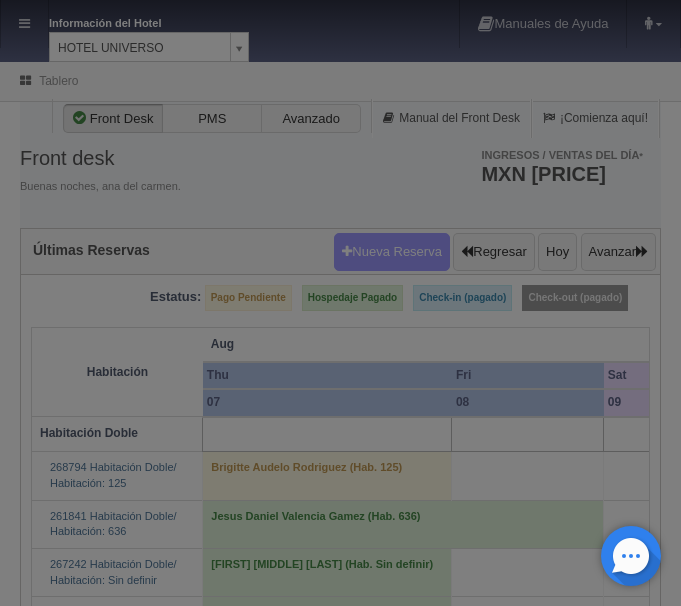 scroll, scrollTop: 568, scrollLeft: 0, axis: vertical 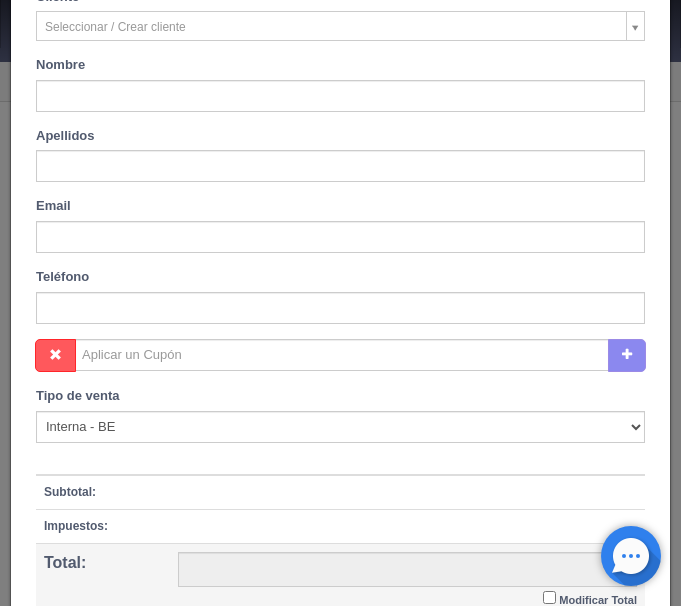 checkbox on "false" 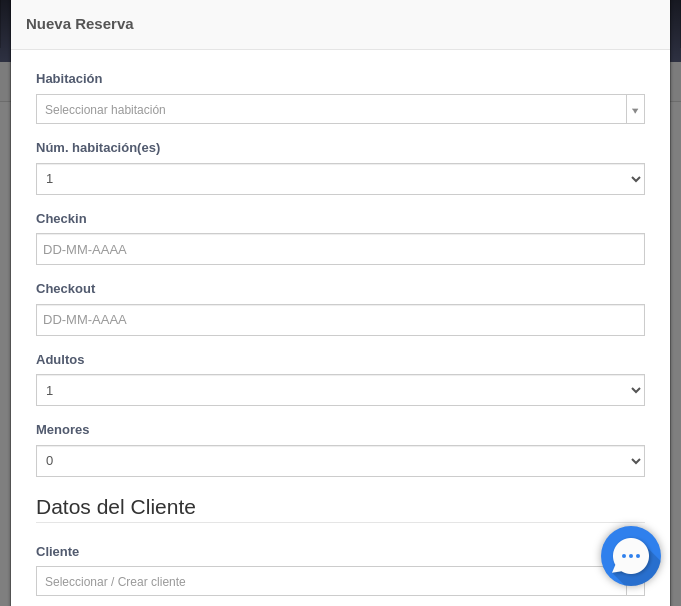 scroll, scrollTop: 0, scrollLeft: 0, axis: both 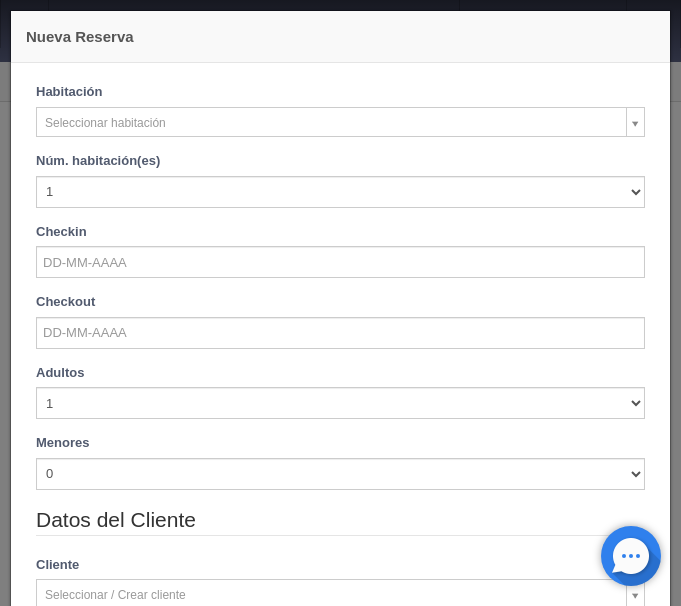 click on "Información del Hotel
HOTEL UNIVERSO
HOTEL SAN FRANCISCO PLAZA
HOTEL UNIVERSO
Hotel Latino
Manuales de Ayuda
Actualizaciones recientes
ana del carmen
Mi Perfil
Salir / Log Out
Procesando...
Front desk
Reservas
Hotel y Habitaciones
Tarifas
Inventarios
Promociones
Cupones
Productos y Servicios" at bounding box center (340, 3151) 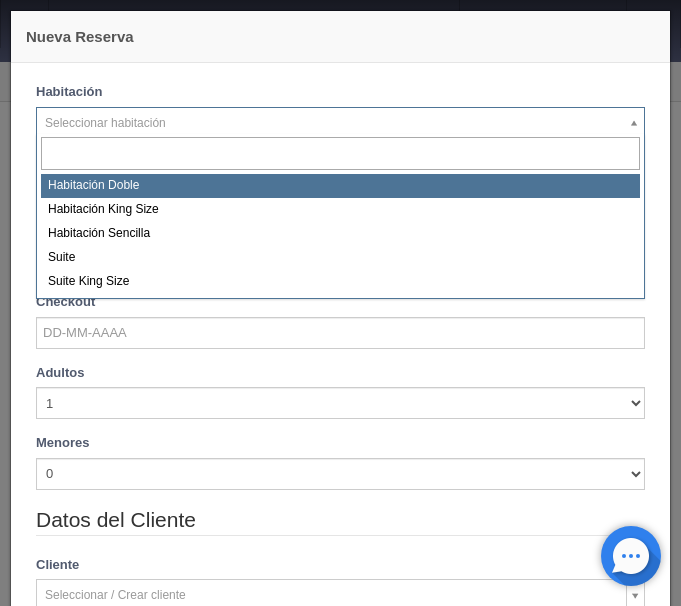 select on "583" 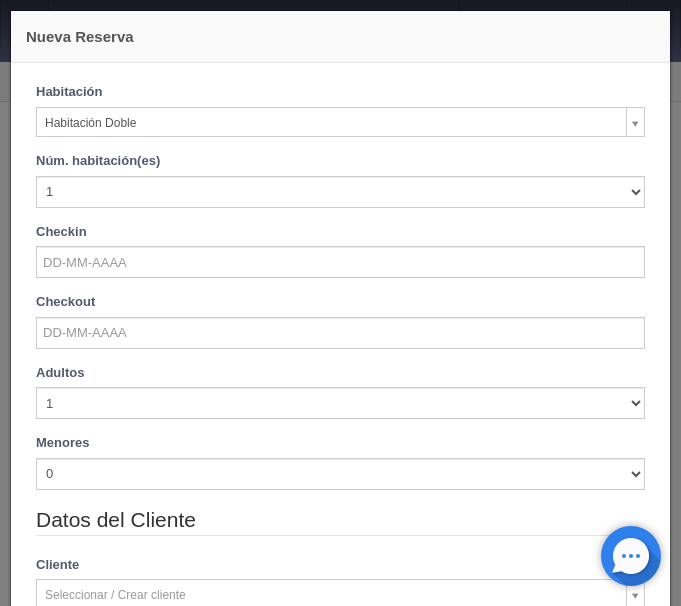 checkbox on "false" 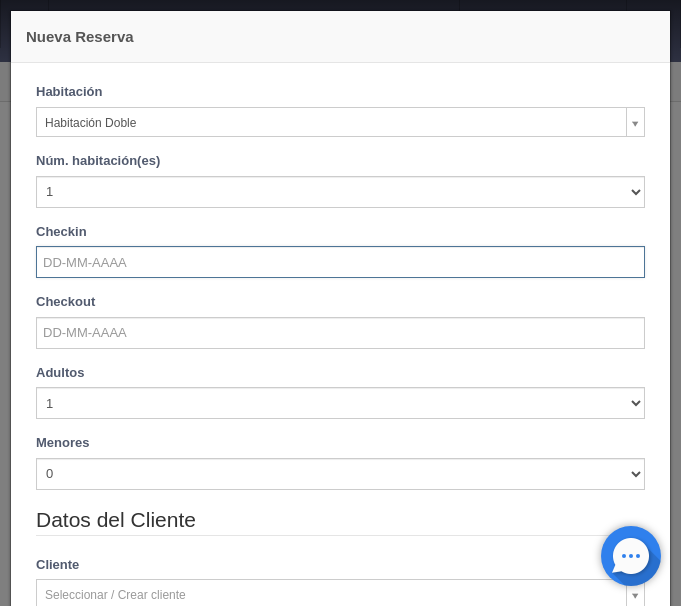 click at bounding box center [340, 262] 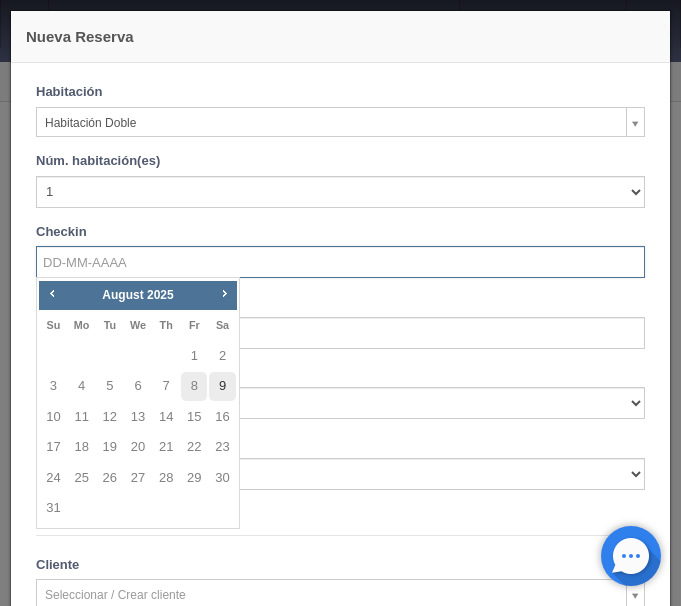 click on "9" at bounding box center (222, 386) 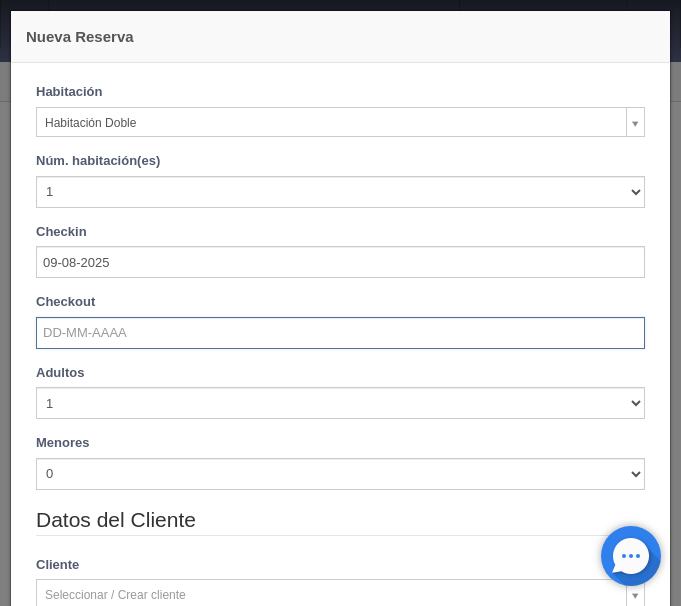 click at bounding box center [340, 333] 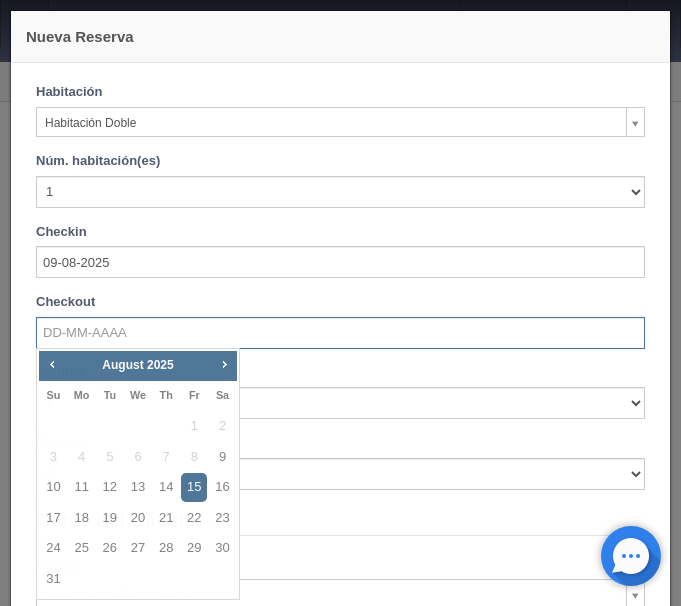 checkbox on "false" 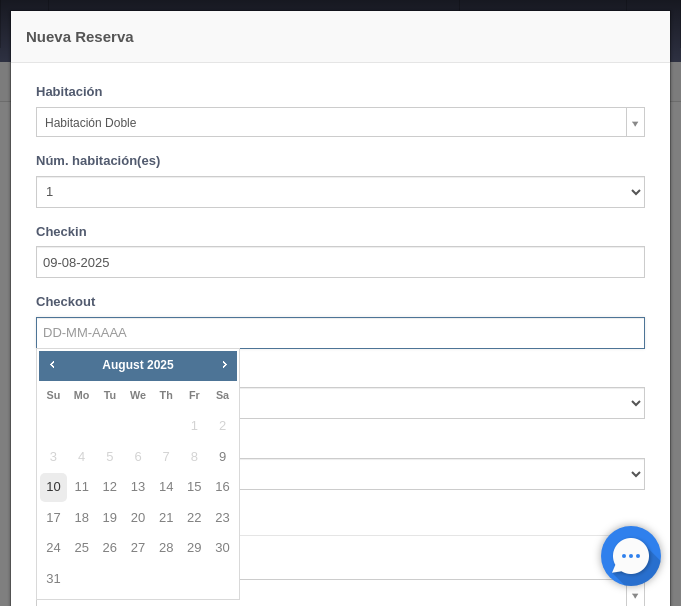 click on "10" at bounding box center [53, 487] 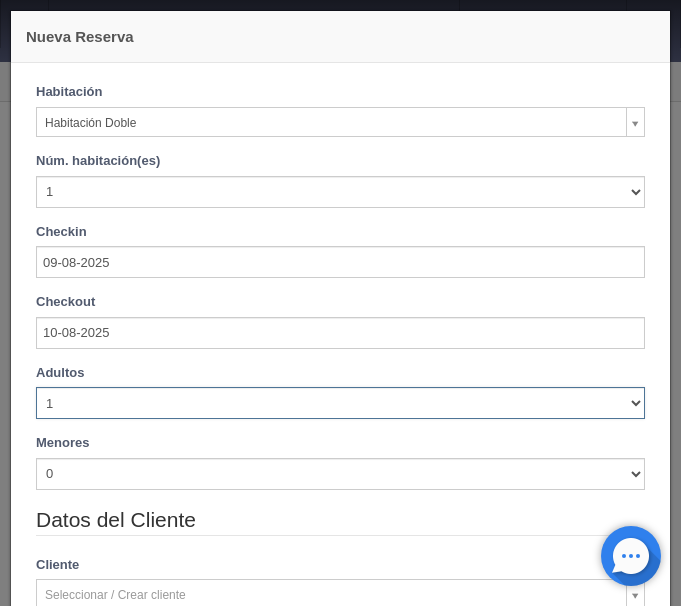 click on "1
2
3
4
5
6
7
8
9
10" at bounding box center (340, 403) 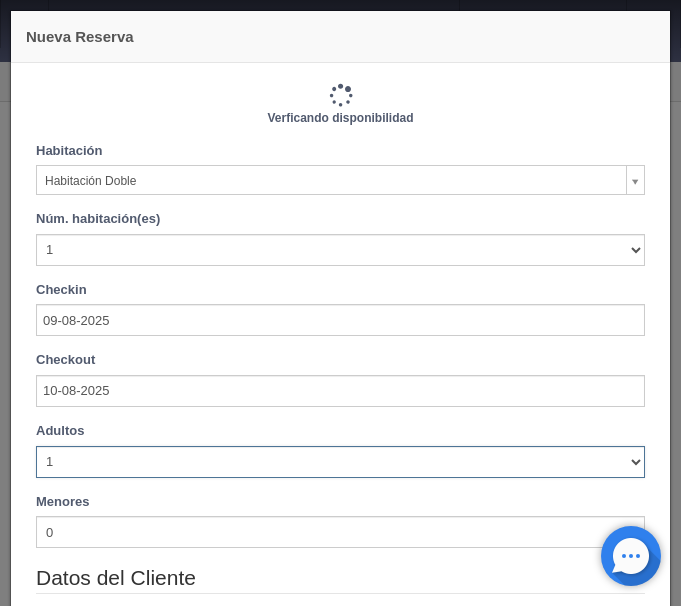 type on "1030.00" 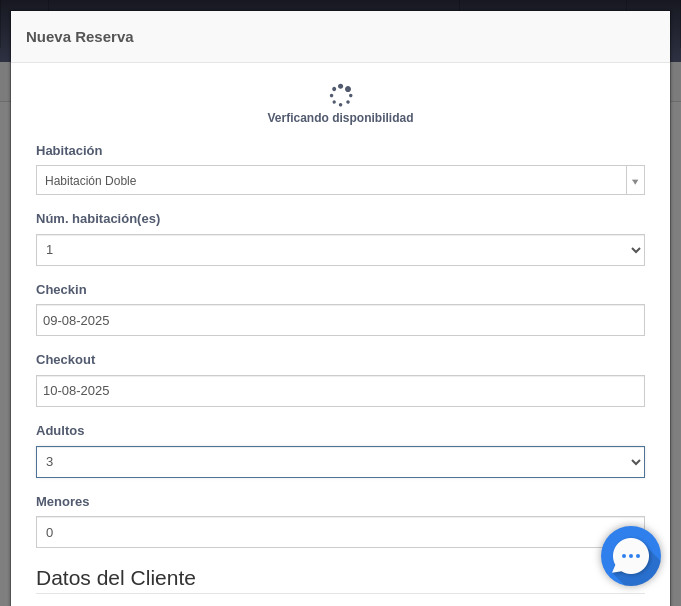 click on "3" at bounding box center [0, 0] 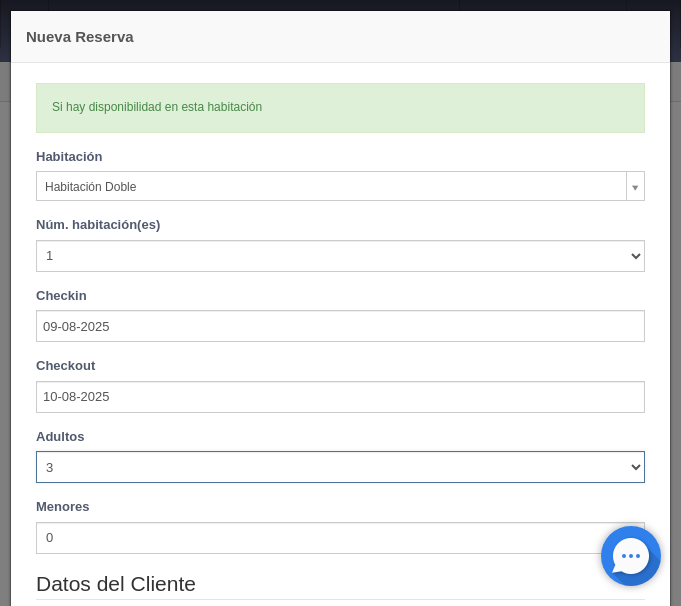 type 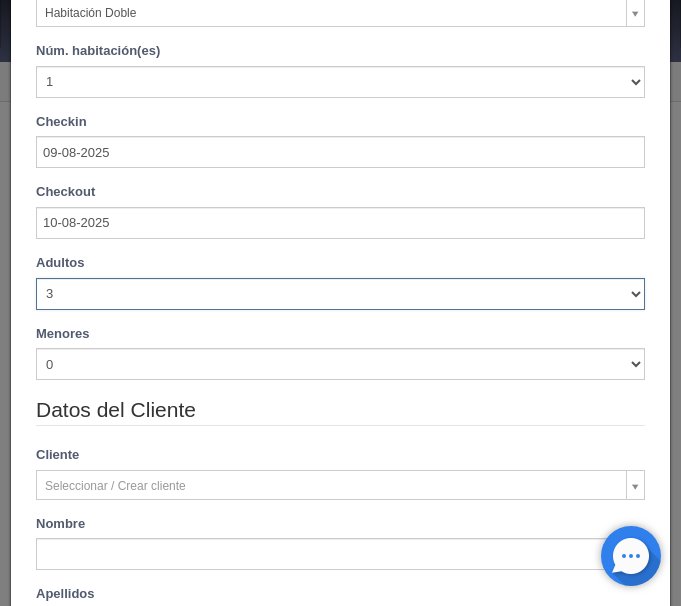 type on "1110.00" 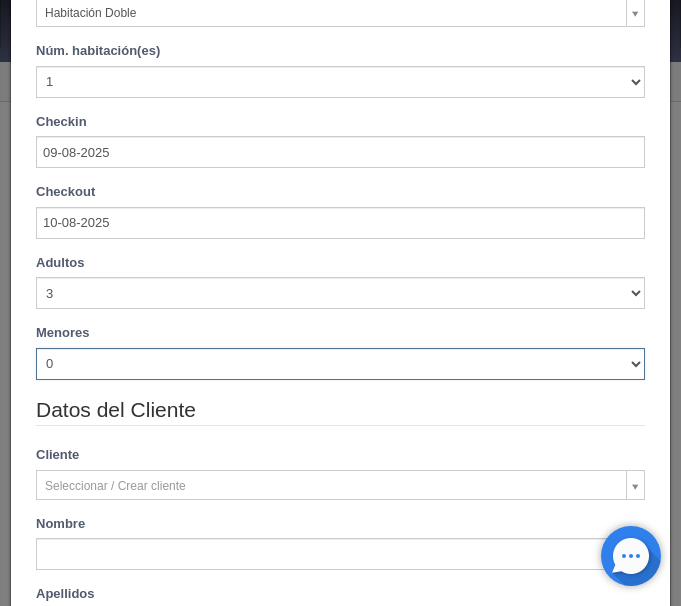 click on "0
1
2
3
4
5
6
7
8
9
10" at bounding box center [340, 364] 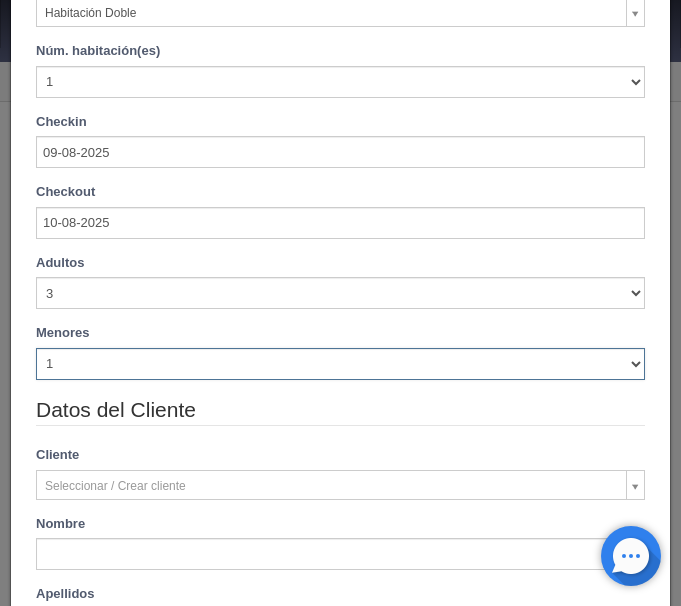 click on "1" at bounding box center (0, 0) 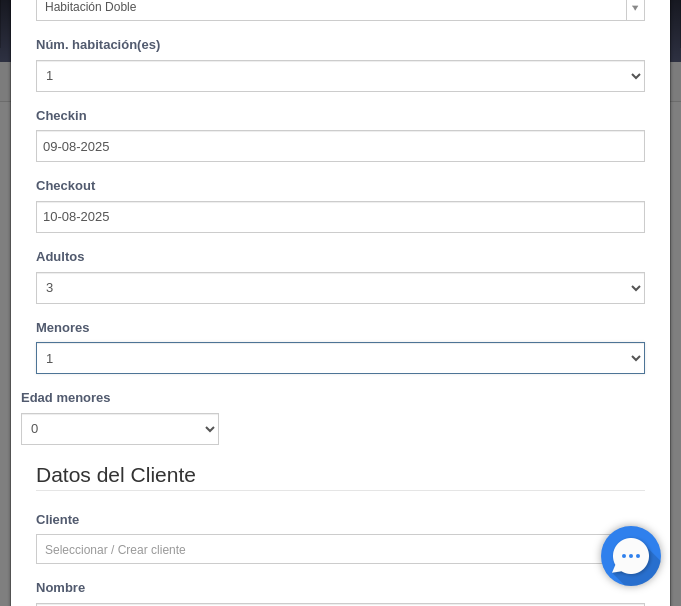 scroll, scrollTop: 168, scrollLeft: 0, axis: vertical 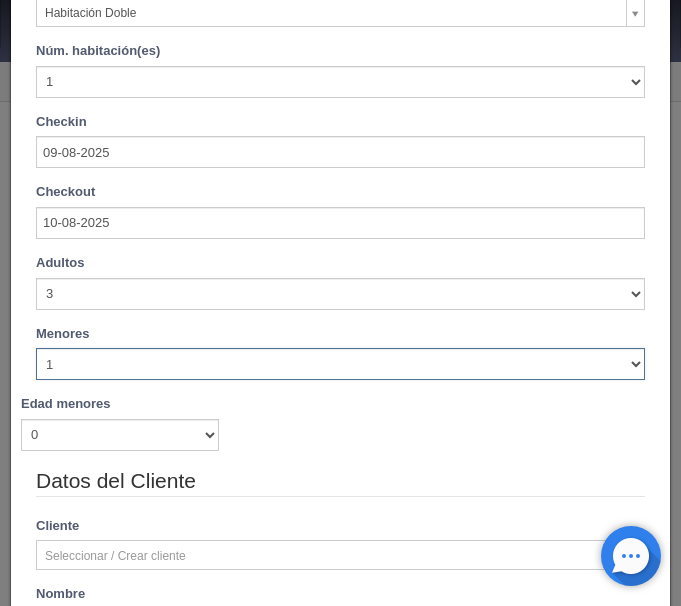 type on "1110.00" 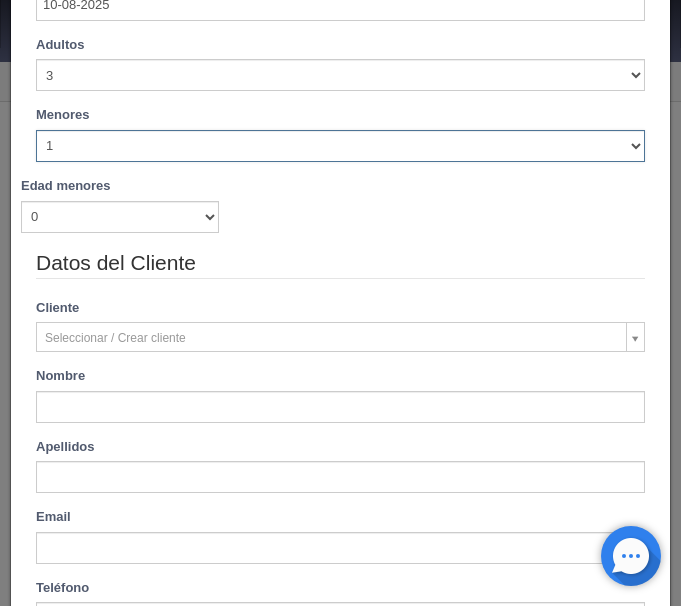 scroll, scrollTop: 420, scrollLeft: 0, axis: vertical 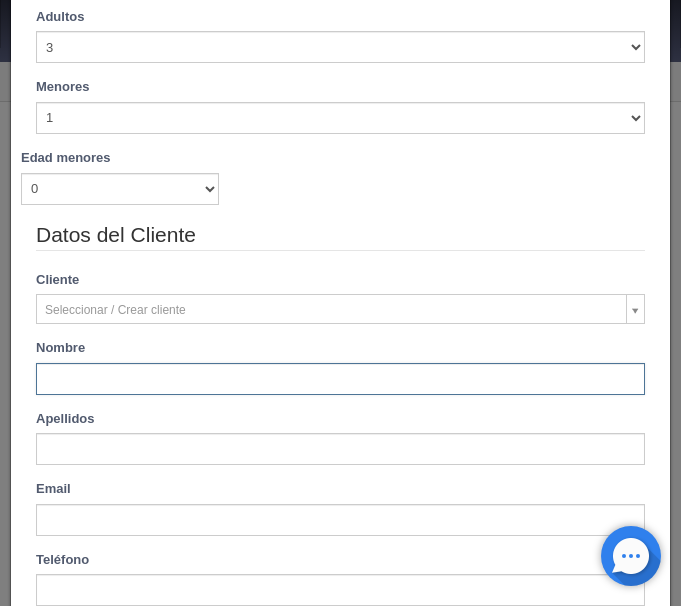 click at bounding box center (340, 379) 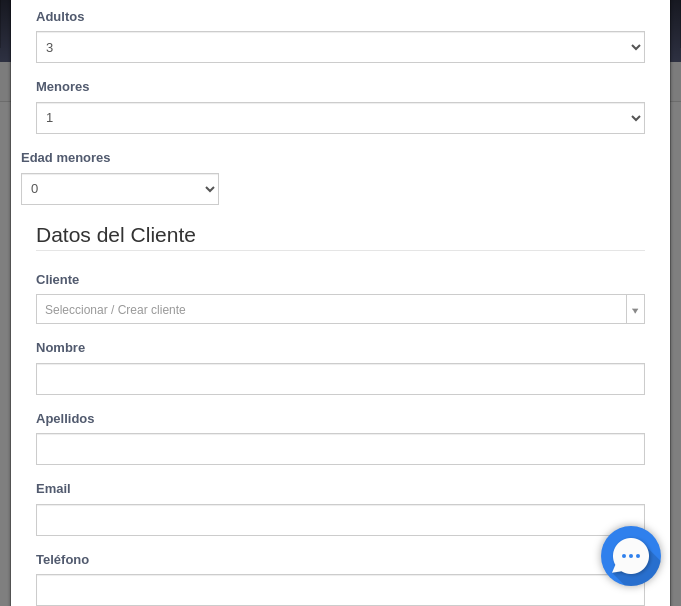 type on "Margarita" 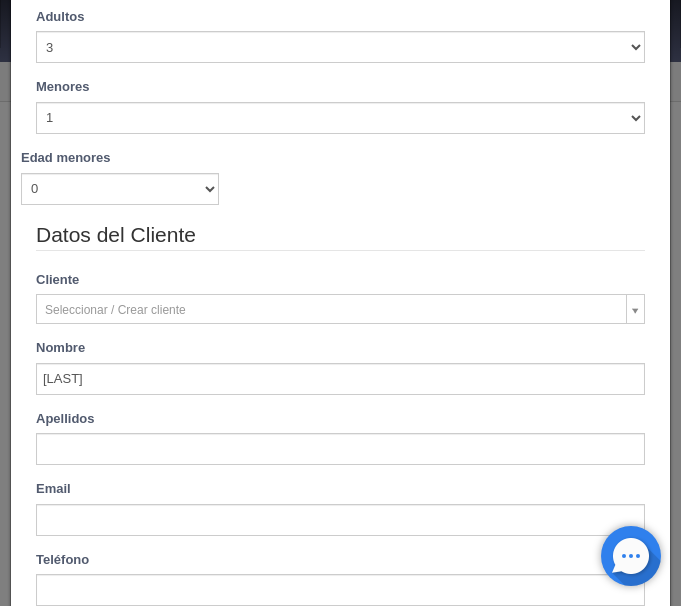 type on "Valdez" 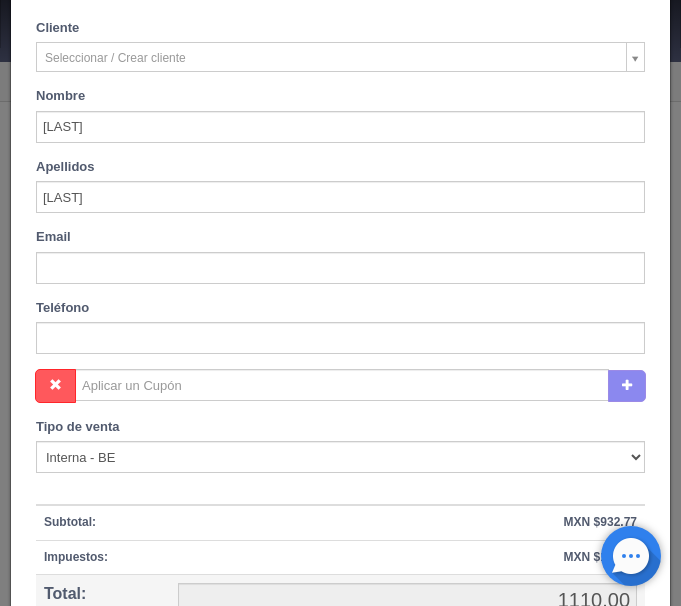 scroll, scrollTop: 840, scrollLeft: 0, axis: vertical 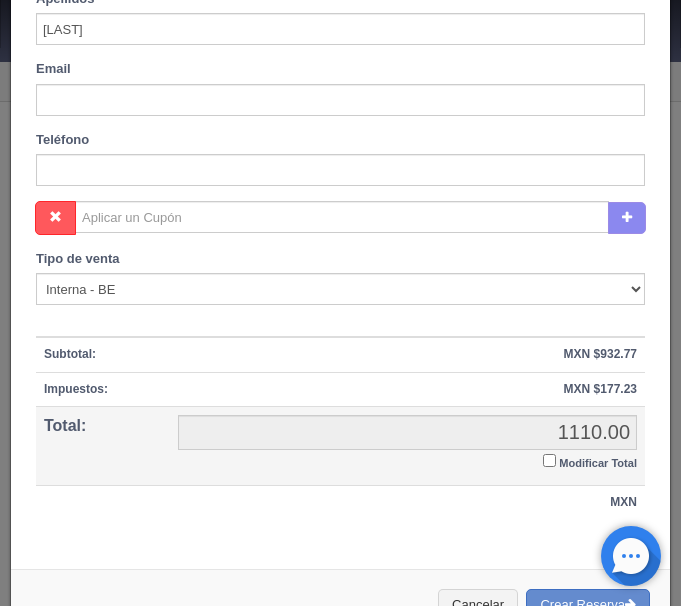 click on "Modificar Total" at bounding box center (549, 460) 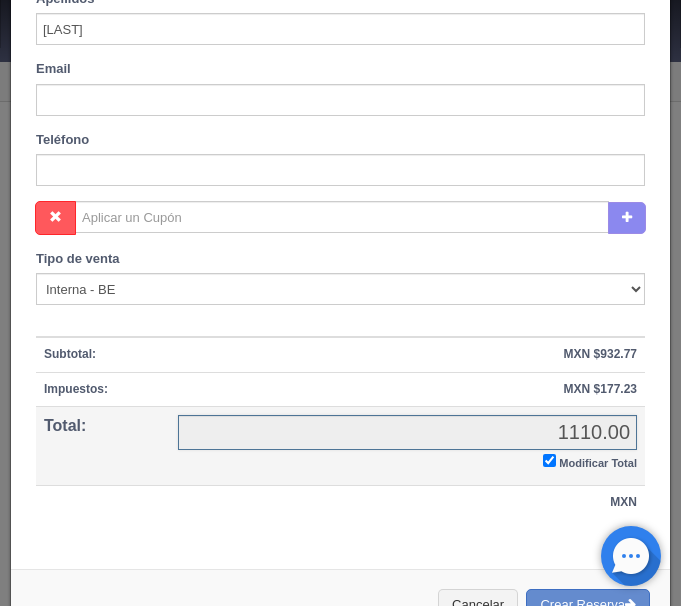 checkbox on "true" 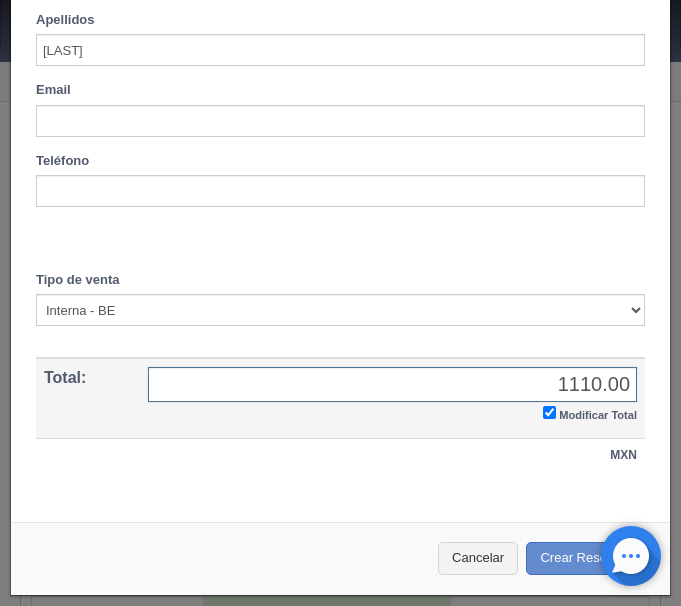scroll, scrollTop: 817, scrollLeft: 0, axis: vertical 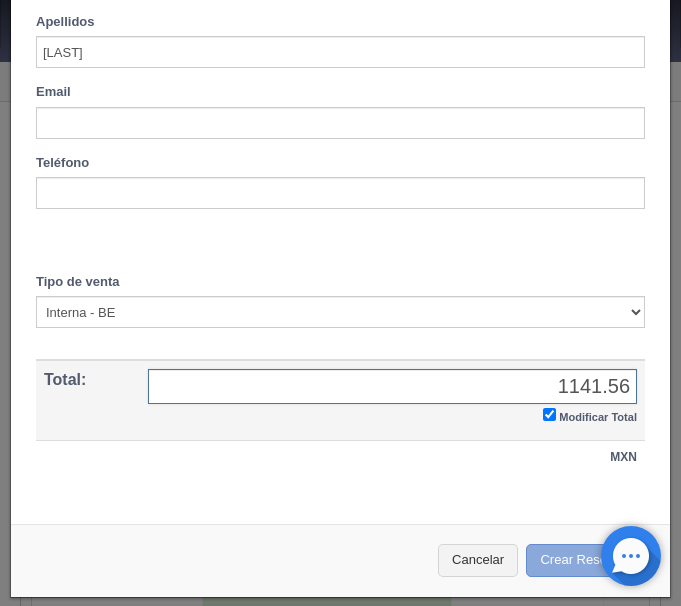 type on "1141.56" 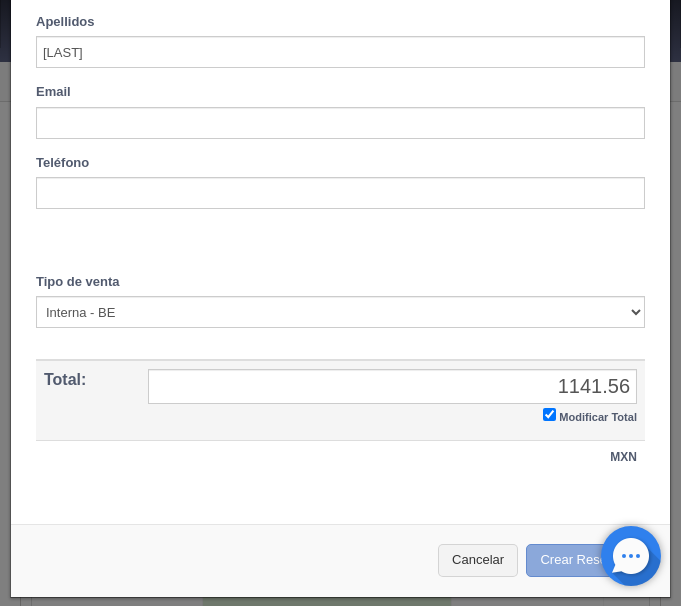 click on "Crear Reserva" at bounding box center [588, 560] 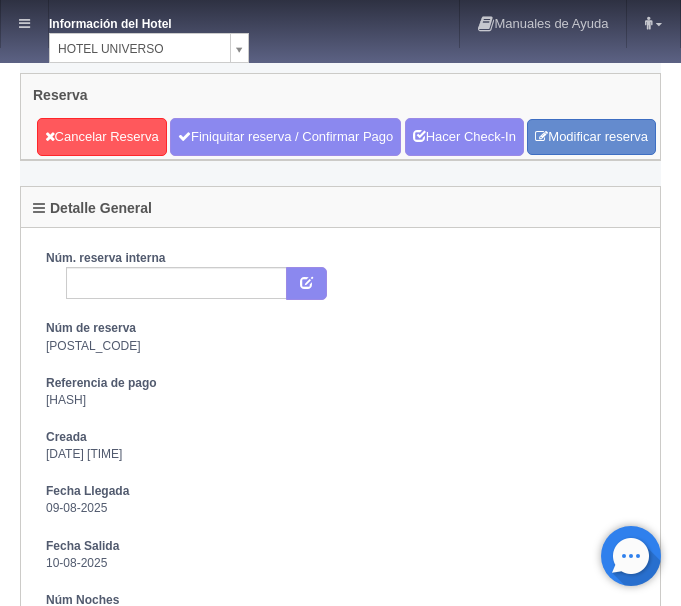 scroll, scrollTop: 0, scrollLeft: 0, axis: both 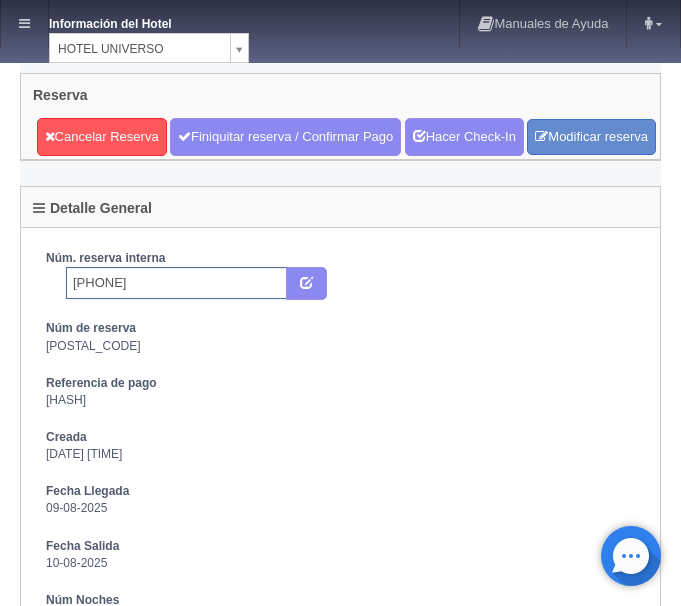 click on "[PHONE]" at bounding box center [176, 283] 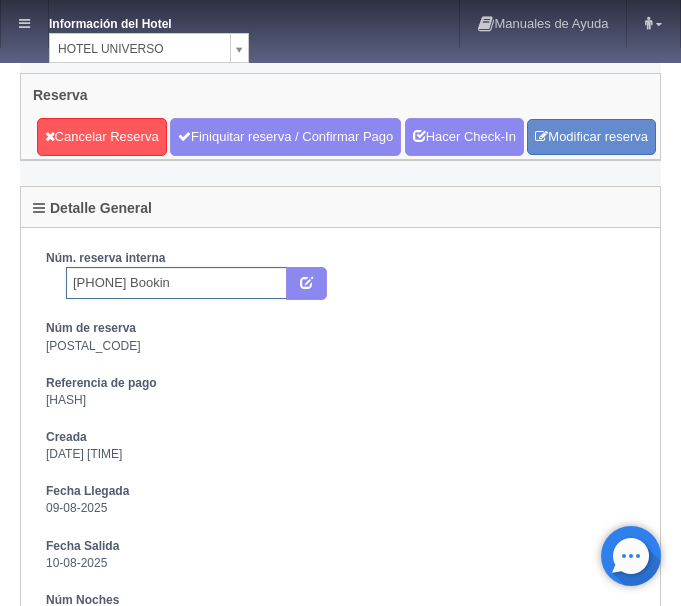 type on "[PHONE] Booking" 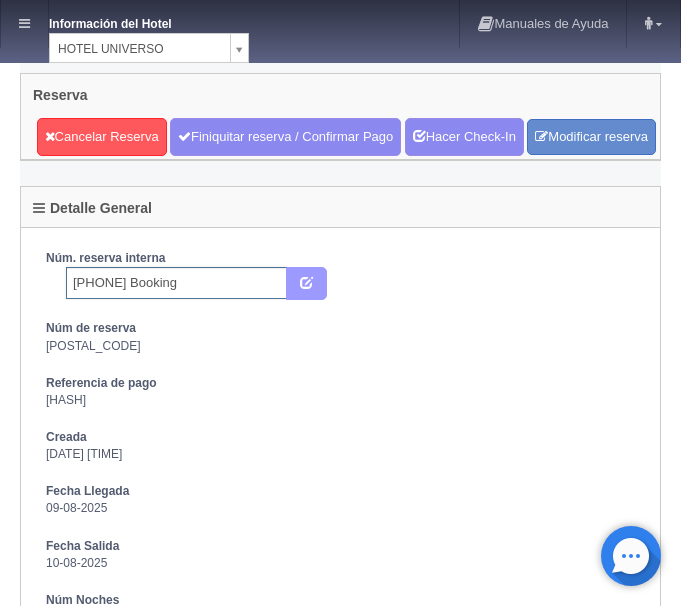 click at bounding box center (306, 281) 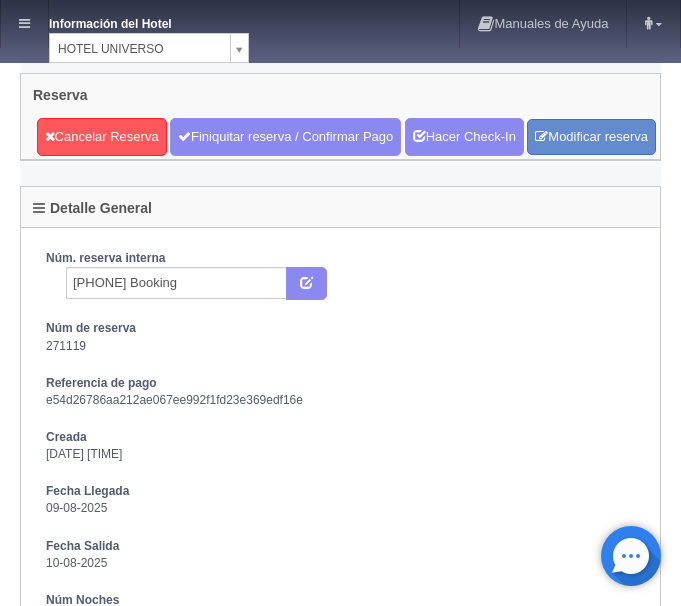 scroll, scrollTop: 0, scrollLeft: 0, axis: both 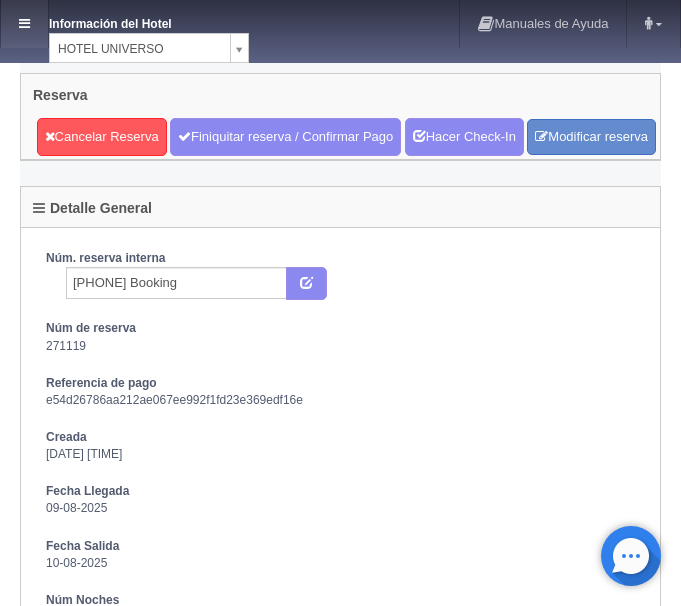 click at bounding box center [24, 23] 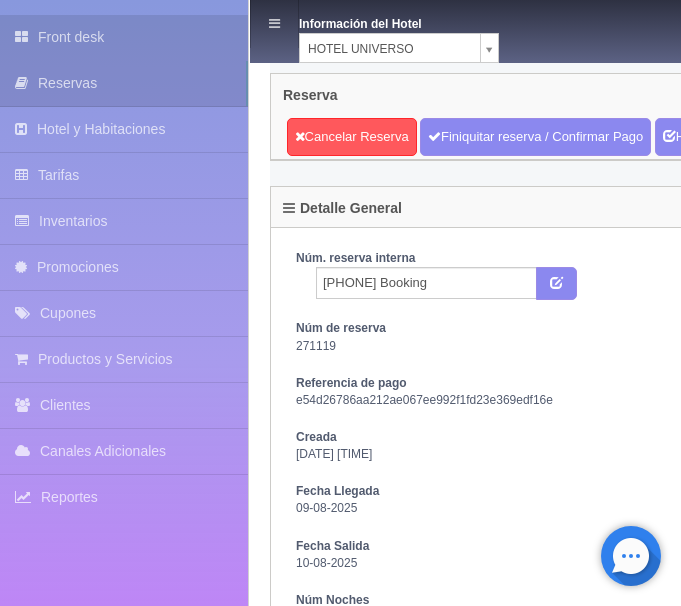click on "Front desk" at bounding box center [124, 37] 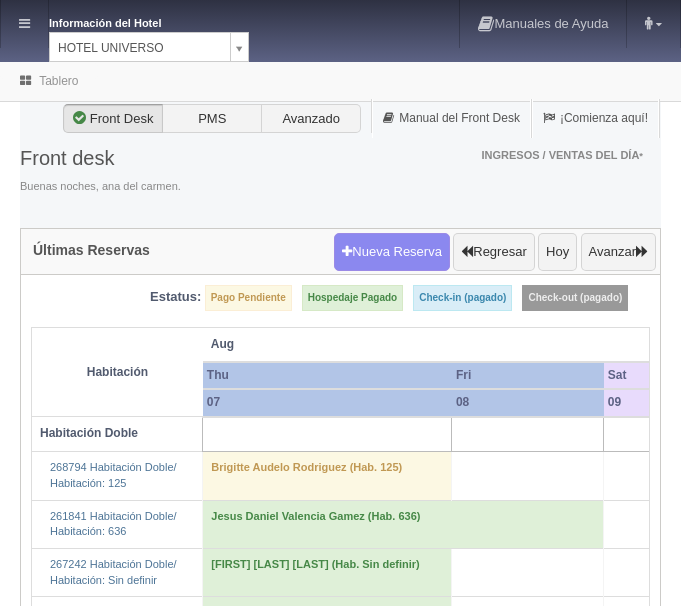 scroll, scrollTop: 0, scrollLeft: 0, axis: both 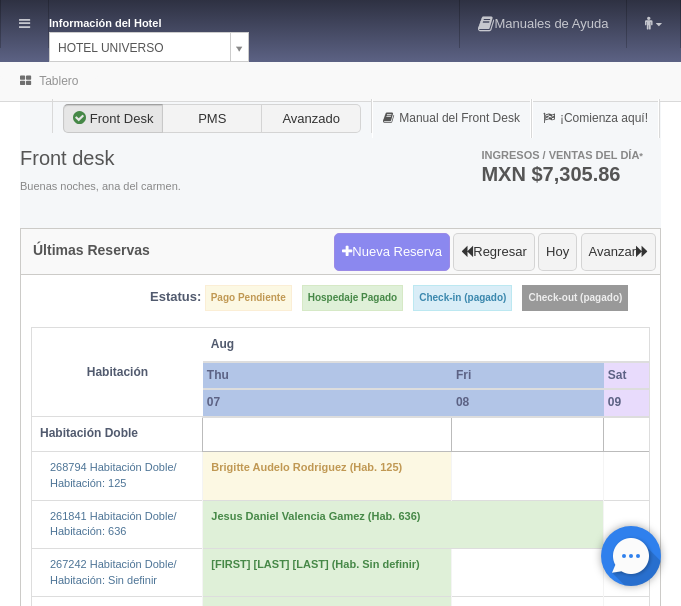 click on "Información del Hotel
HOTEL UNIVERSO
HOTEL SAN FRANCISCO PLAZA
HOTEL UNIVERSO
Hotel Latino
Manuales de Ayuda
Actualizaciones recientes
ana del carmen
Mi Perfil
Salir / Log Out
Procesando...
Front desk
Reservas
Hotel y Habitaciones
Tarifas
Inventarios
Promociones
Cupones
Productos y Servicios" at bounding box center (340, 3175) 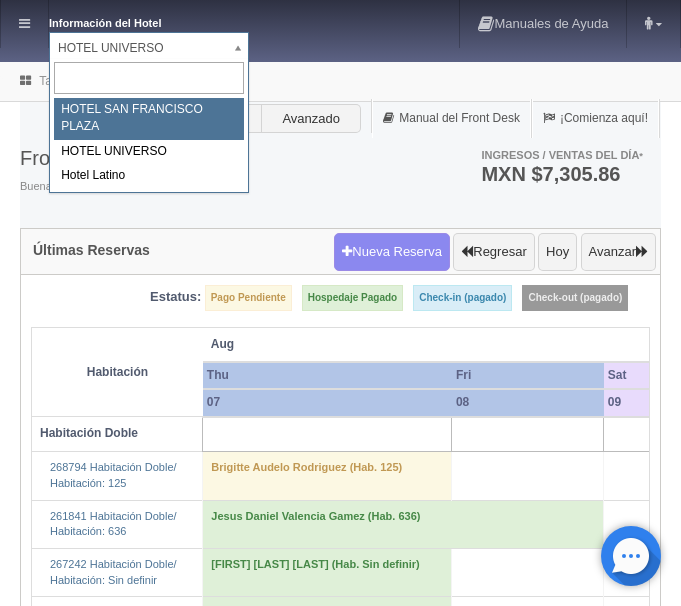 select on "357" 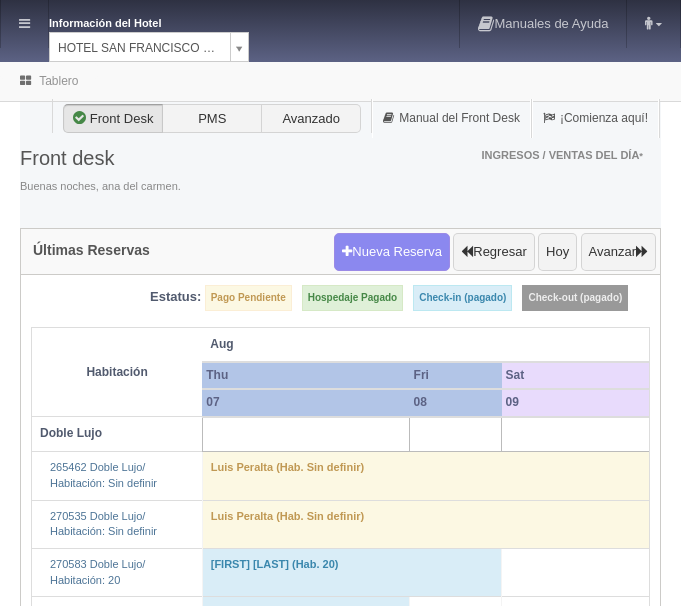 scroll, scrollTop: 0, scrollLeft: 0, axis: both 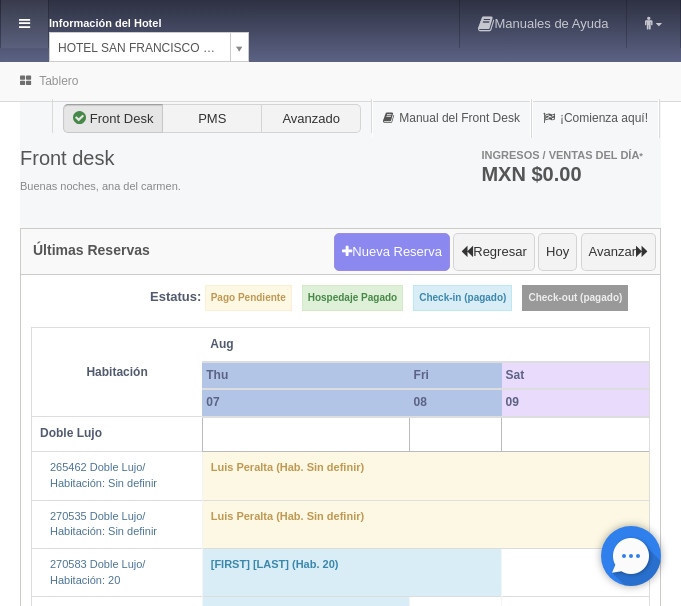 click at bounding box center [24, 24] 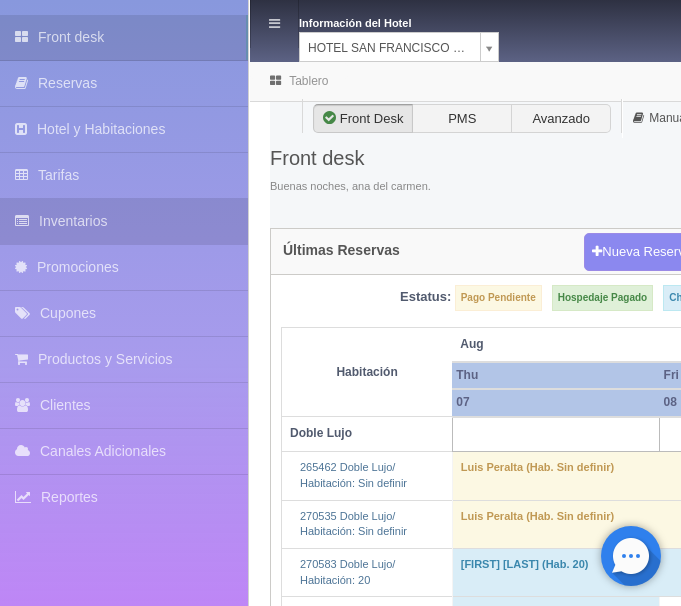 click on "Inventarios" at bounding box center [124, 221] 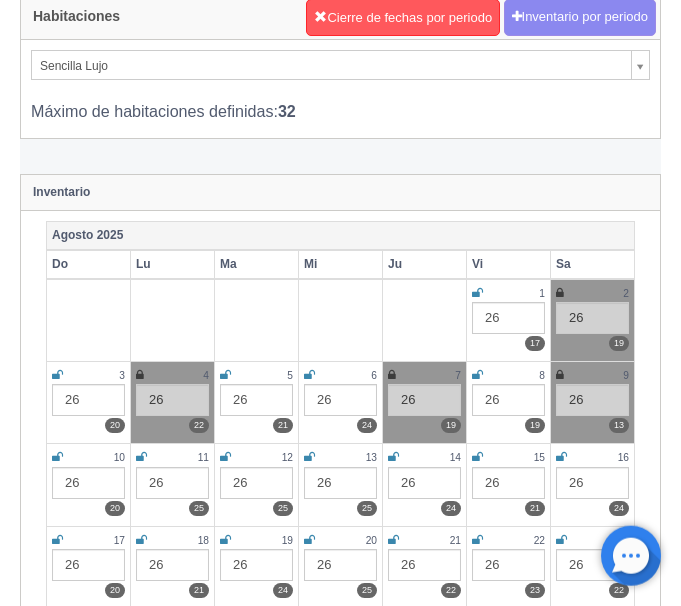 scroll, scrollTop: 204, scrollLeft: 0, axis: vertical 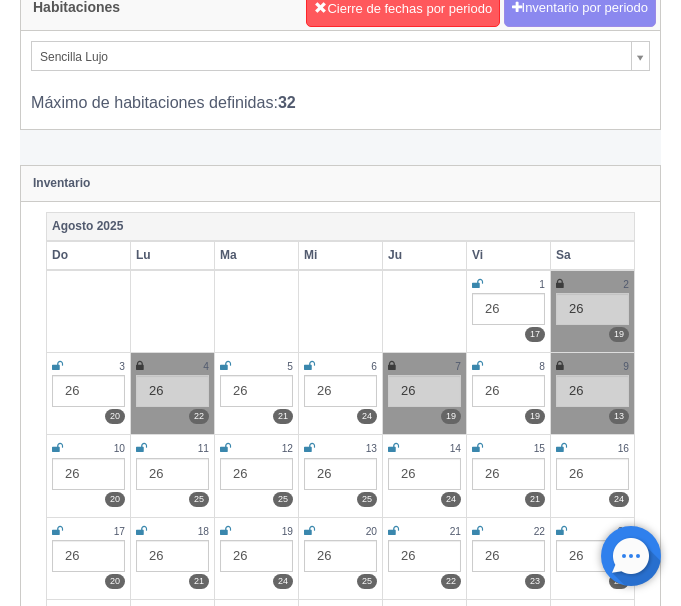 click at bounding box center (560, 366) 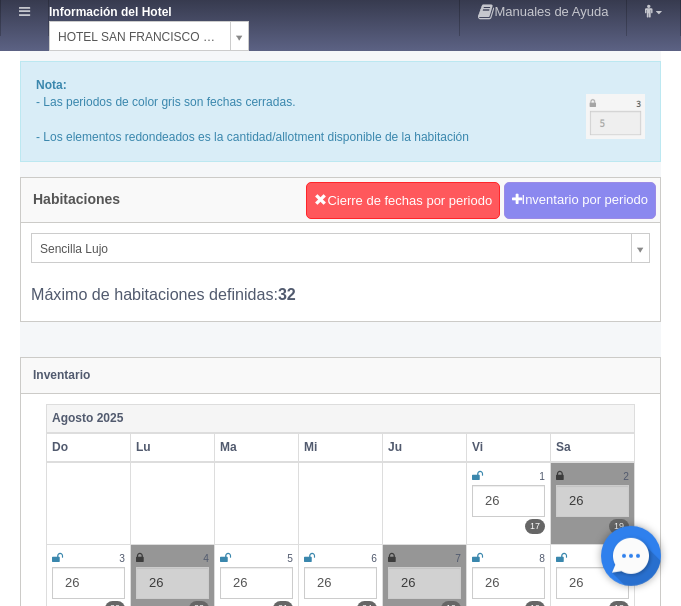 scroll, scrollTop: 0, scrollLeft: 0, axis: both 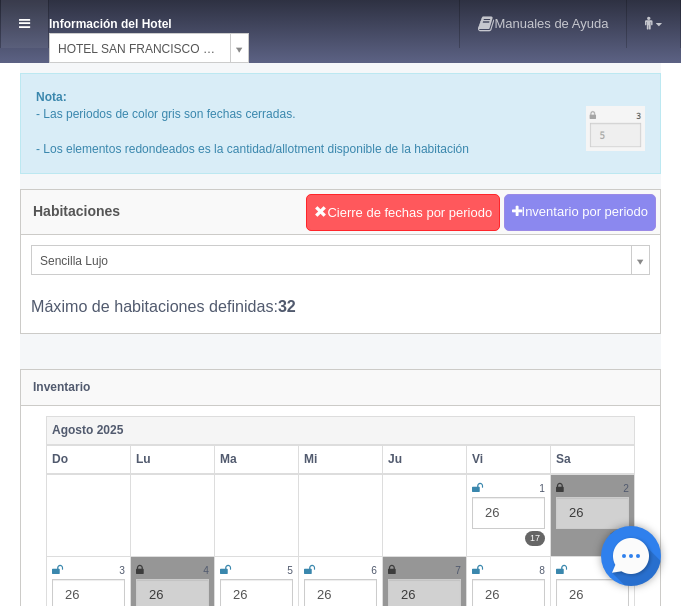 click at bounding box center (24, 24) 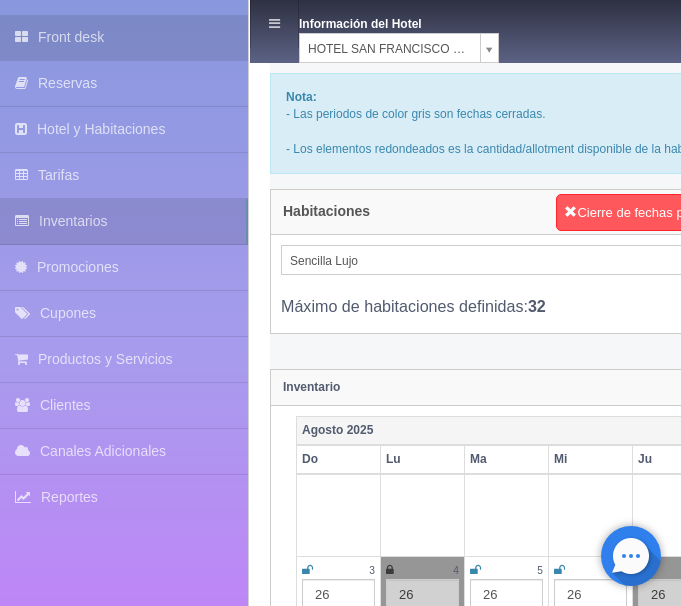 click on "Front desk" at bounding box center [124, 37] 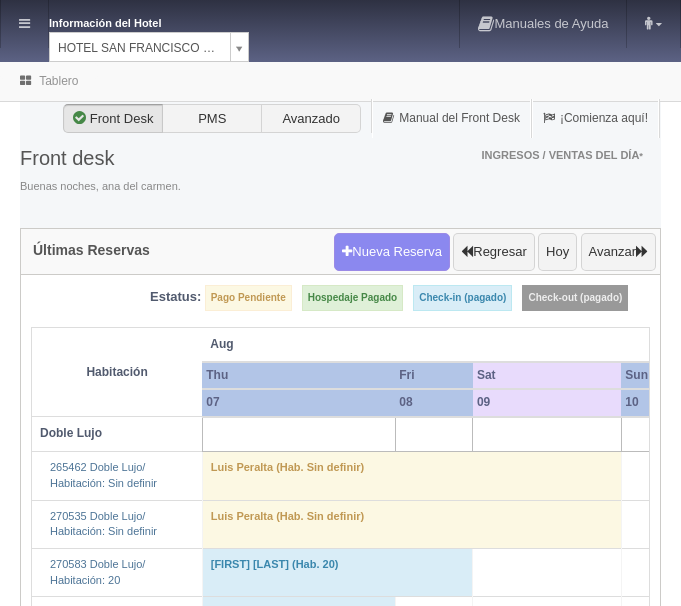 scroll, scrollTop: 0, scrollLeft: 0, axis: both 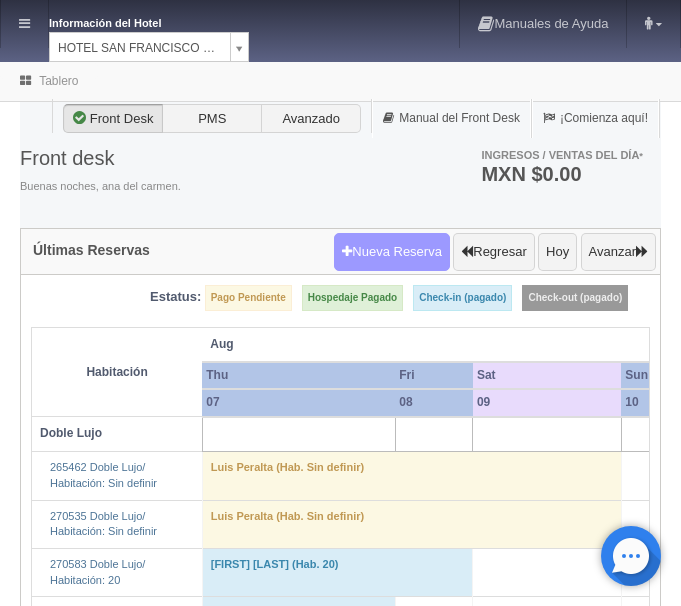 click on "Nueva Reserva" at bounding box center [392, 252] 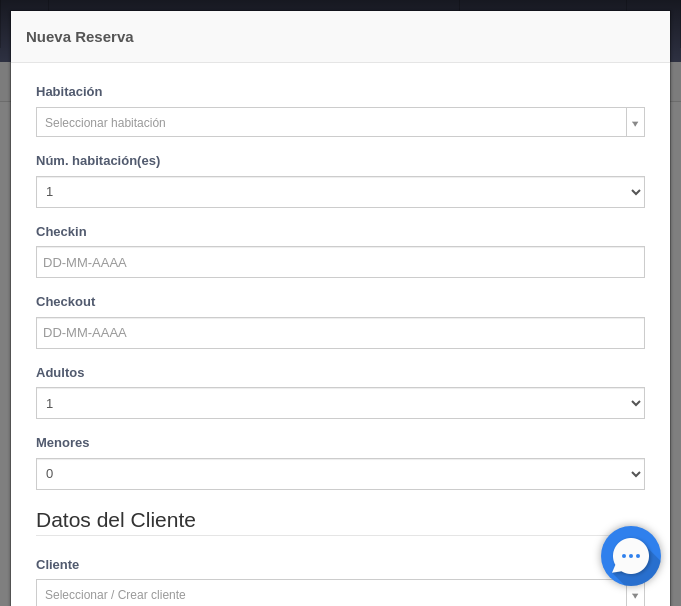 checkbox on "false" 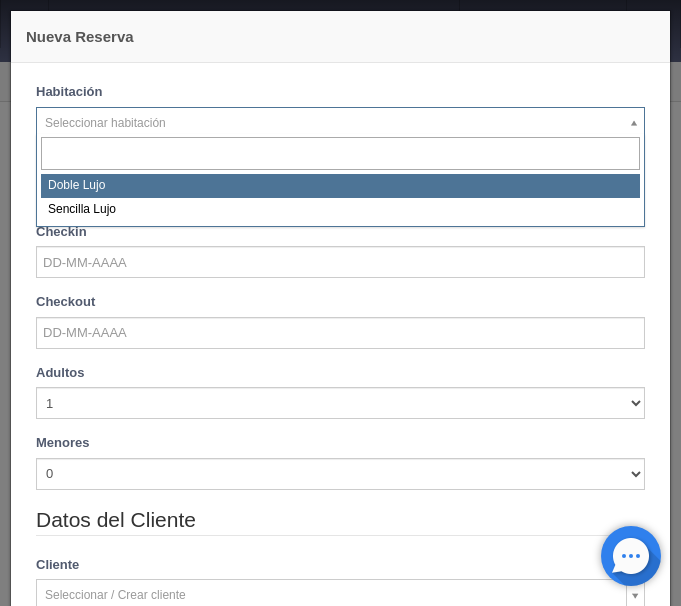 click on "Información del Hotel
HOTEL SAN FRANCISCO PLAZA
HOTEL SAN FRANCISCO PLAZA
HOTEL UNIVERSO
Hotel Latino
Manuales de Ayuda
Actualizaciones recientes
ana del carmen
Mi Perfil
Salir / Log Out
Procesando...
Front desk
Reservas
Hotel y Habitaciones
Tarifas
Inventarios
Promociones
Cupones
Productos y Servicios" at bounding box center (340, 1549) 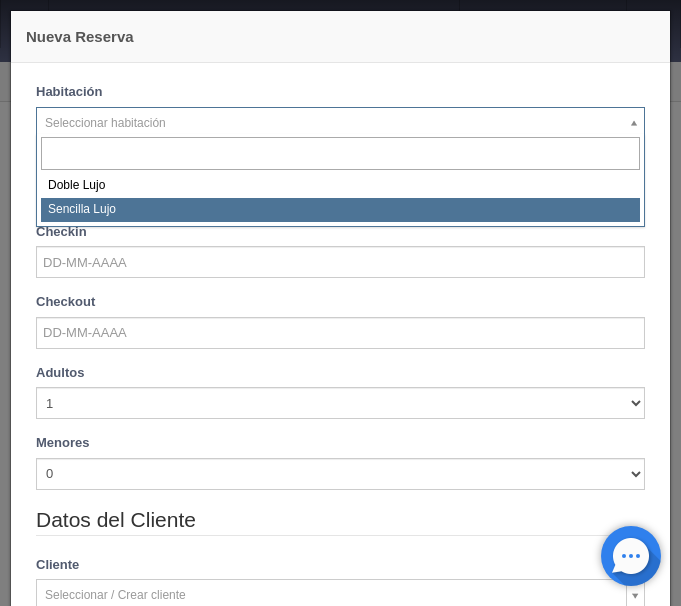 select on "576" 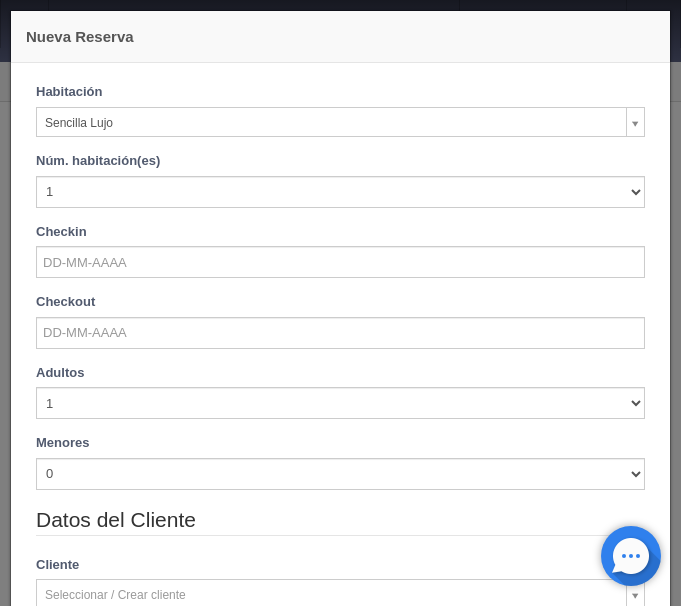 checkbox on "false" 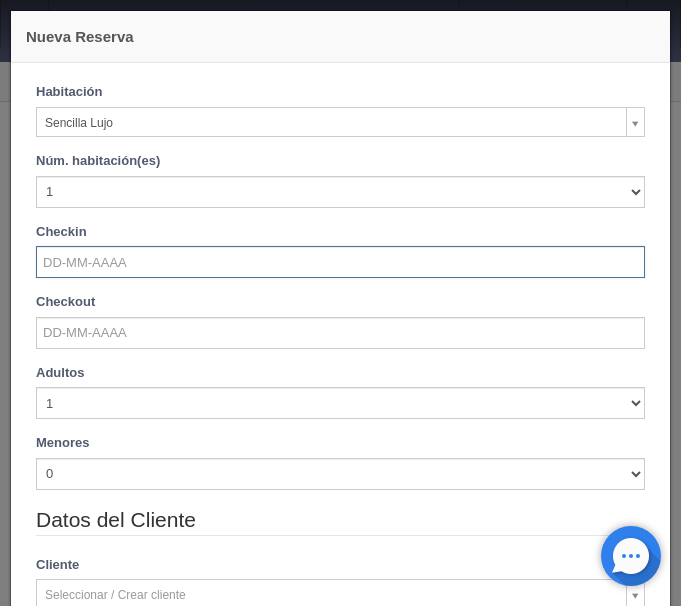 click at bounding box center (340, 262) 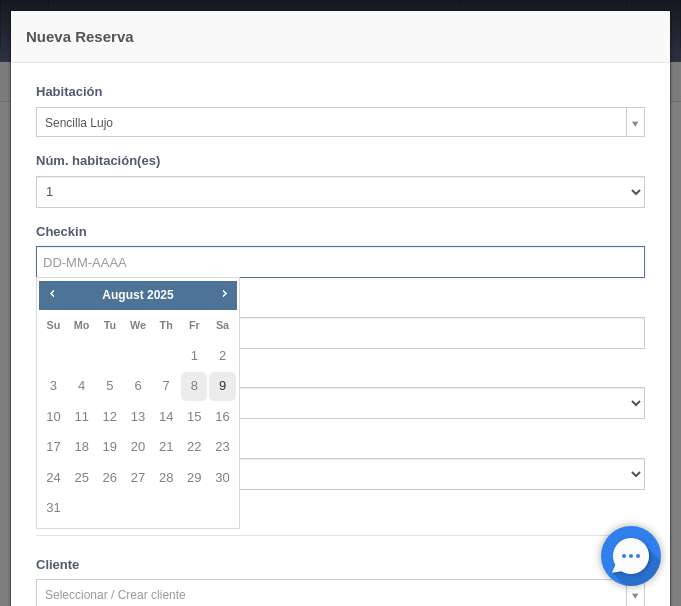 click on "9" at bounding box center (222, 386) 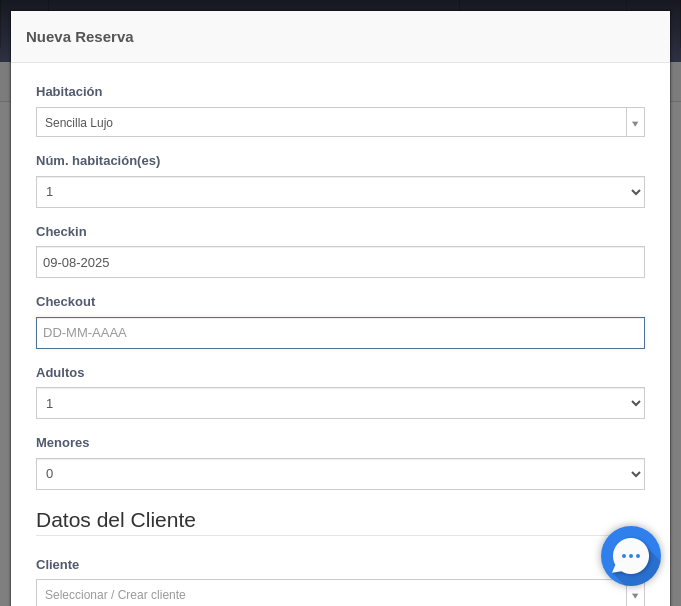 click at bounding box center (340, 333) 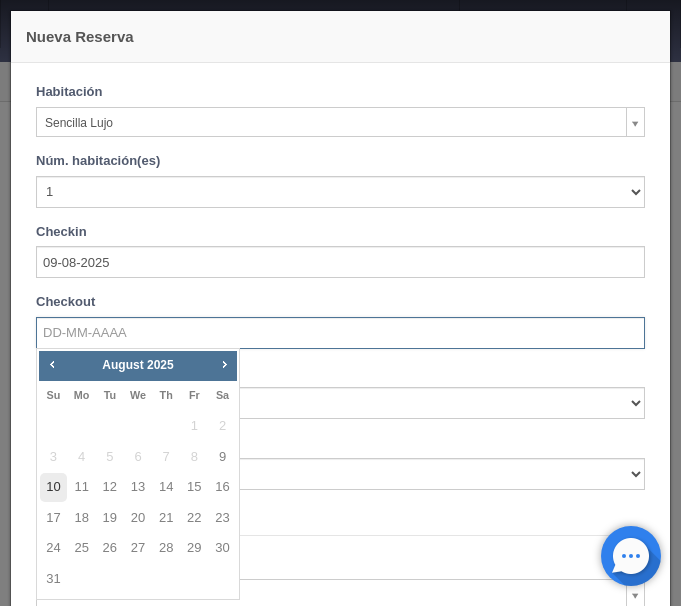 click on "10" at bounding box center (53, 487) 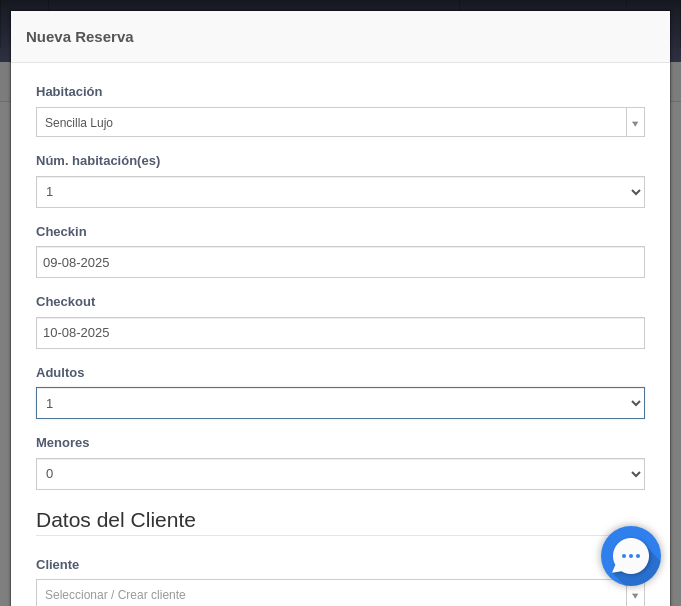 click on "1
2
3
4
5
6
7
8
9
10" at bounding box center (340, 403) 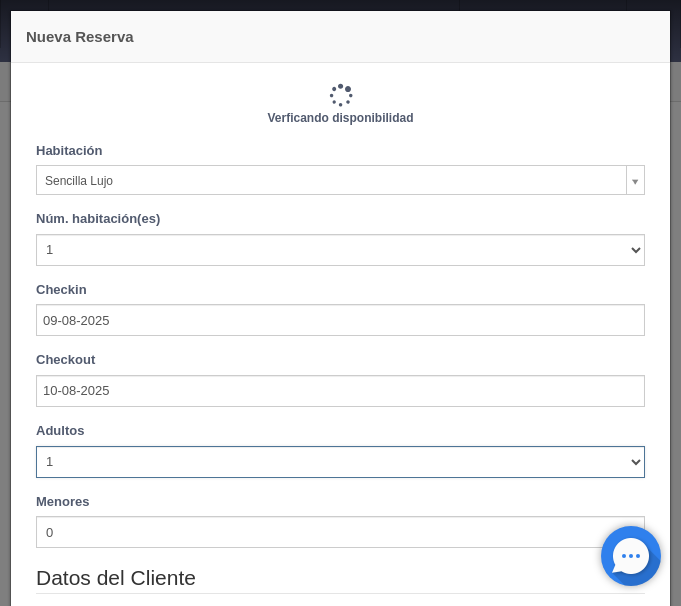 type on "1150.00" 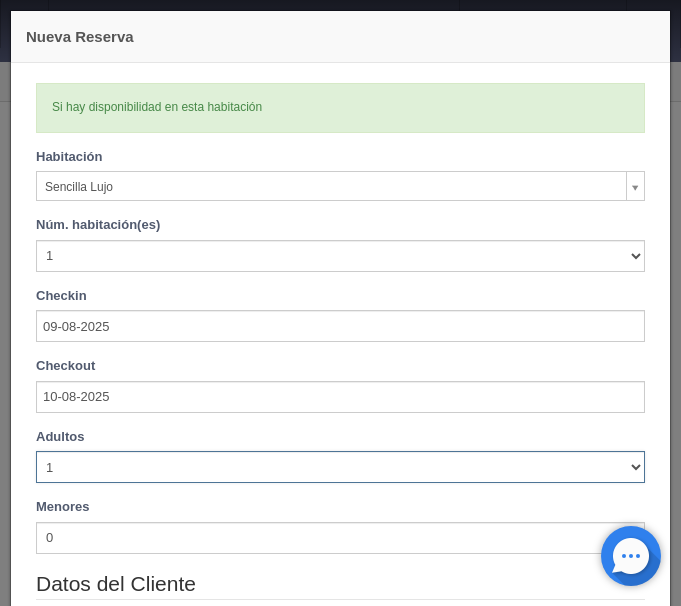 select on "2" 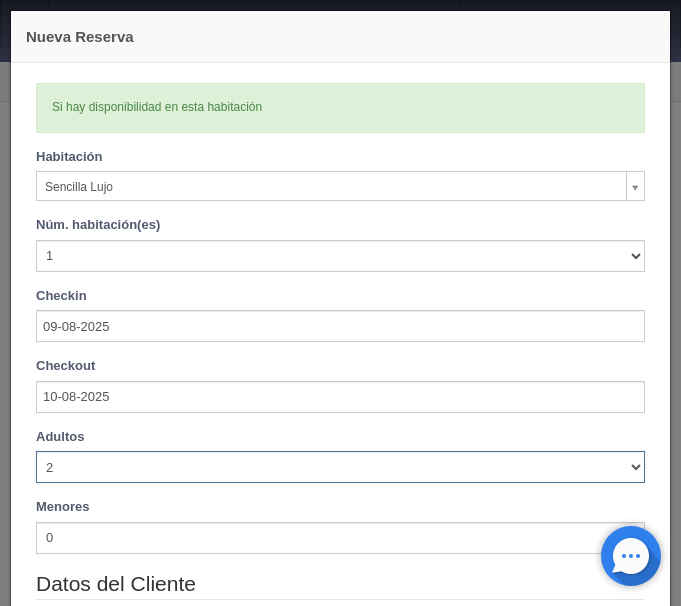 click on "2" at bounding box center [0, 0] 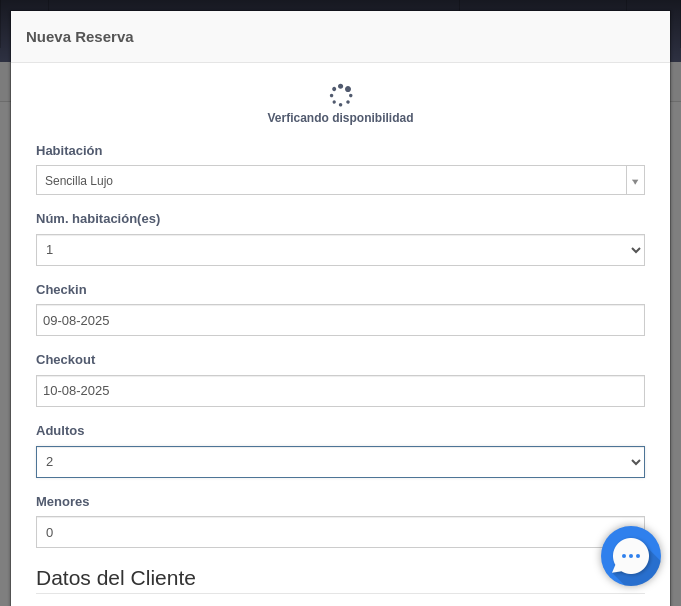 type on "1150.00" 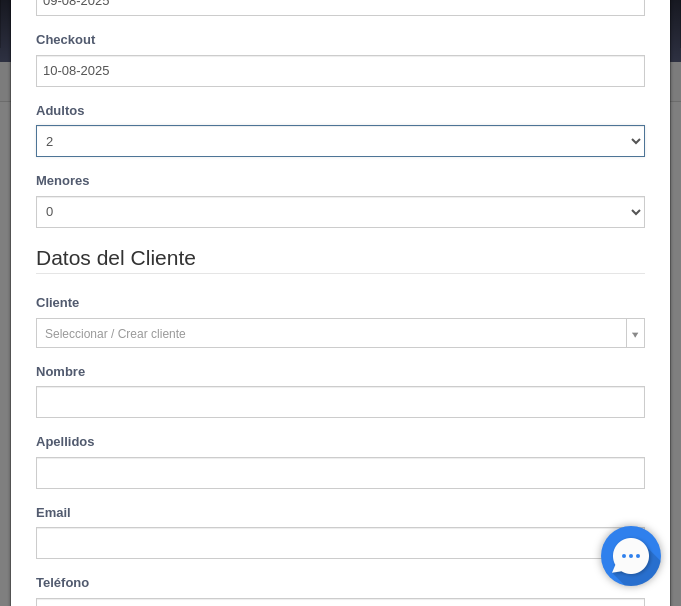 scroll, scrollTop: 336, scrollLeft: 0, axis: vertical 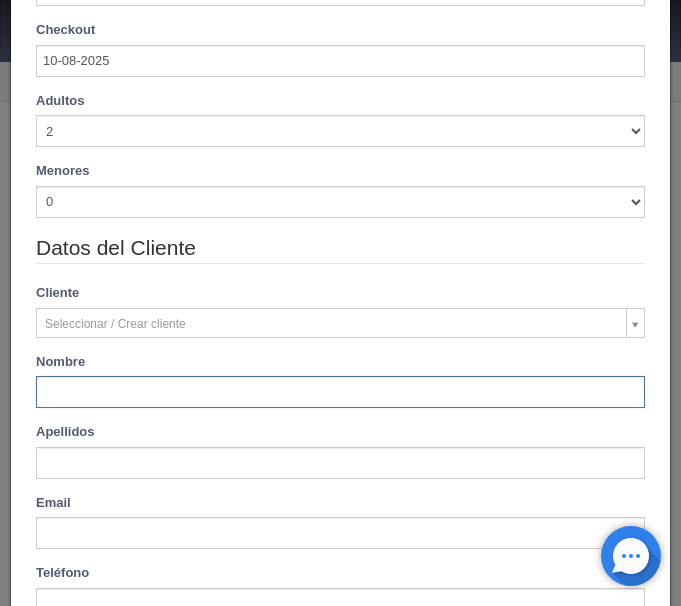 click at bounding box center (340, 392) 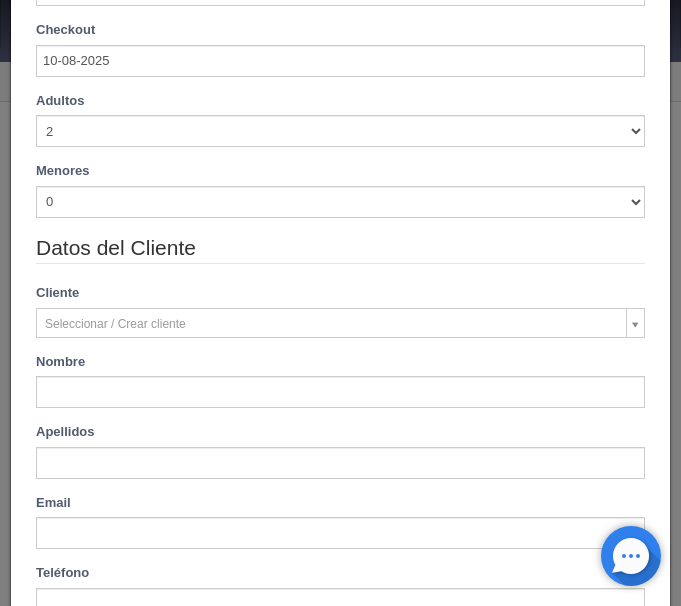 type on "Diego" 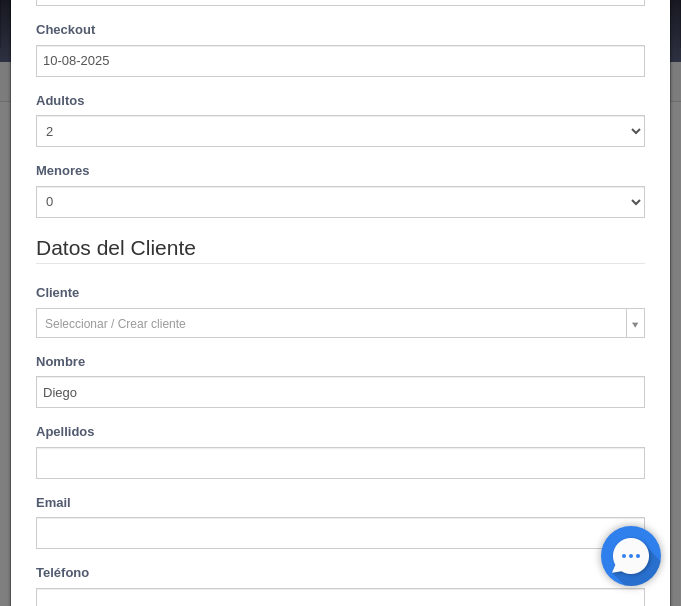 type on "Mariano" 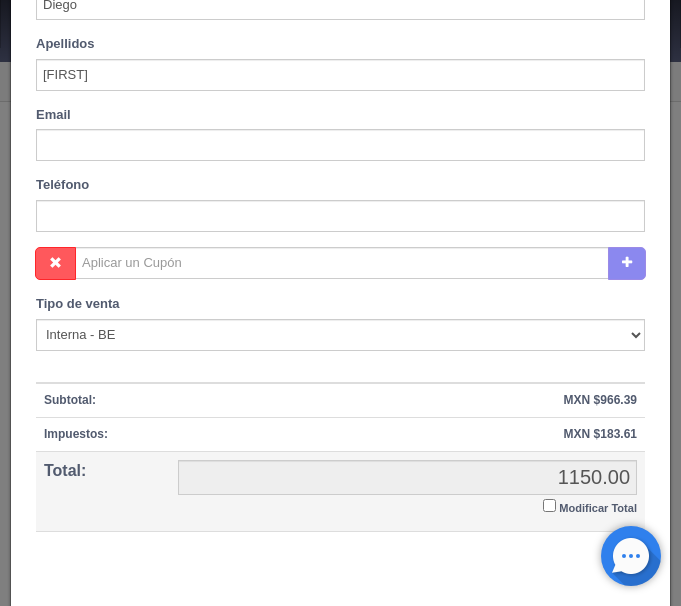 scroll, scrollTop: 756, scrollLeft: 0, axis: vertical 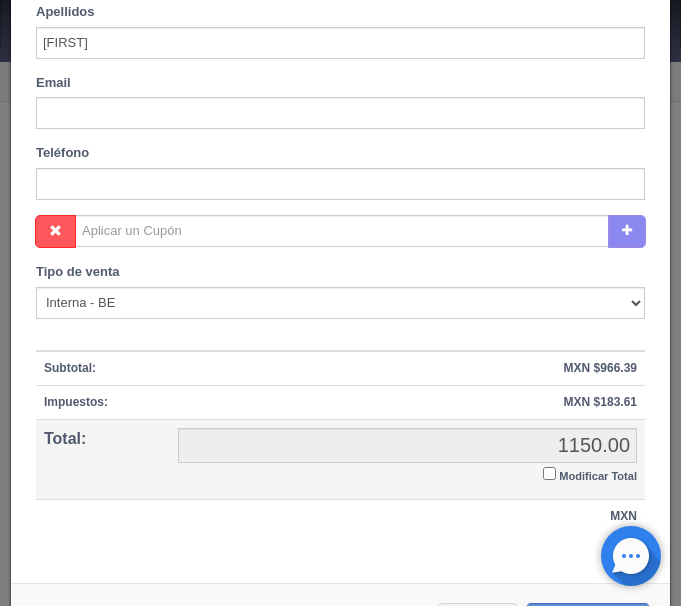 click on "Modificar Total" at bounding box center [549, 473] 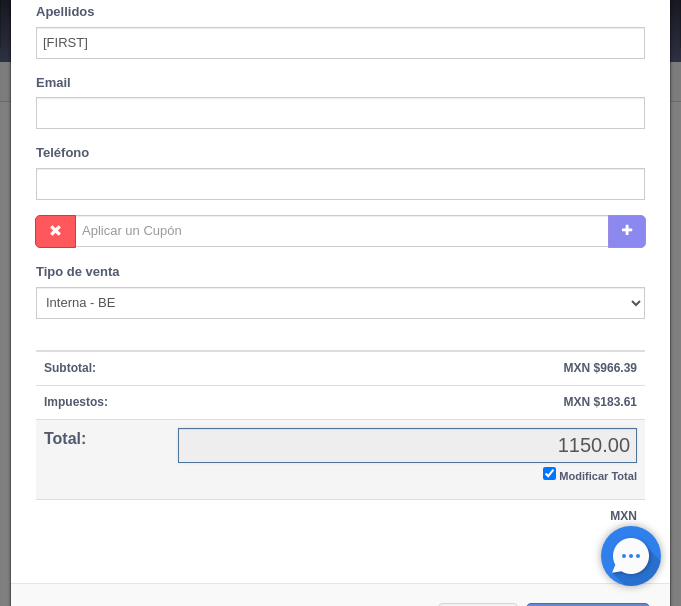 checkbox on "true" 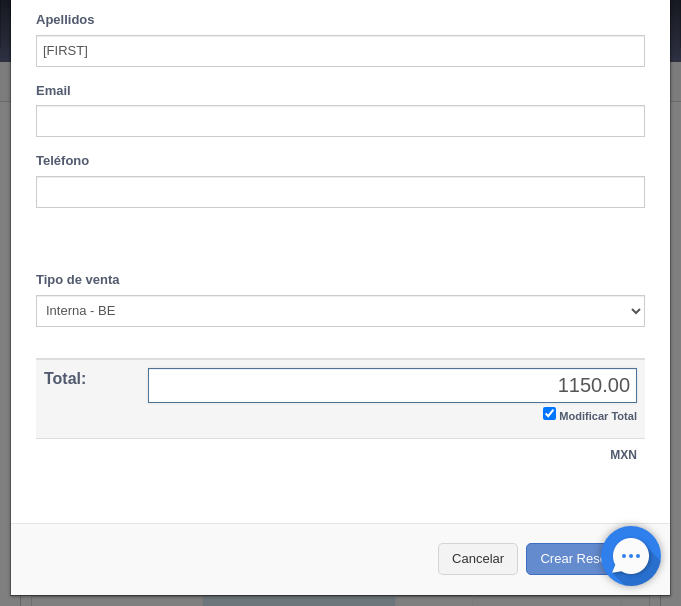 scroll, scrollTop: 746, scrollLeft: 0, axis: vertical 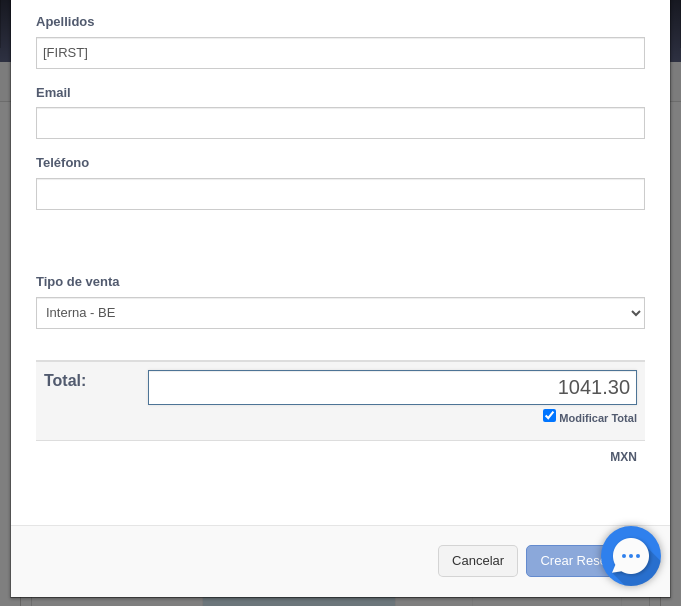 type on "1041.30" 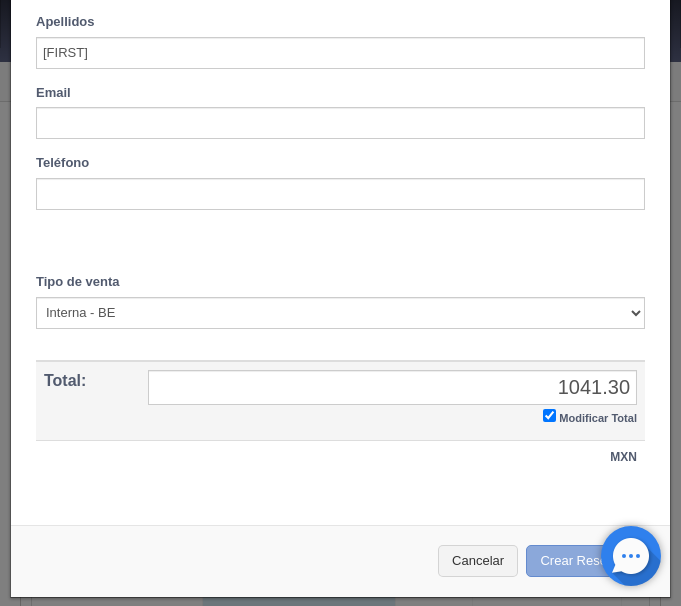click on "Crear Reserva" at bounding box center (588, 561) 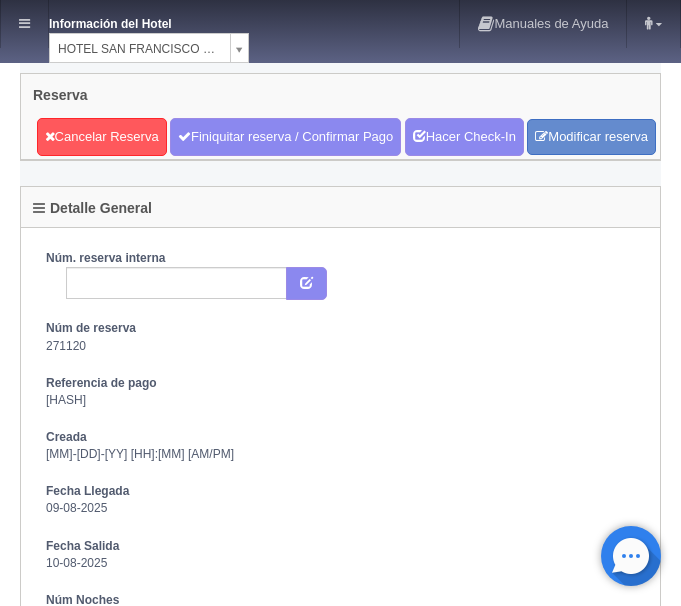 scroll, scrollTop: 0, scrollLeft: 0, axis: both 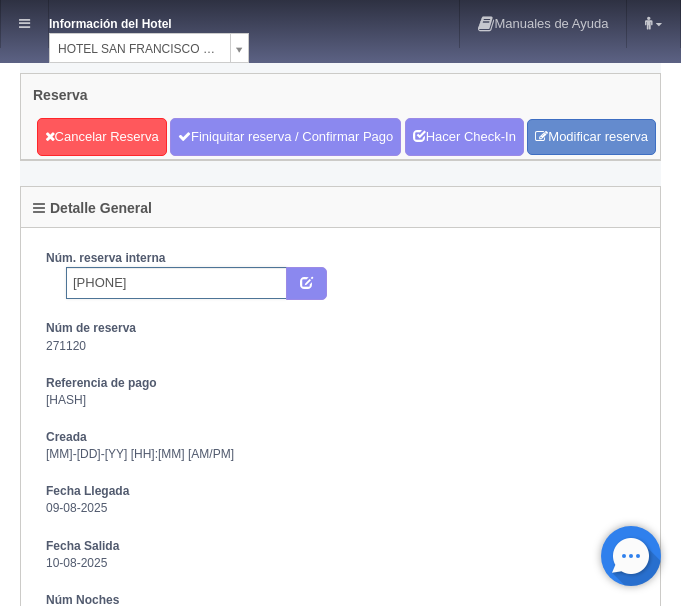 click on "2263982395" at bounding box center [176, 283] 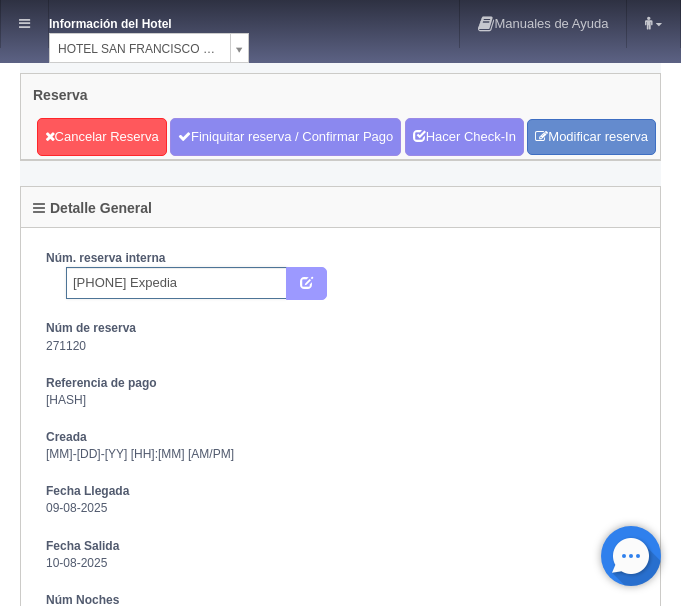 type on "[PHONE] Expedia" 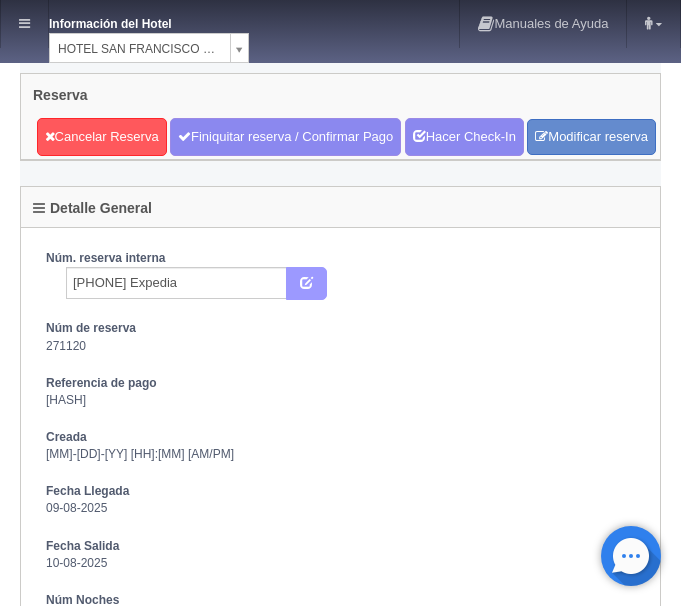 click at bounding box center (306, 284) 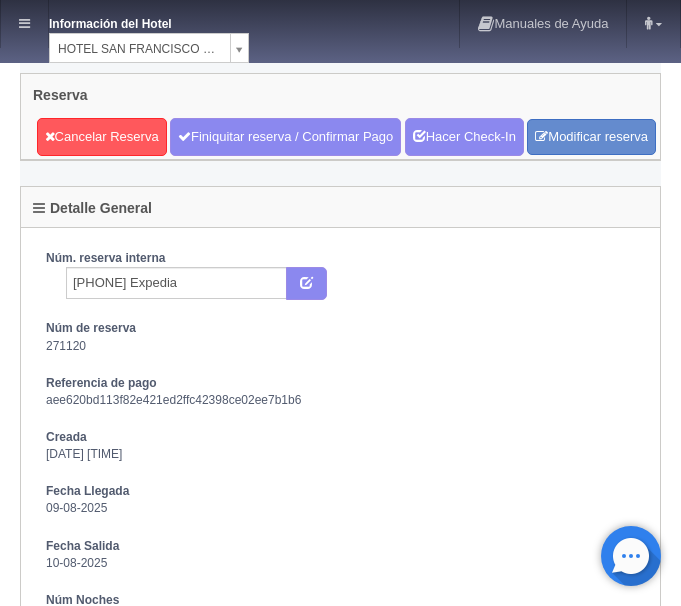 scroll, scrollTop: 0, scrollLeft: 0, axis: both 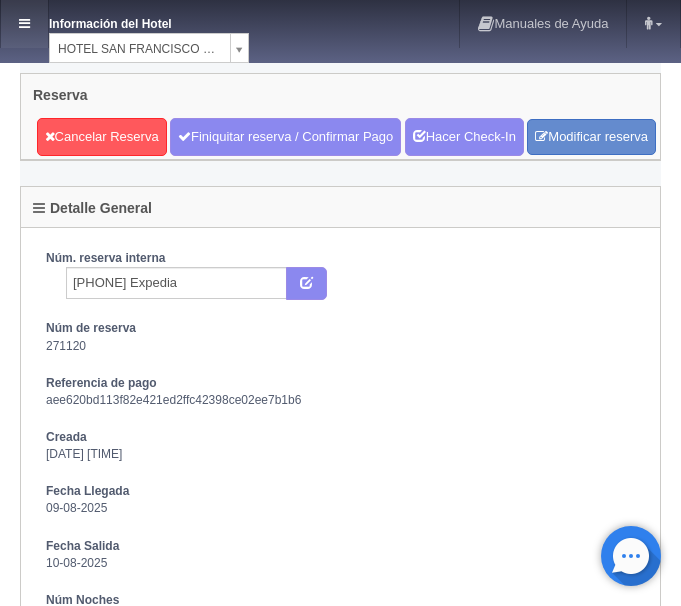 drag, startPoint x: 19, startPoint y: 36, endPoint x: 30, endPoint y: 33, distance: 11.401754 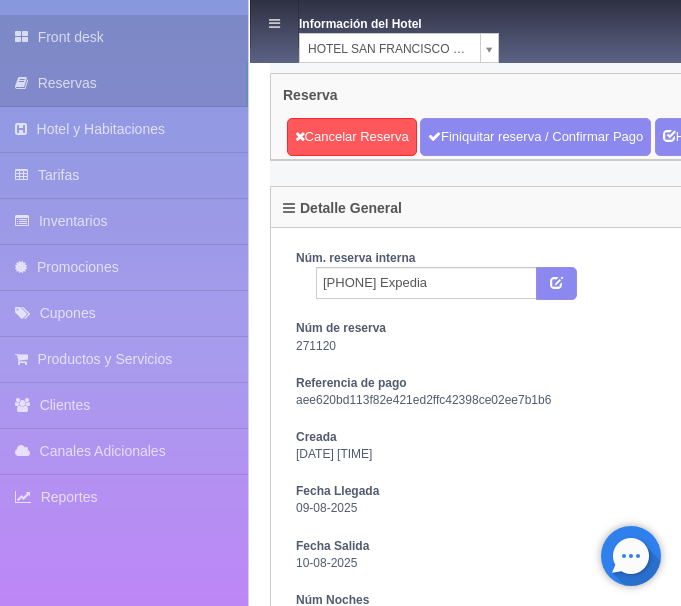 click at bounding box center (26, 37) 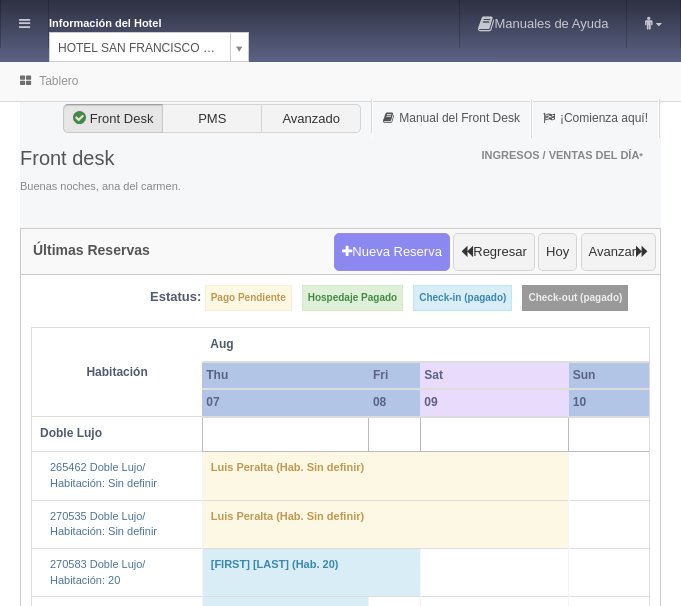 scroll, scrollTop: 0, scrollLeft: 0, axis: both 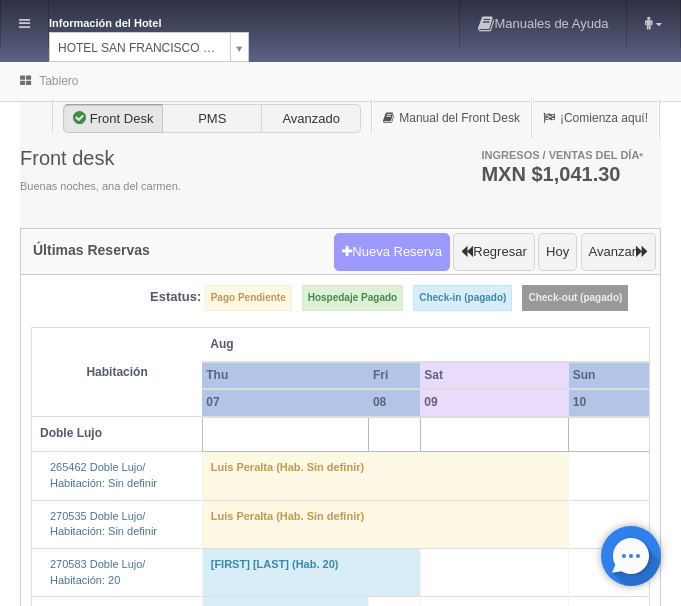click on "Nueva Reserva" at bounding box center (392, 252) 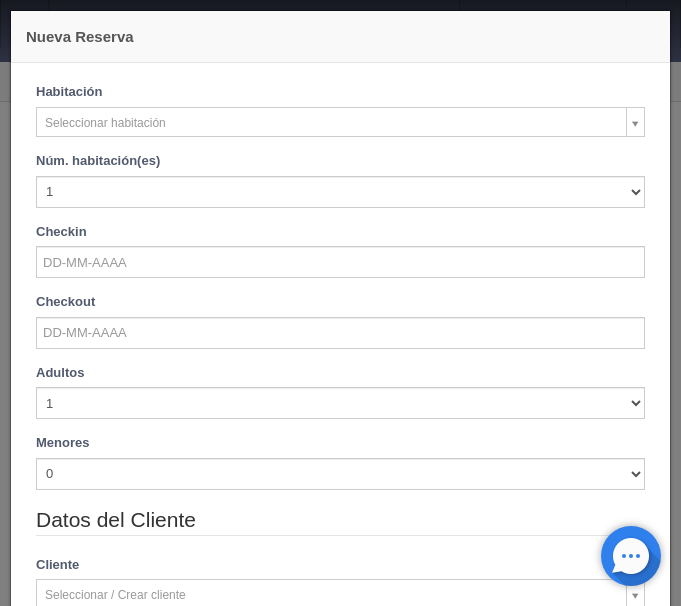 checkbox on "false" 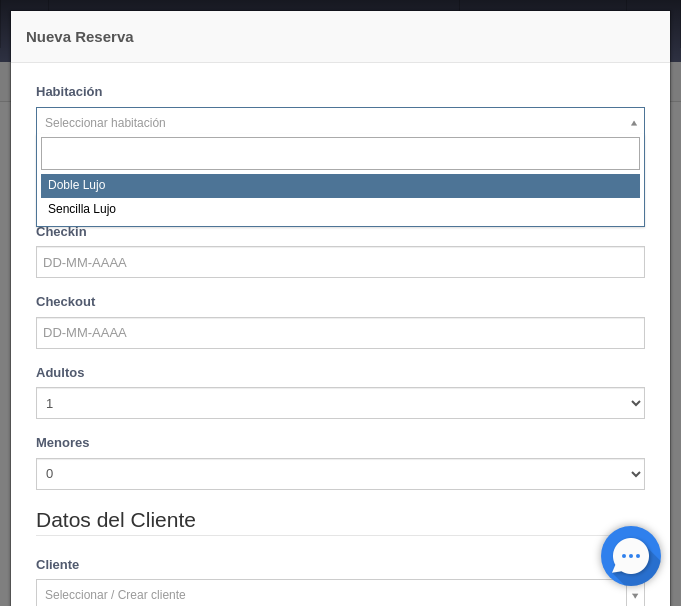 click on "Información del Hotel
HOTEL SAN FRANCISCO PLAZA
HOTEL SAN FRANCISCO PLAZA
HOTEL UNIVERSO
Hotel Latino
Manuales de Ayuda
Actualizaciones recientes
ana del carmen
Mi Perfil
Salir / Log Out
Procesando...
Front desk
Reservas
Hotel y Habitaciones
Tarifas
Inventarios
Promociones
Cupones
Productos y Servicios" at bounding box center (340, 1573) 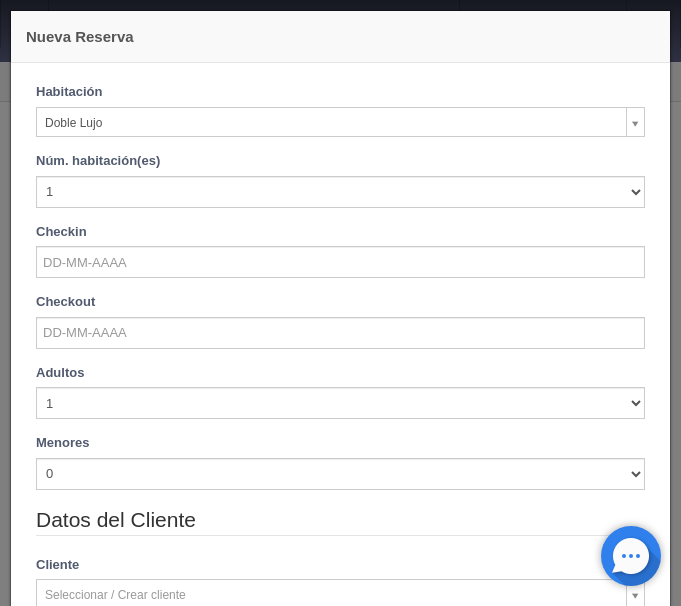 checkbox on "false" 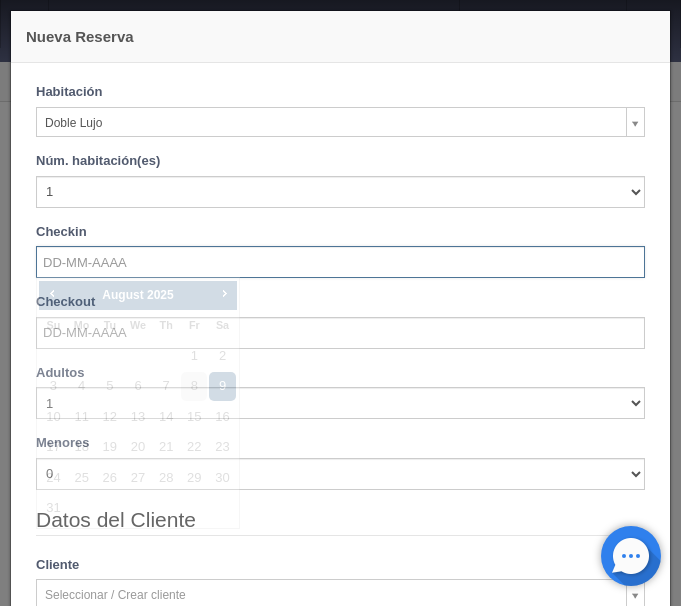click at bounding box center [340, 262] 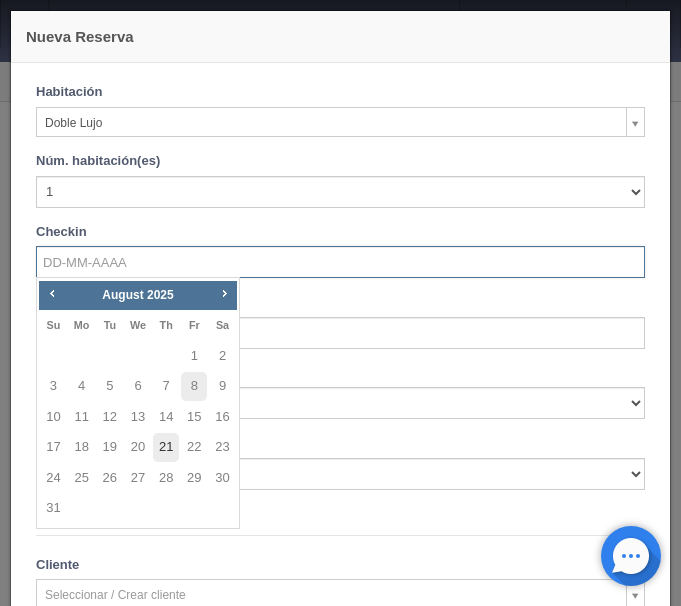 click on "21" at bounding box center (166, 447) 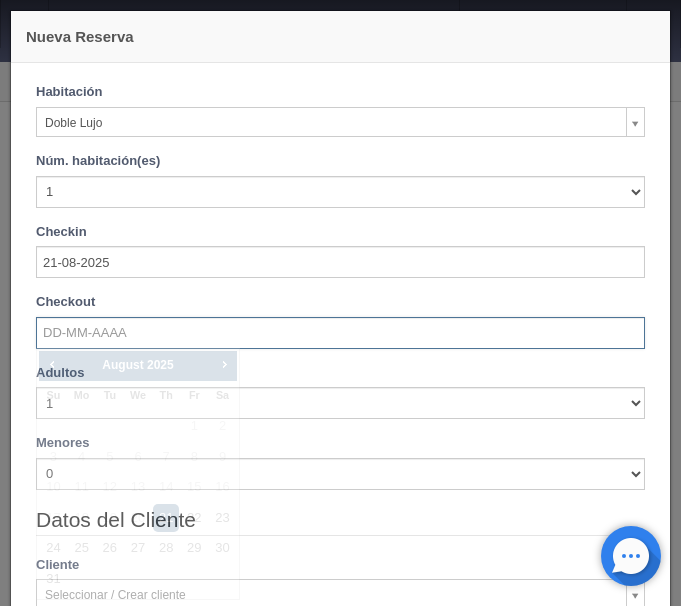 click at bounding box center [340, 333] 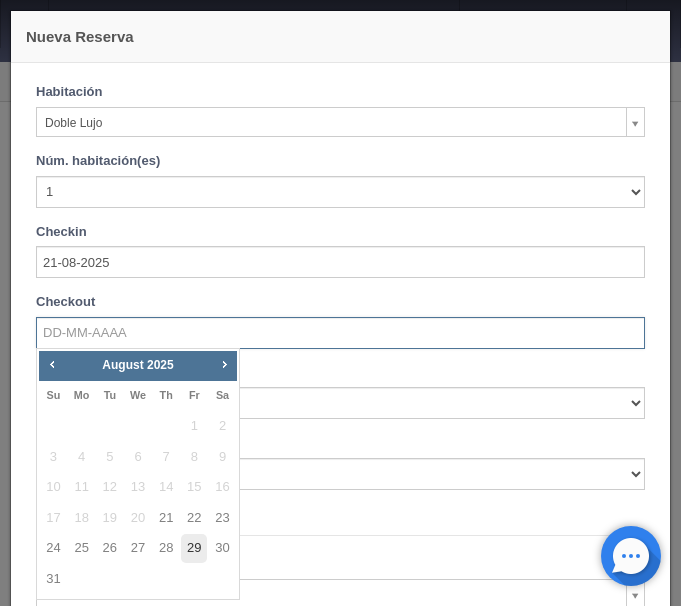 click on "29" at bounding box center [194, 548] 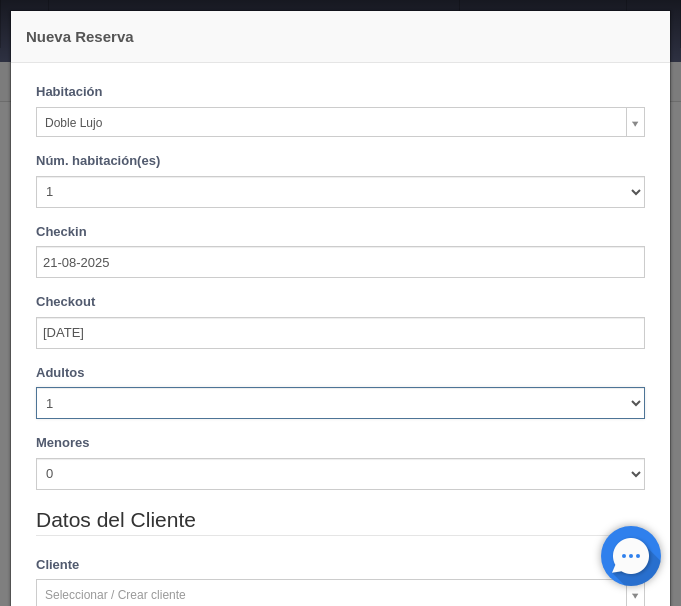 click on "1
2
3
4
5
6
7
8
9
10" at bounding box center (340, 403) 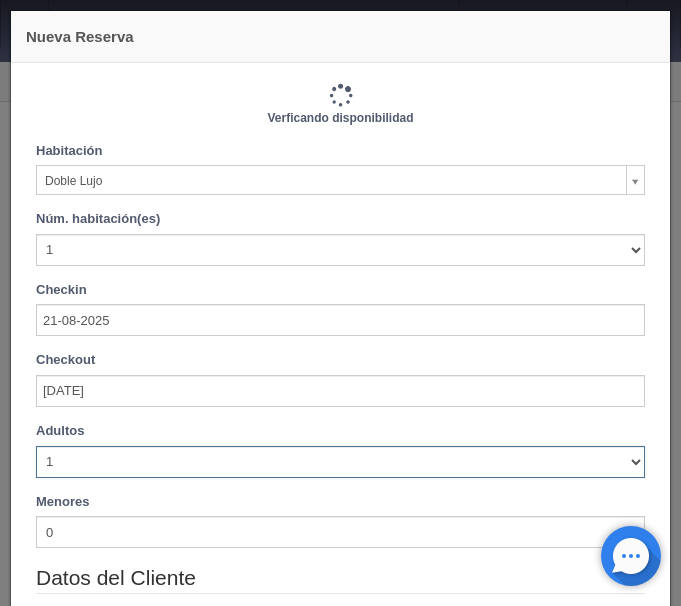 select on "4" 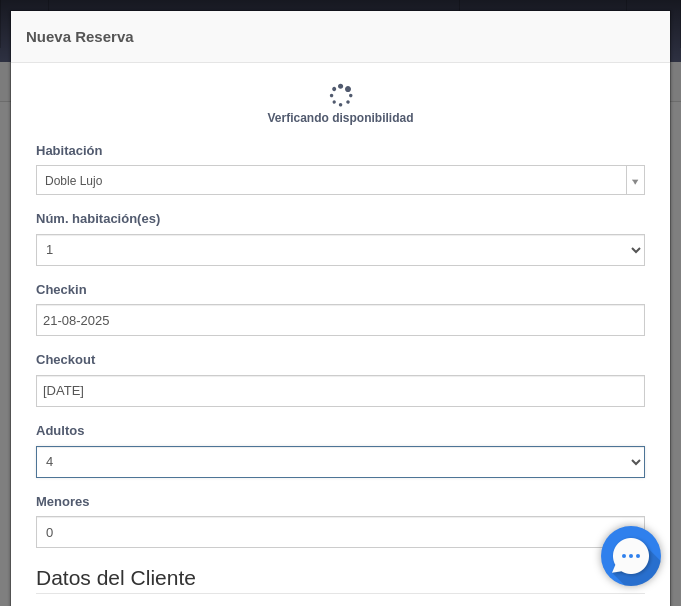 click on "4" at bounding box center (0, 0) 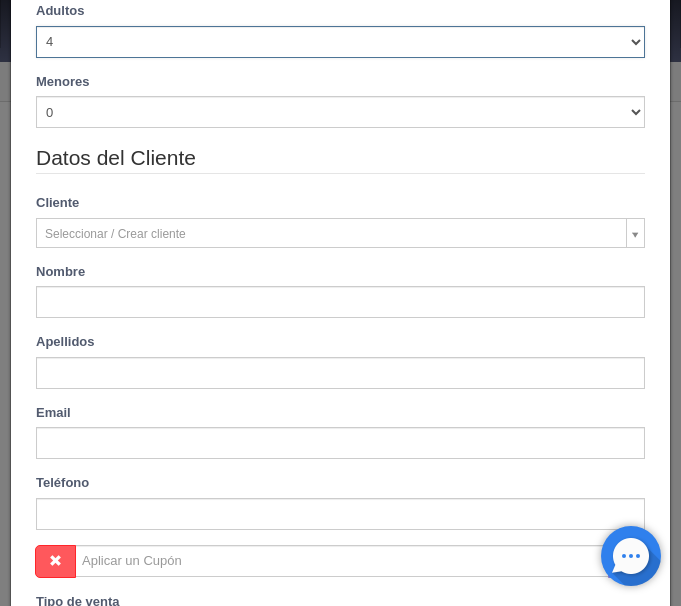type on "11040.00" 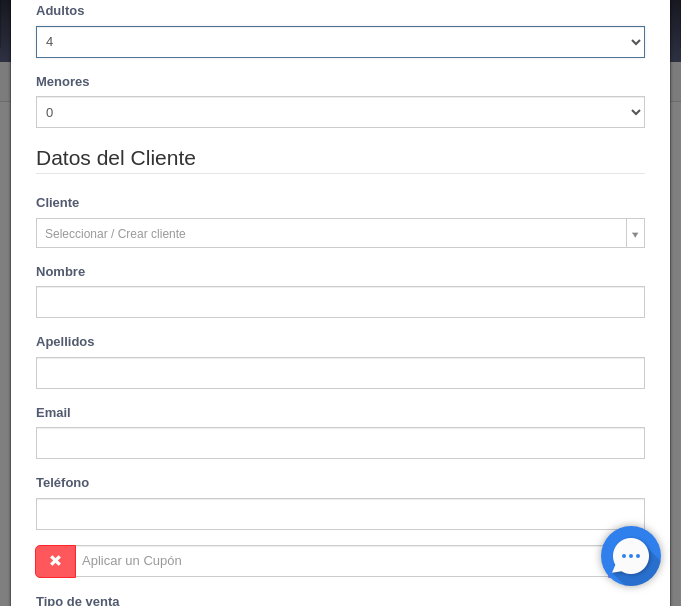 checkbox on "false" 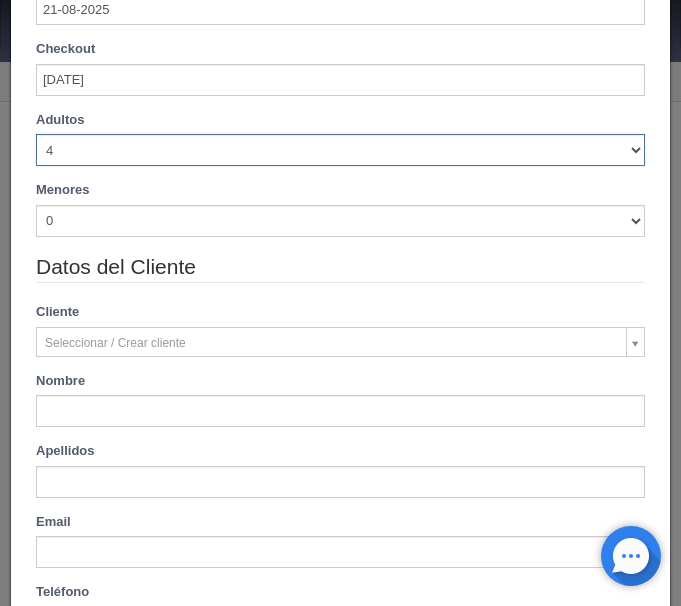 scroll, scrollTop: 336, scrollLeft: 0, axis: vertical 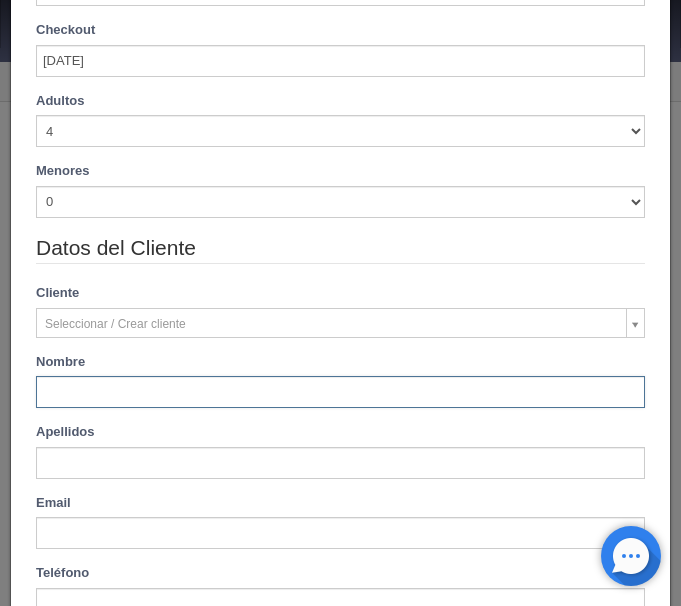 click at bounding box center [340, 392] 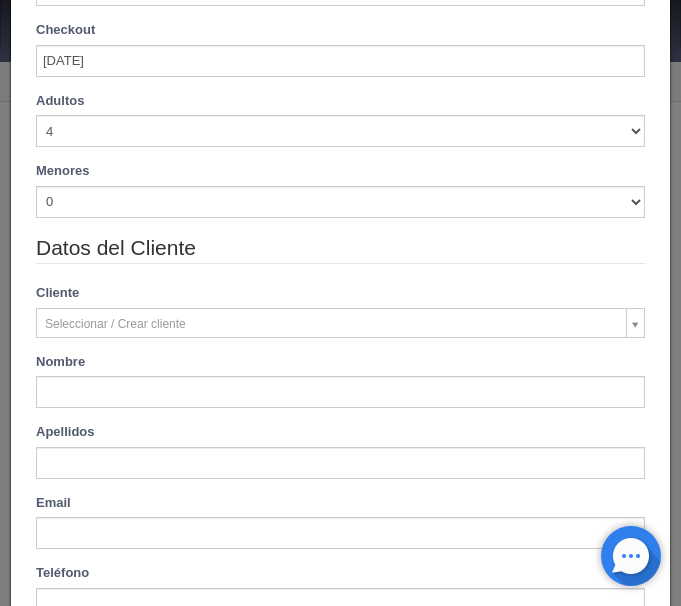 type on "Jossie Irlanda" 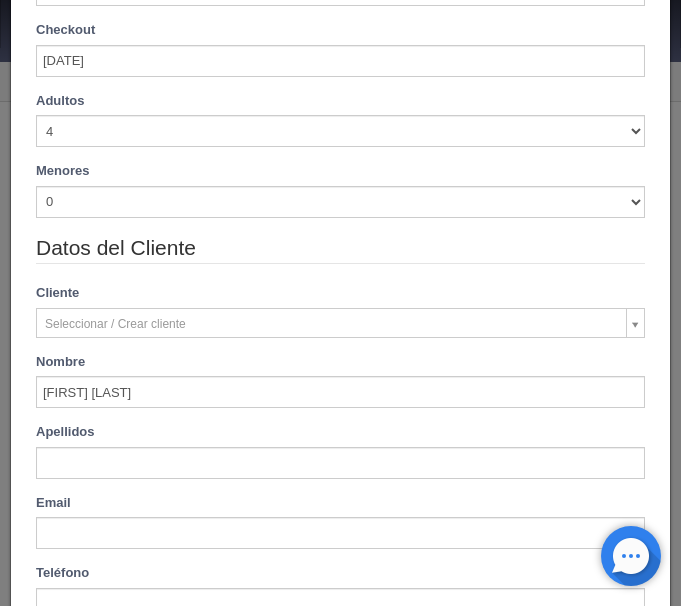 type on "Coronado Canto" 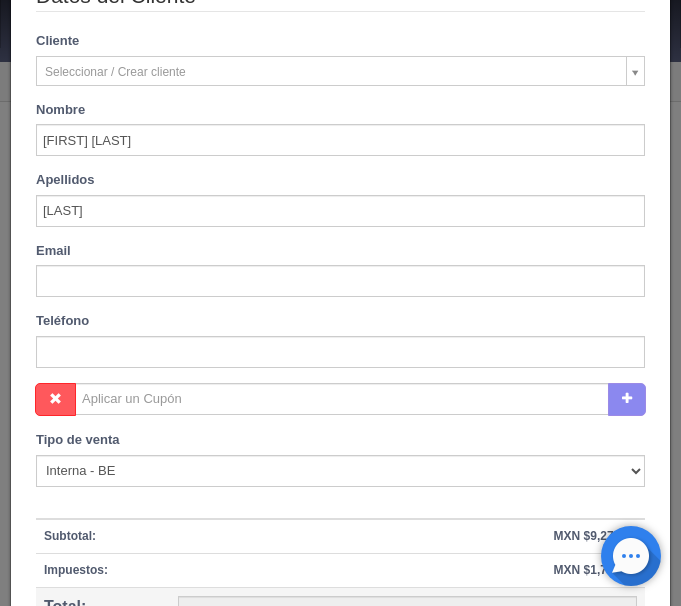 scroll, scrollTop: 672, scrollLeft: 0, axis: vertical 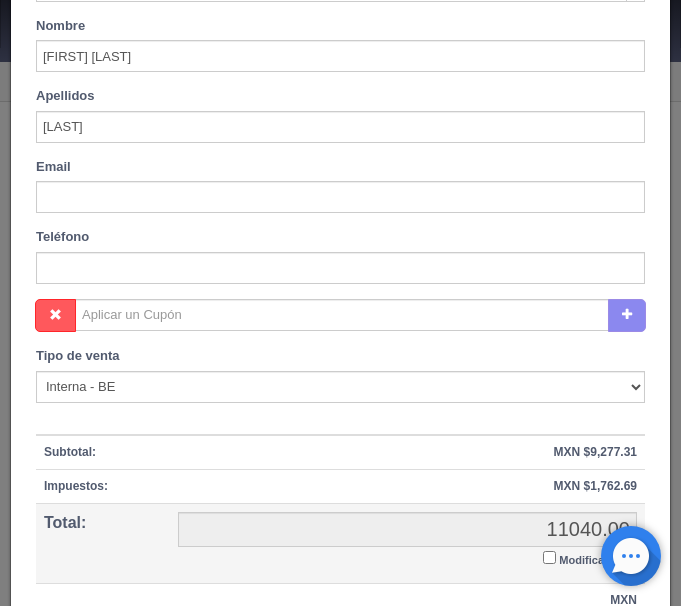 click on "Modificar Total" at bounding box center [549, 557] 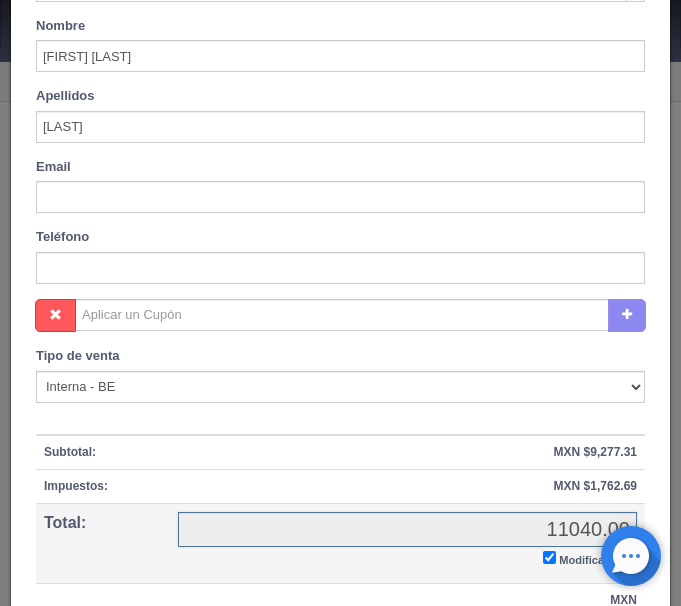 checkbox on "true" 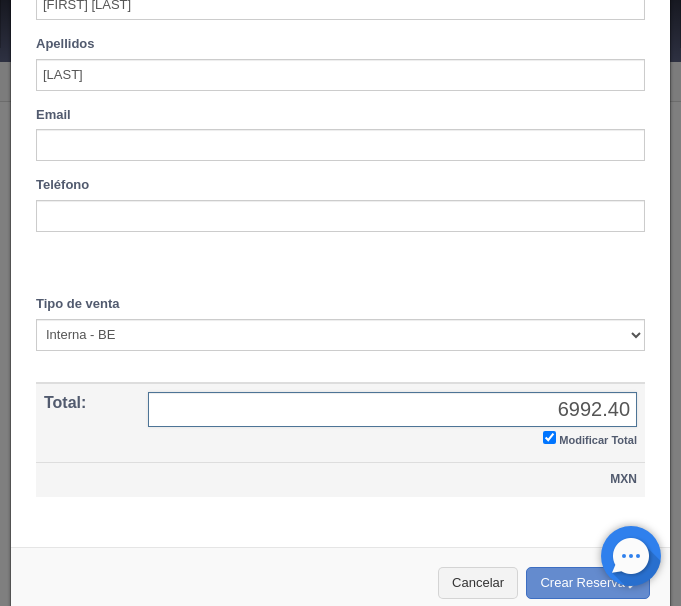 scroll, scrollTop: 746, scrollLeft: 0, axis: vertical 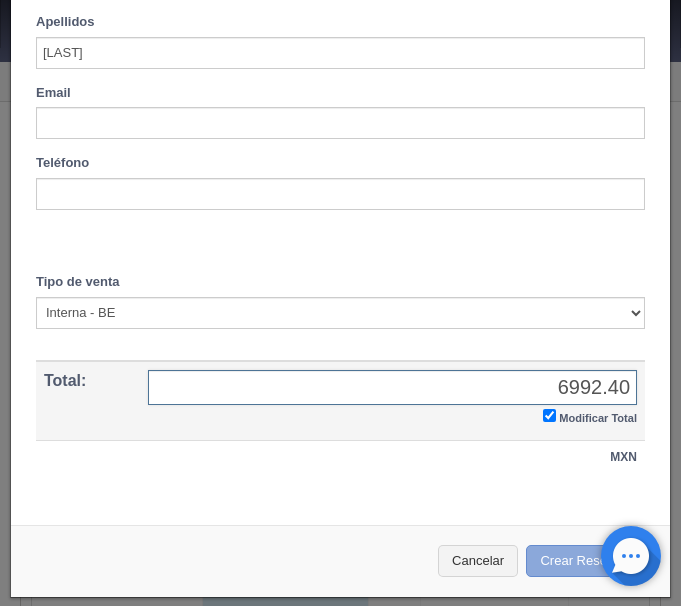 type on "6992.40" 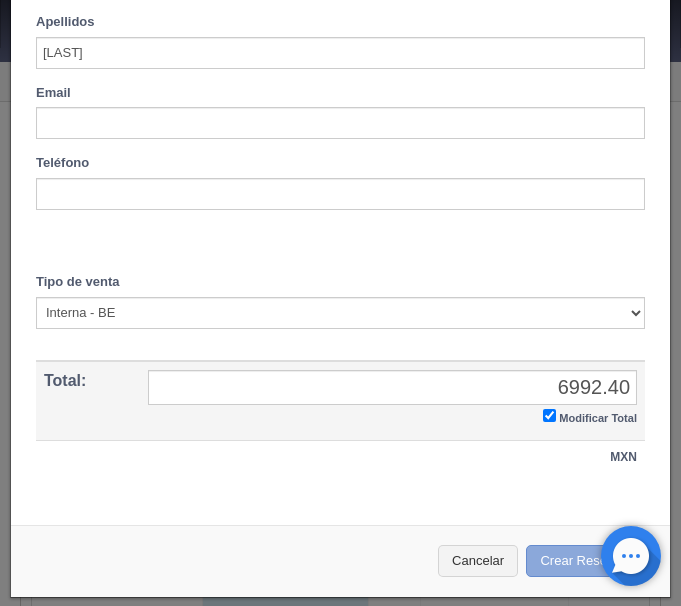 click on "Crear Reserva" at bounding box center (588, 561) 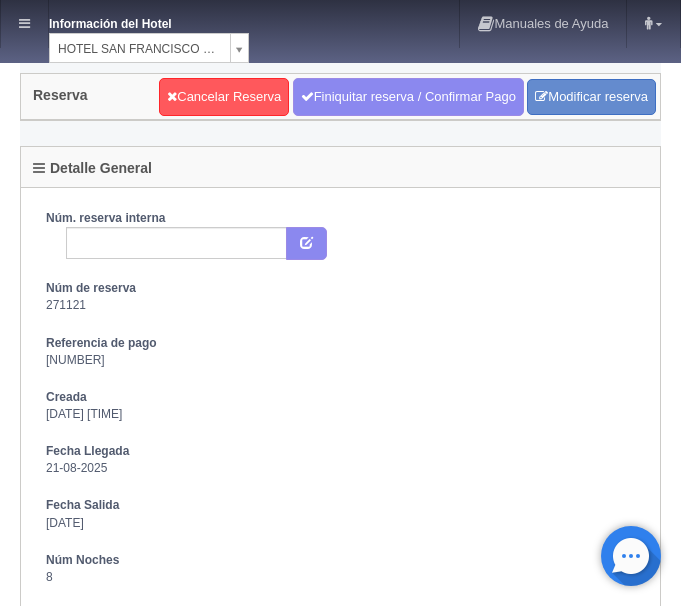 scroll, scrollTop: 0, scrollLeft: 0, axis: both 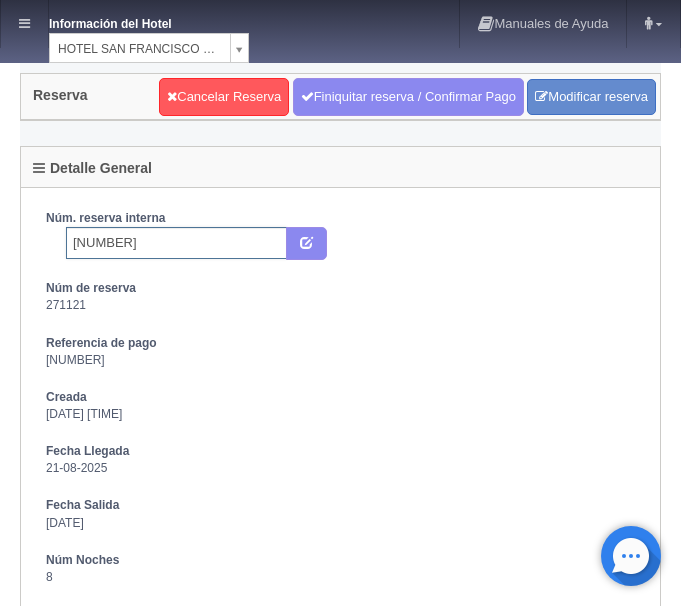 click on "2263983292" at bounding box center [176, 243] 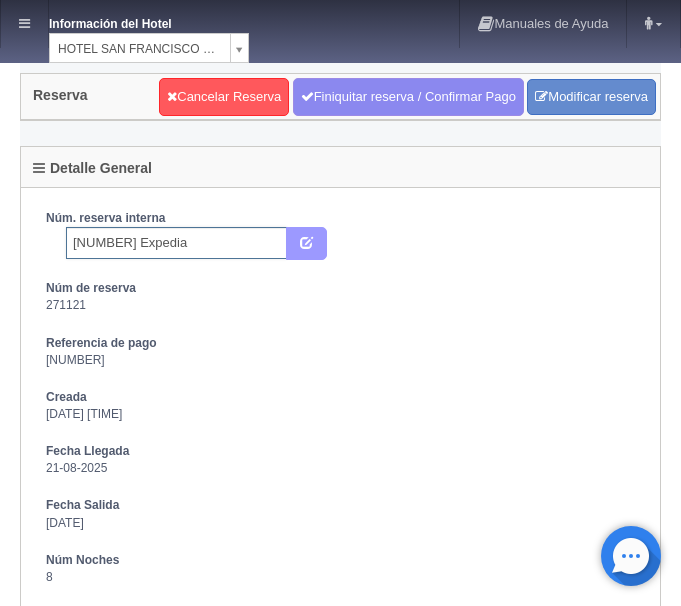 click at bounding box center [306, 241] 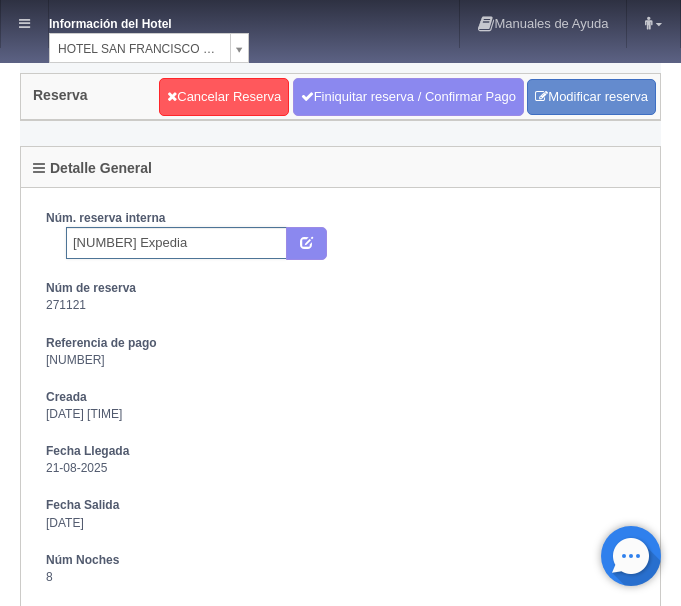 type on "2263983292 Expedia" 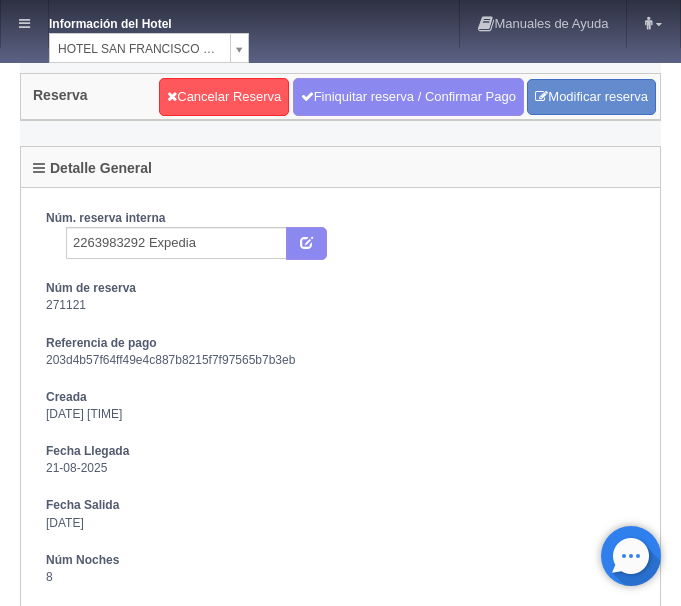 scroll, scrollTop: 0, scrollLeft: 0, axis: both 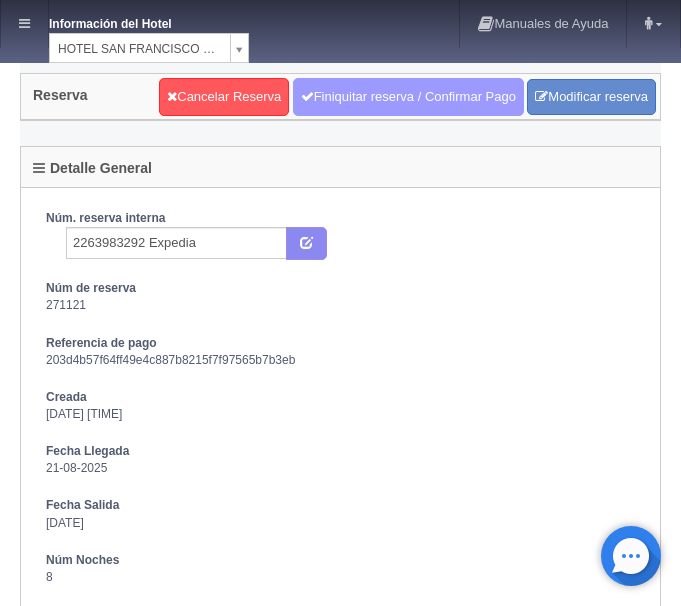 click on "Finiquitar reserva / Confirmar Pago" at bounding box center [408, 97] 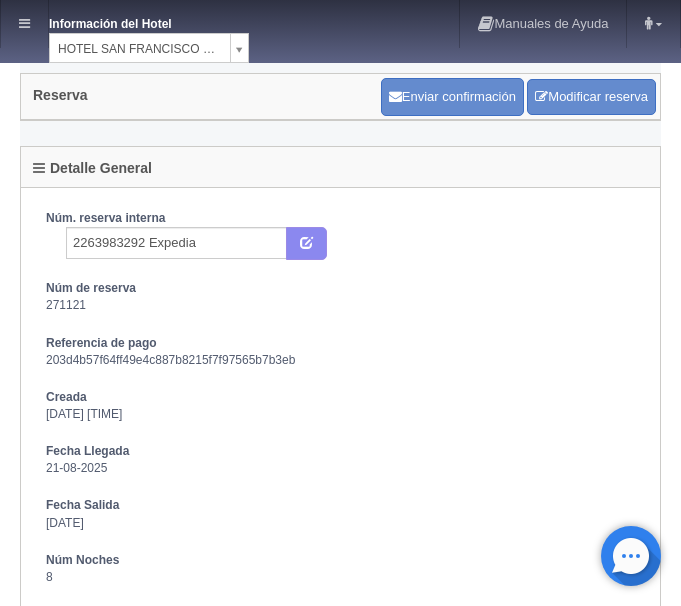 scroll, scrollTop: 0, scrollLeft: 0, axis: both 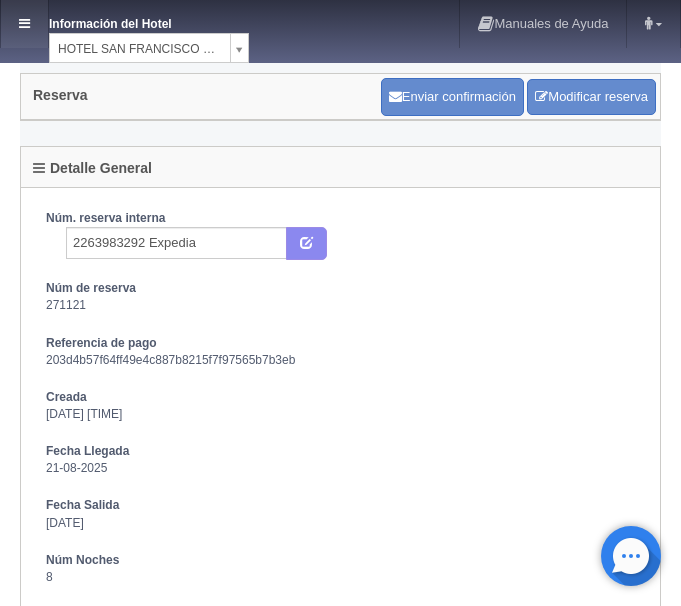 click at bounding box center (24, 24) 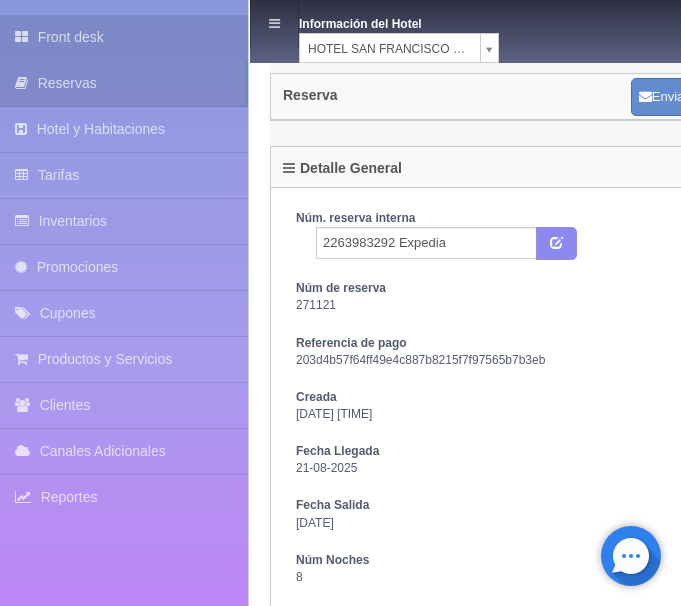 click on "Front desk" at bounding box center (124, 37) 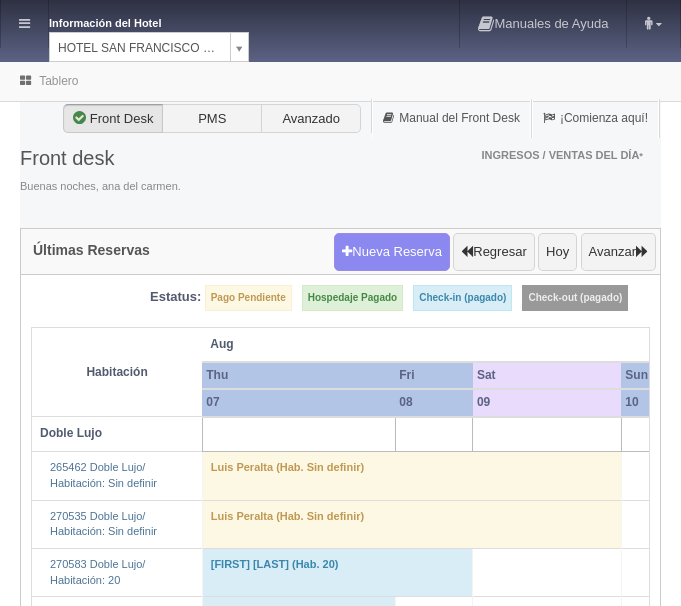 scroll, scrollTop: 0, scrollLeft: 0, axis: both 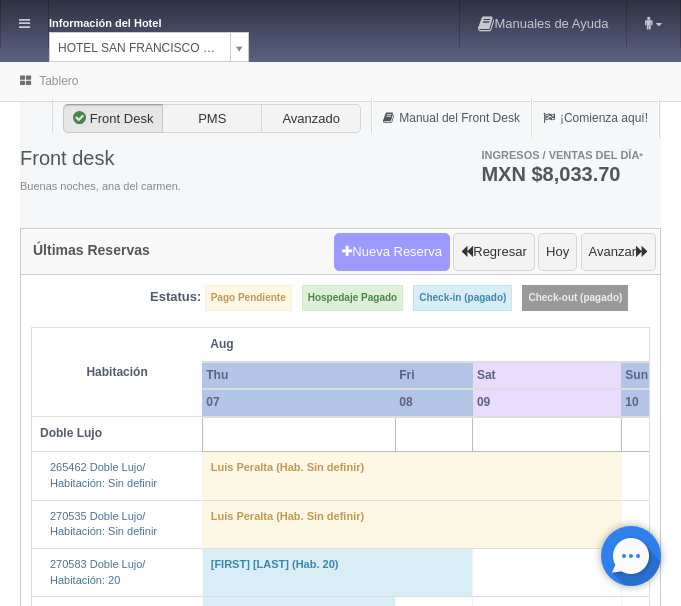 click on "Nueva Reserva" at bounding box center [392, 252] 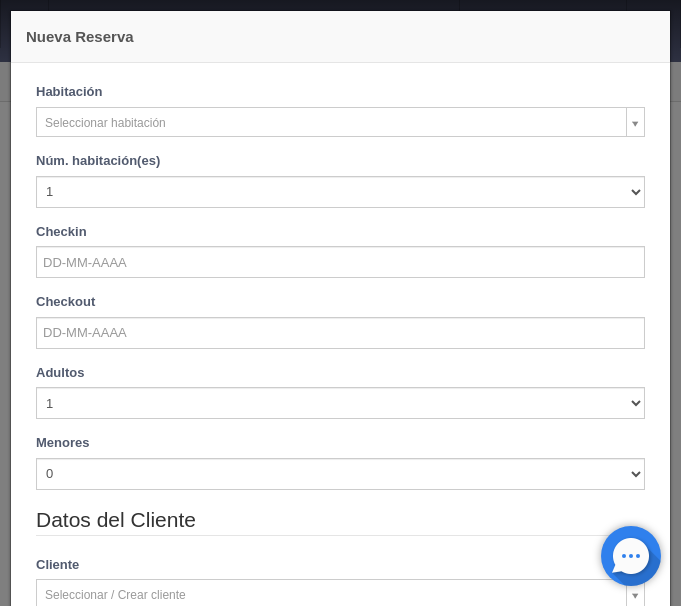 checkbox on "false" 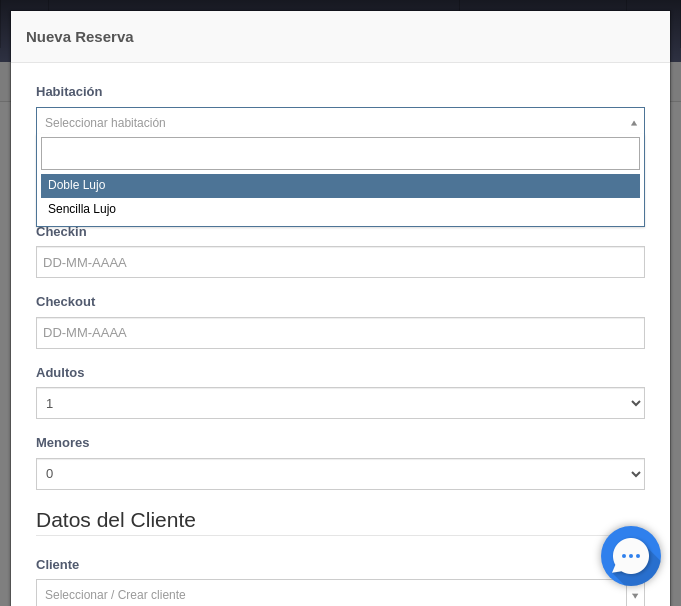 click on "Información del Hotel
HOTEL SAN FRANCISCO PLAZA
HOTEL SAN FRANCISCO PLAZA
HOTEL UNIVERSO
Hotel Latino
Manuales de Ayuda
Actualizaciones recientes
ana del carmen
Mi Perfil
Salir / Log Out
Procesando...
Front desk
Reservas
Hotel y Habitaciones
Tarifas
Inventarios
Promociones
Cupones
Productos y Servicios" at bounding box center (340, 1573) 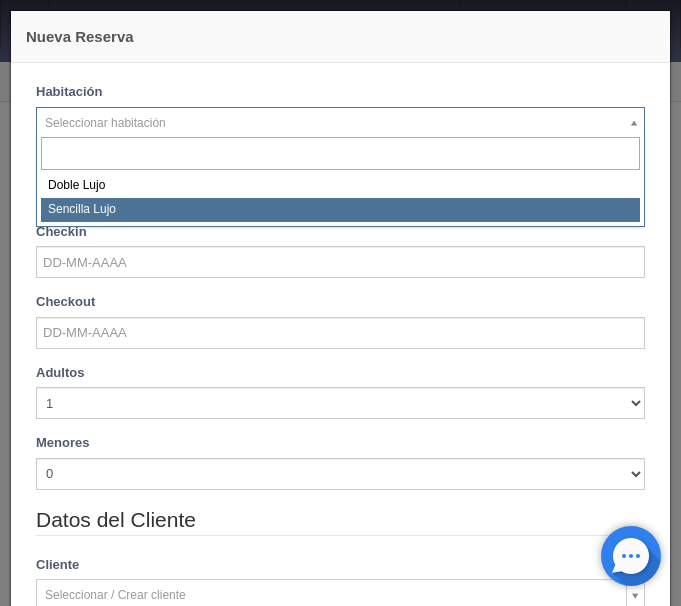 select on "576" 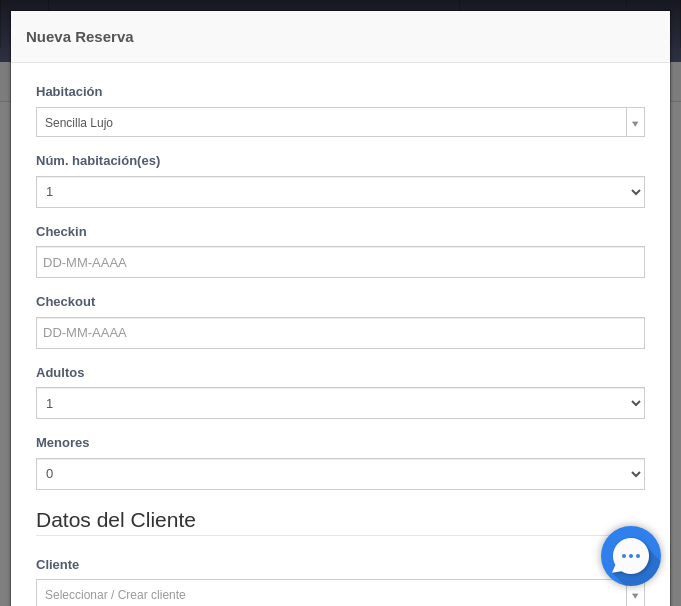 checkbox on "false" 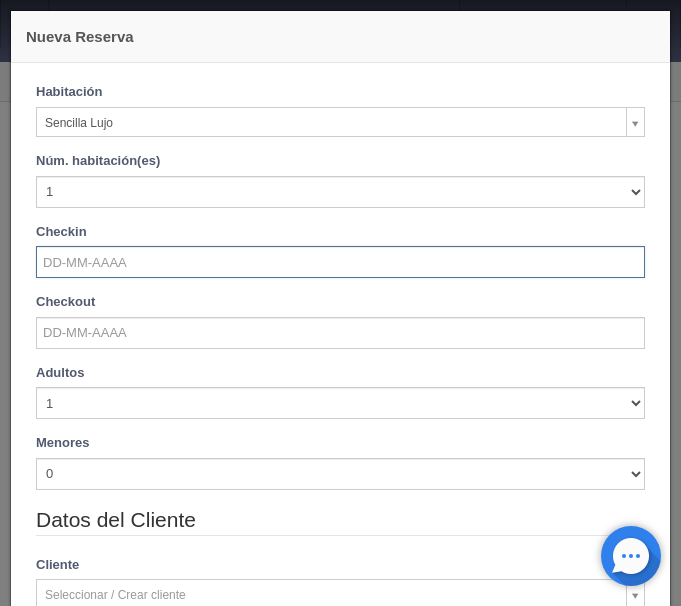 click at bounding box center [340, 262] 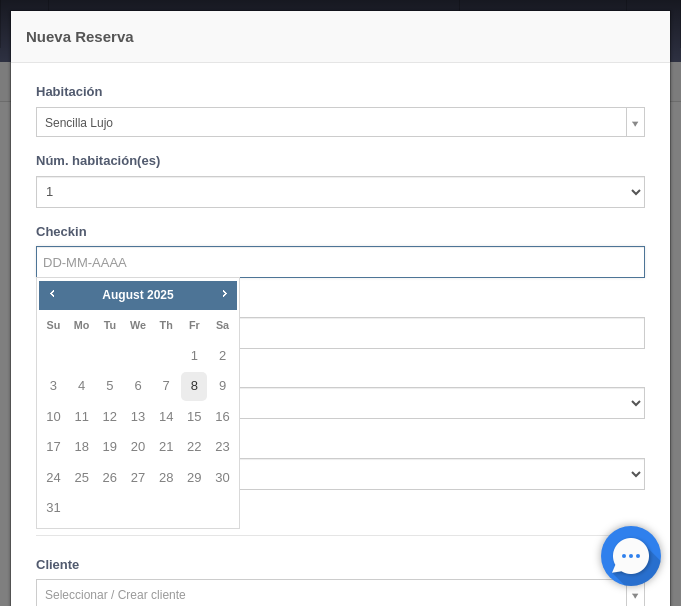 click on "8" at bounding box center [194, 386] 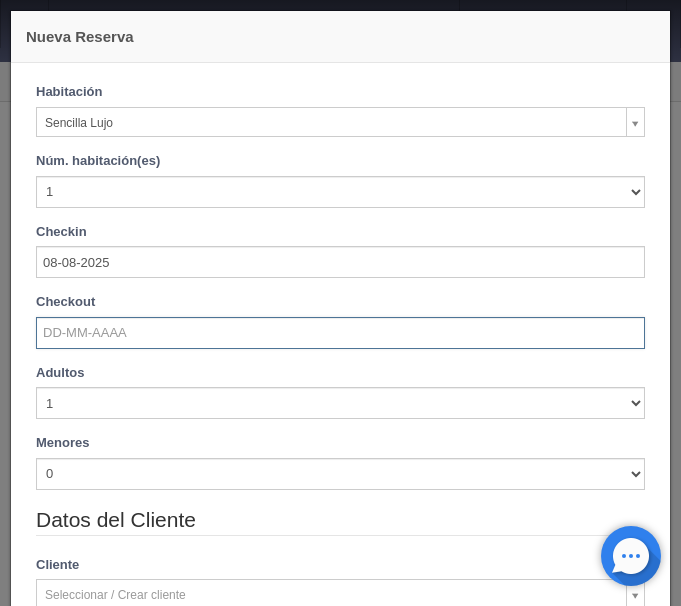 click at bounding box center [340, 333] 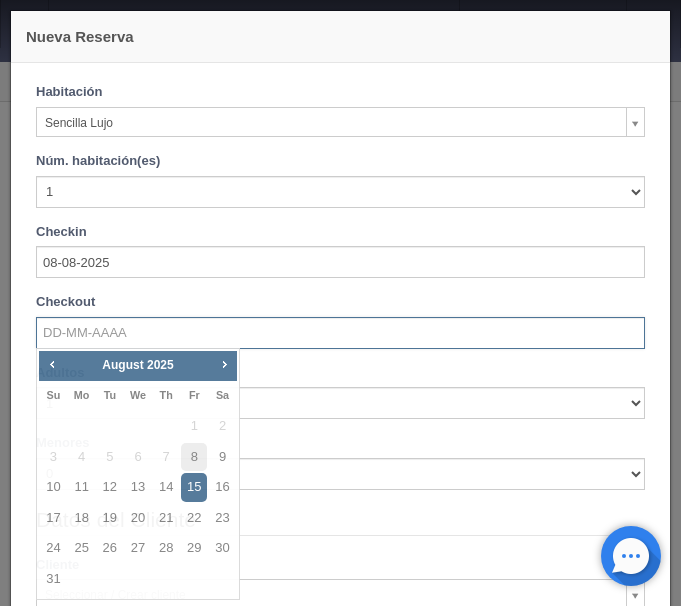 checkbox on "false" 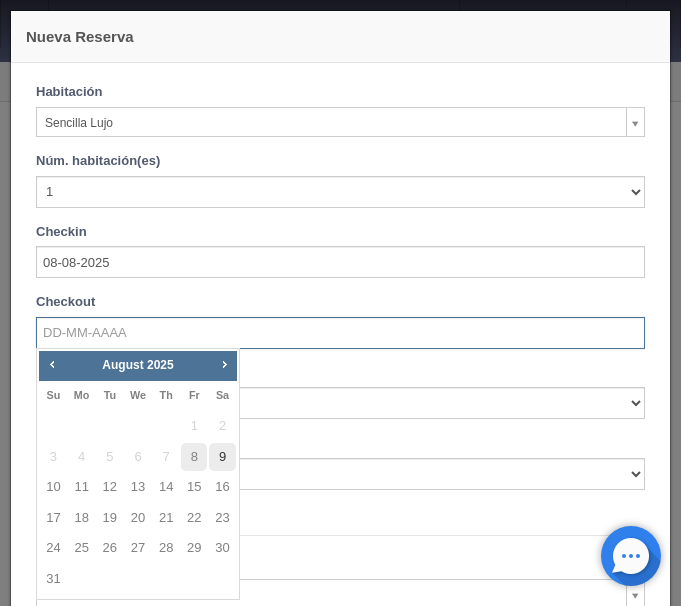 click on "9" at bounding box center (222, 457) 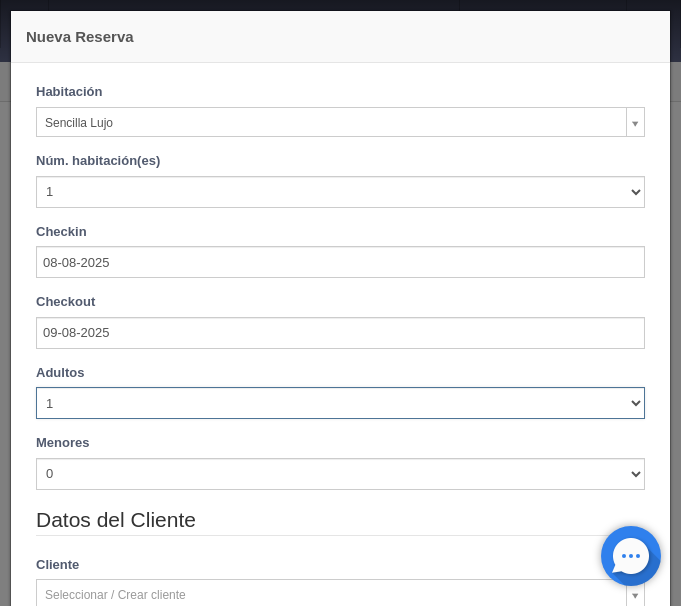 click on "1
2
3
4
5
6
7
8
9
10" at bounding box center (340, 403) 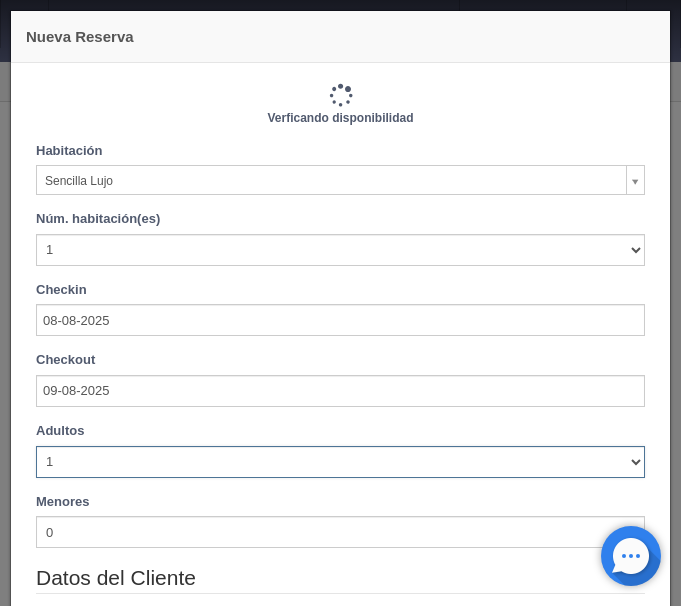checkbox on "false" 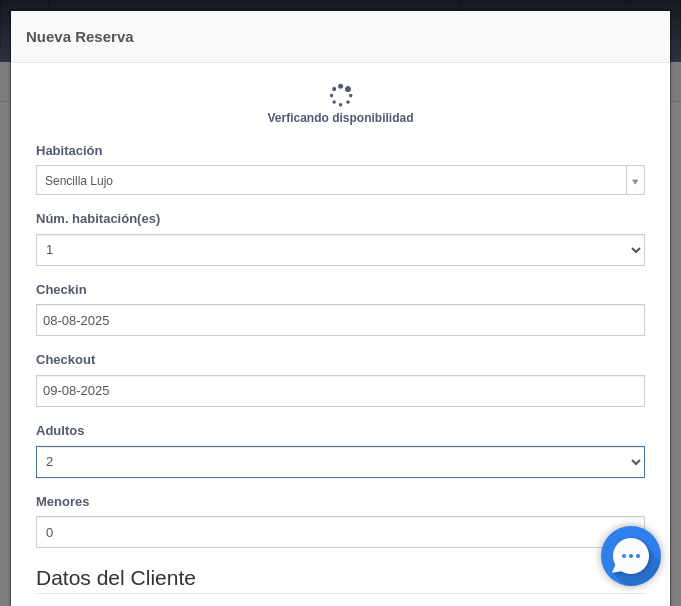 click on "2" at bounding box center [0, 0] 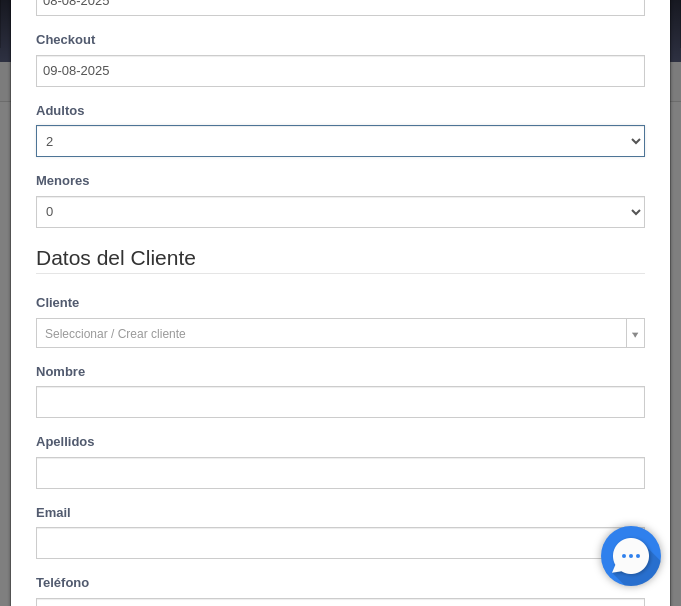 scroll, scrollTop: 336, scrollLeft: 0, axis: vertical 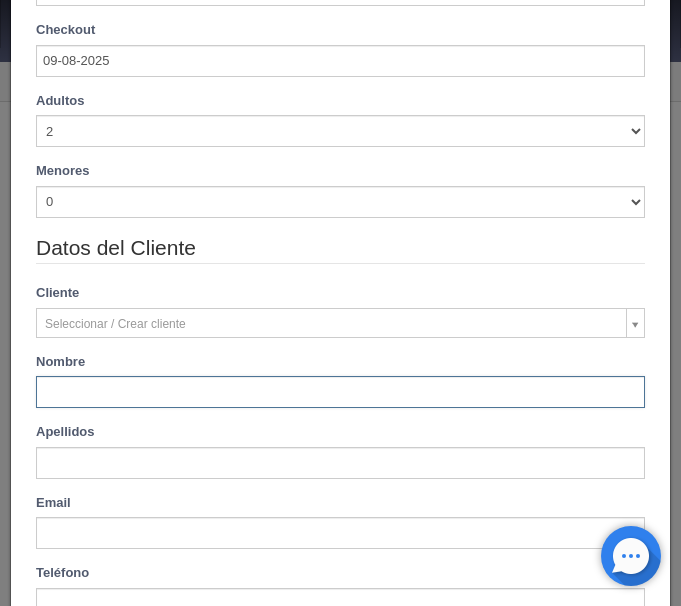 click at bounding box center [340, 392] 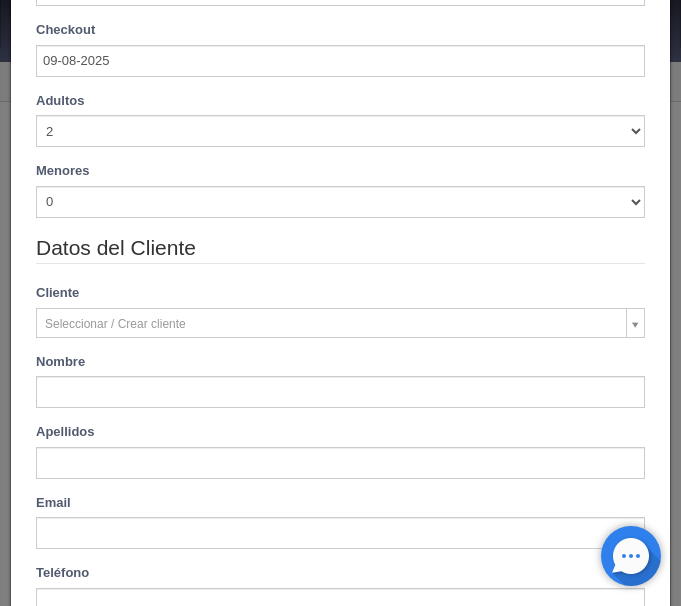 type on "Jesus Alejandro" 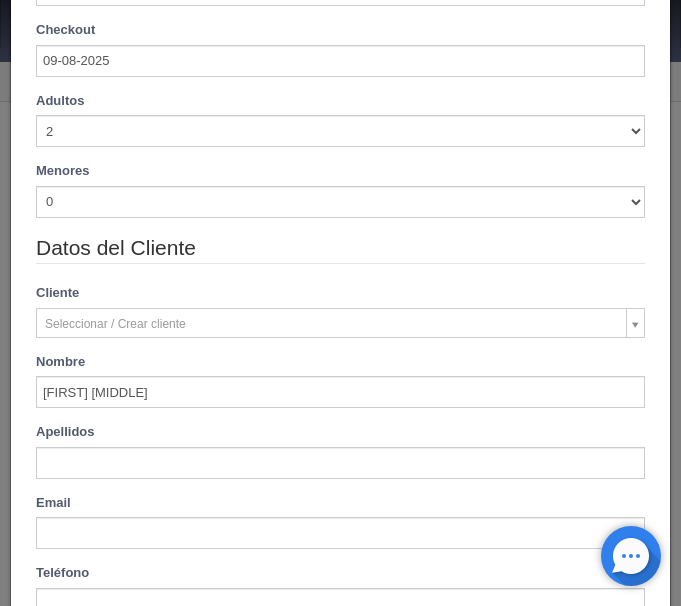 type on "Hilario Oceguera" 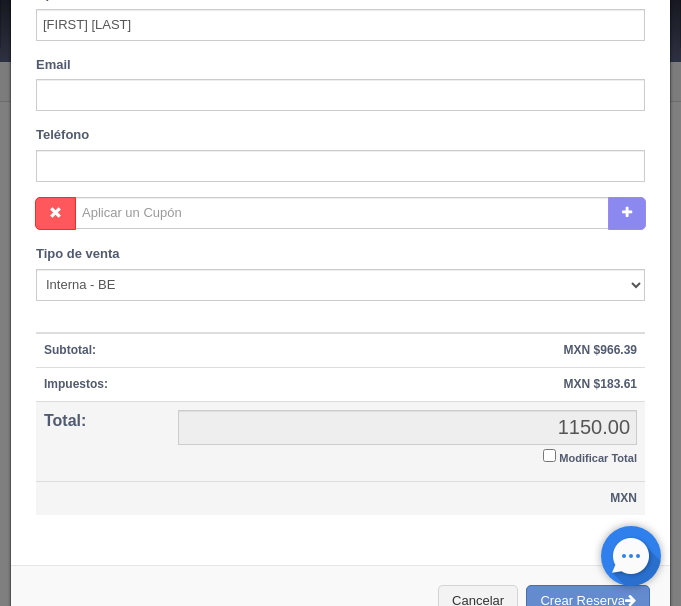 scroll, scrollTop: 815, scrollLeft: 0, axis: vertical 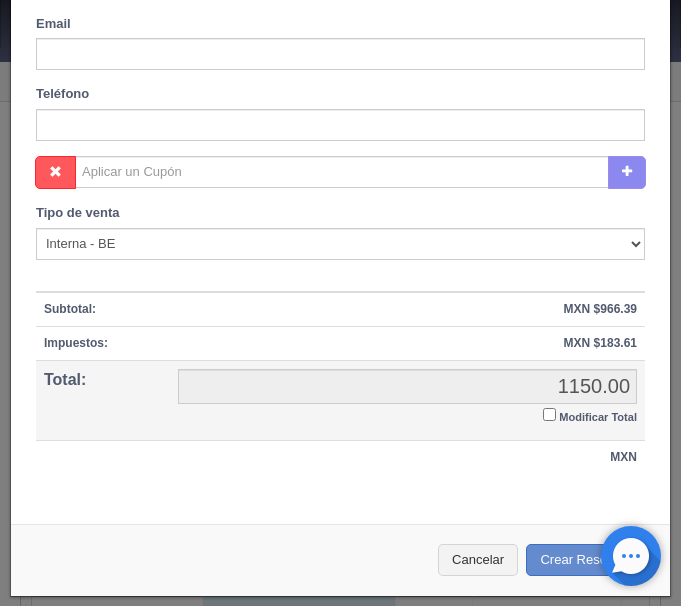 click on "Modificar Total" at bounding box center (549, 414) 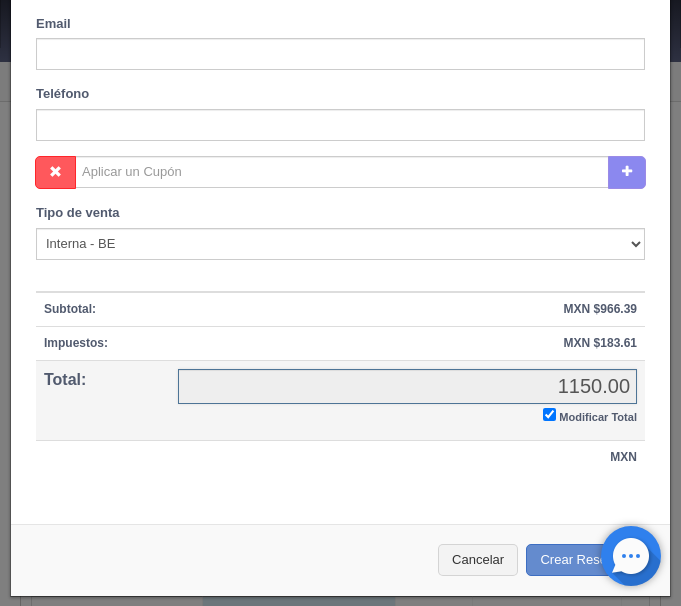 checkbox on "true" 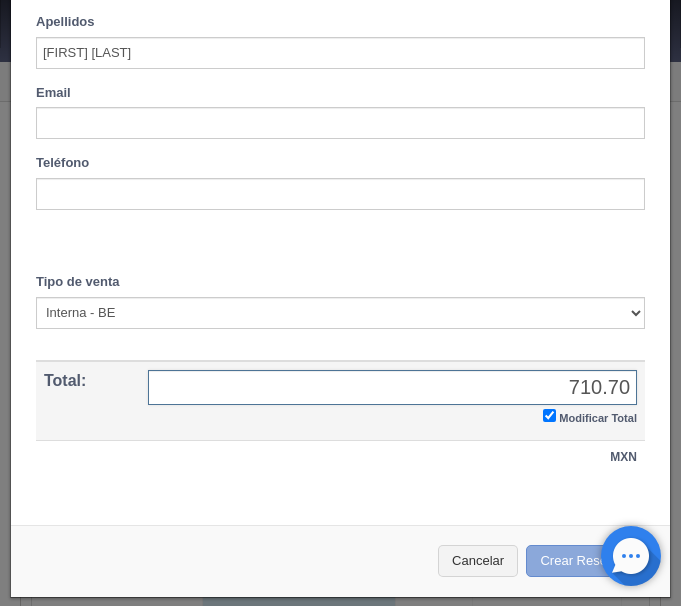 type on "710.70" 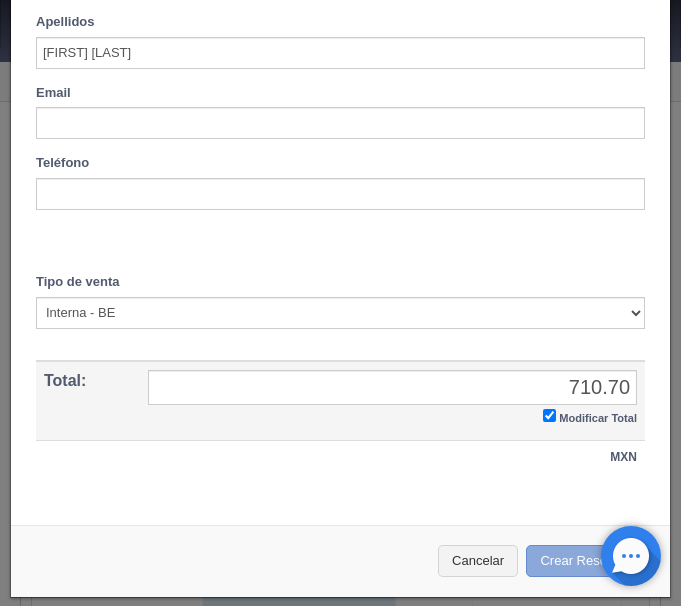click on "Crear Reserva" at bounding box center [588, 561] 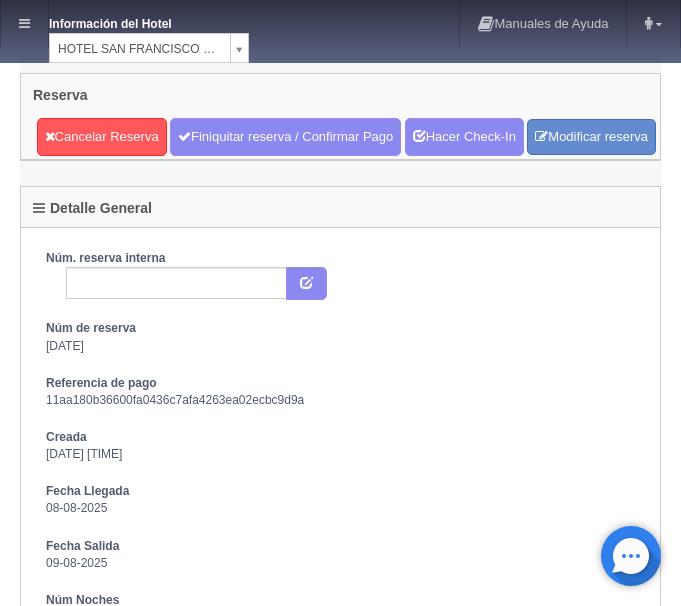 scroll, scrollTop: 0, scrollLeft: 0, axis: both 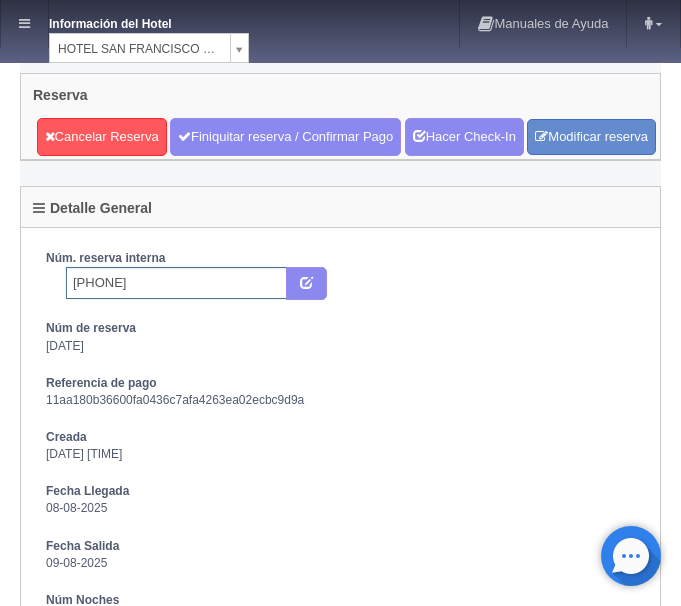 click on "2263988970" at bounding box center (176, 283) 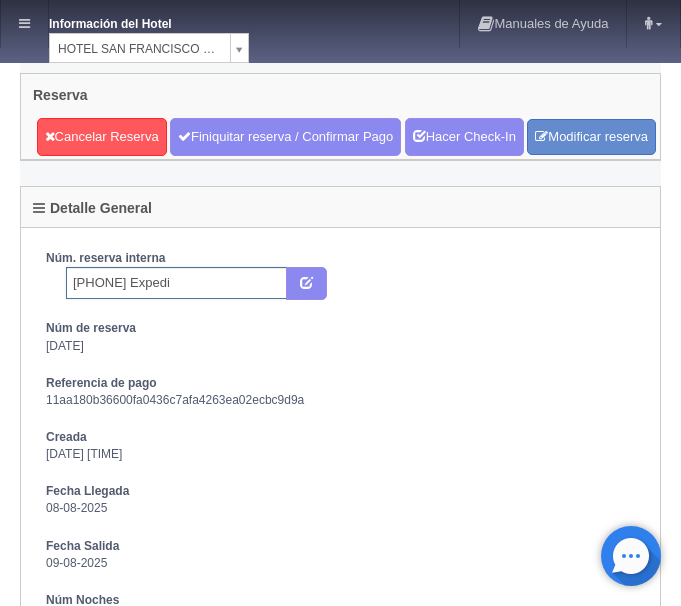 type on "[PHONE] Expedia" 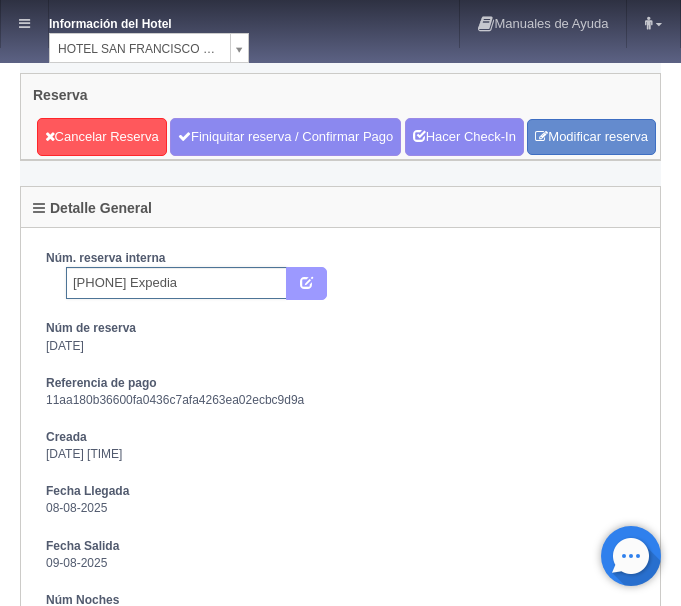 click at bounding box center (306, 281) 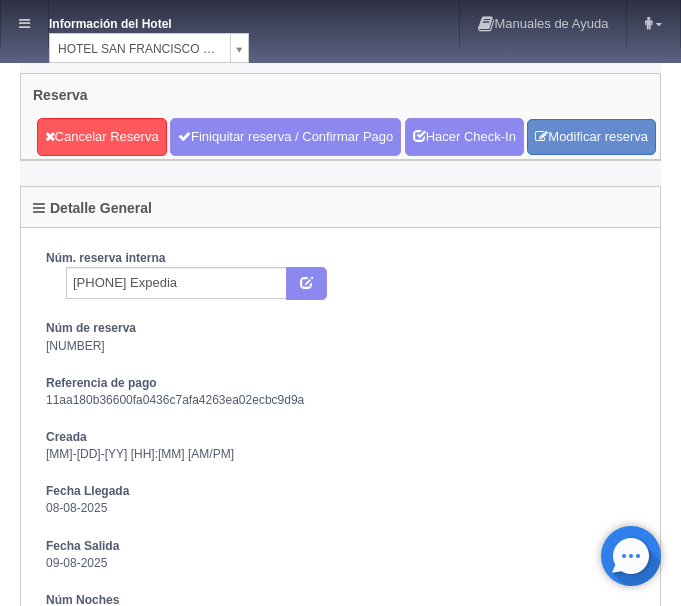 scroll, scrollTop: 0, scrollLeft: 0, axis: both 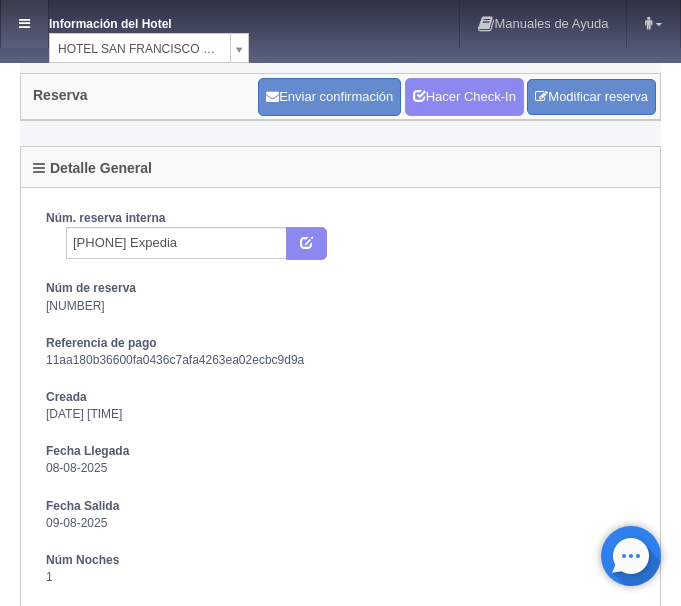 click at bounding box center (24, 24) 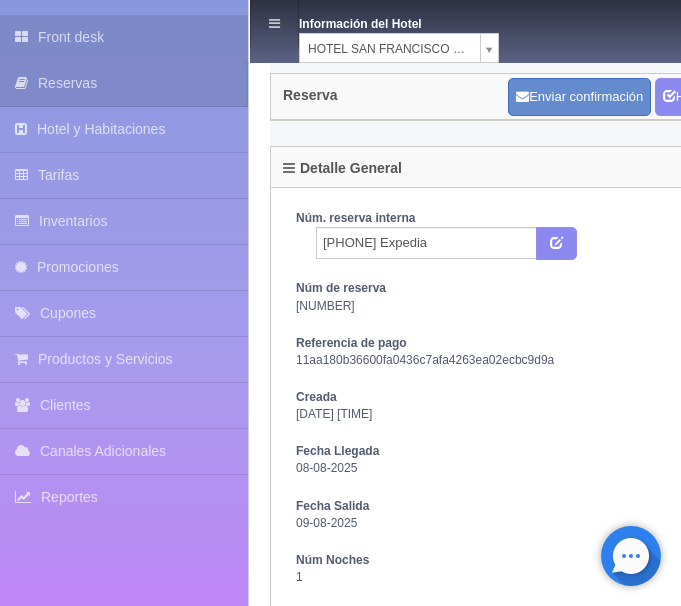 click on "Front desk" at bounding box center [124, 37] 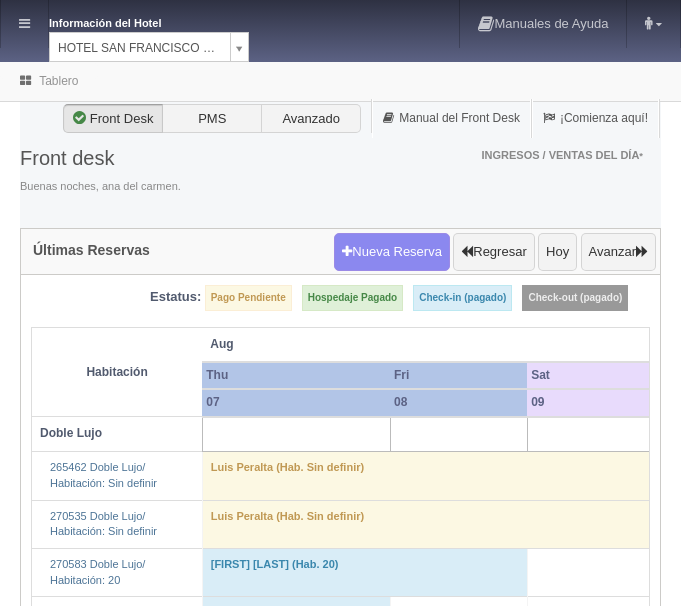 scroll, scrollTop: 0, scrollLeft: 0, axis: both 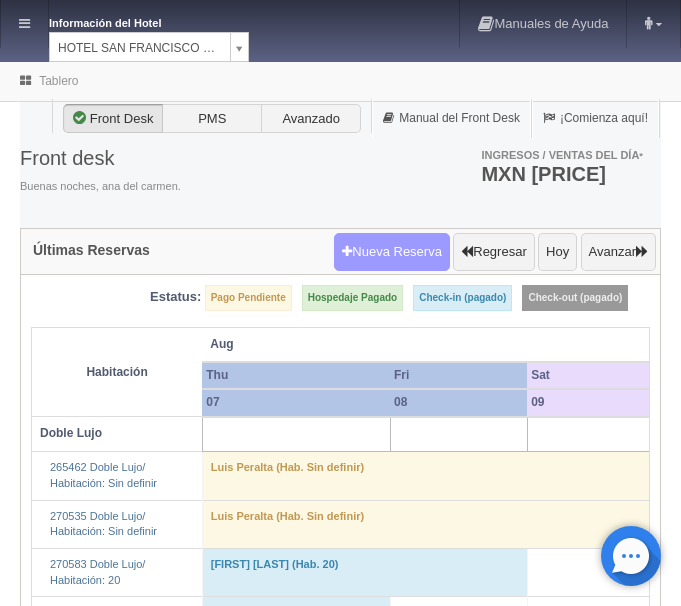 click on "Nueva Reserva" at bounding box center [392, 252] 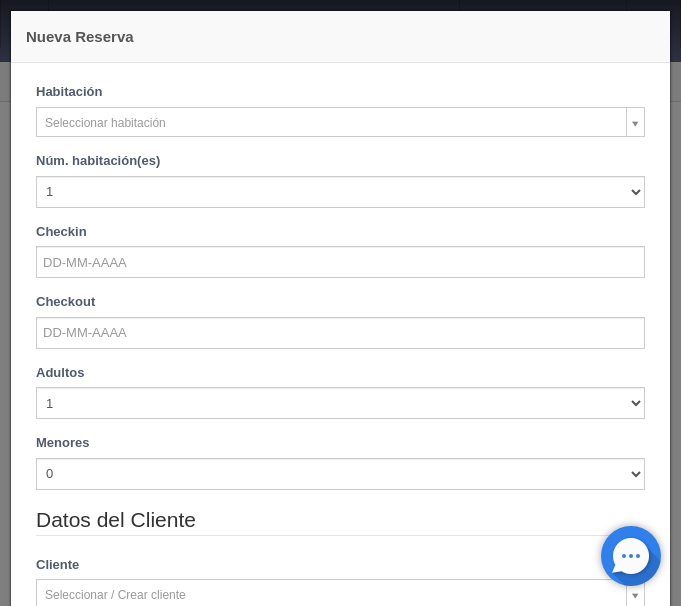 checkbox on "false" 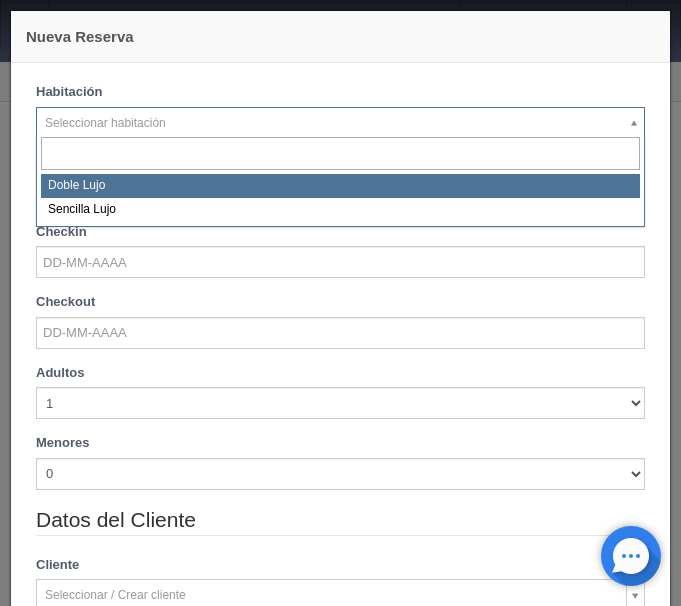 click on "Información del Hotel
HOTEL SAN FRANCISCO PLAZA
HOTEL SAN FRANCISCO PLAZA
HOTEL UNIVERSO
Hotel Latino
Manuales de Ayuda
Actualizaciones recientes
ana del carmen
Mi Perfil
Salir / Log Out
Procesando...
Front desk
Reservas
Hotel y Habitaciones
Tarifas
Inventarios
Promociones
Cupones
Productos y Servicios" at bounding box center (340, 1597) 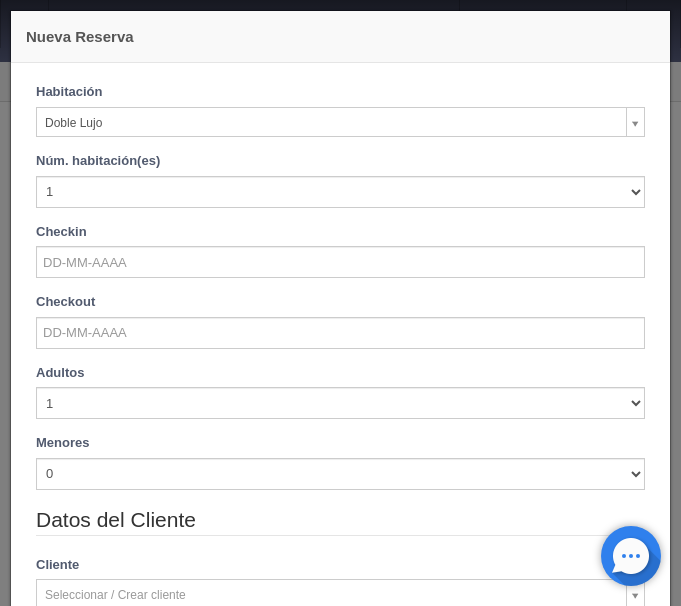 checkbox on "false" 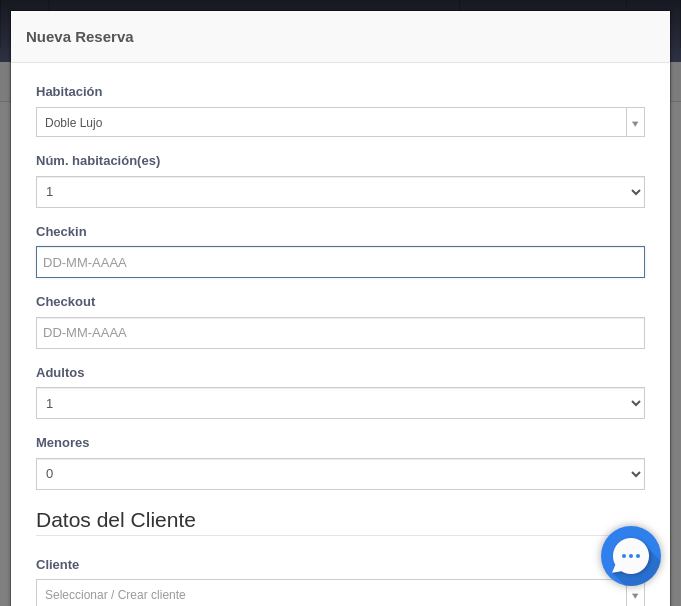 click at bounding box center (340, 262) 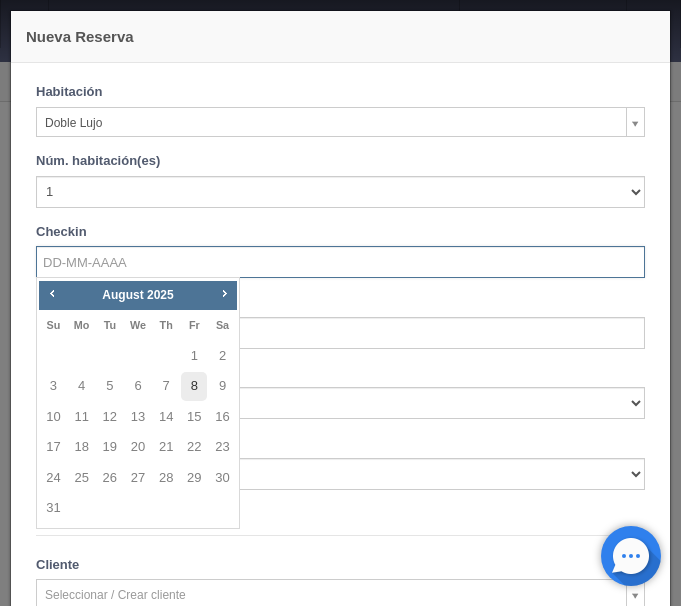 click on "8" at bounding box center [194, 386] 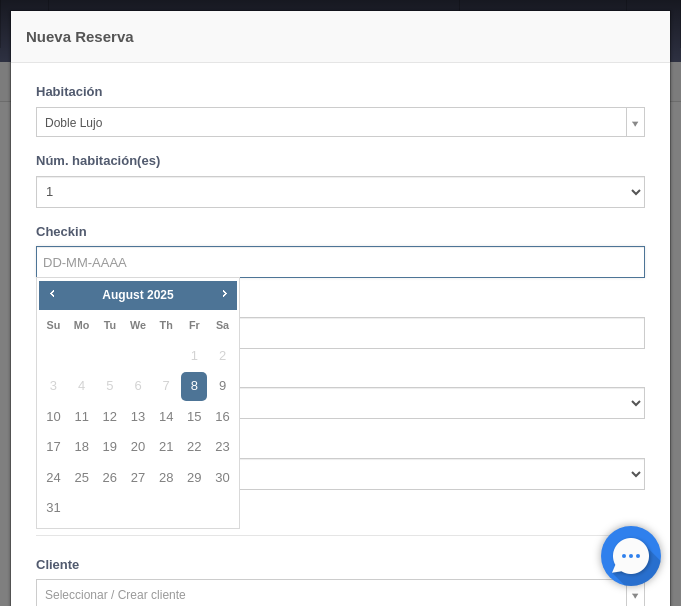 type on "08-08-2025" 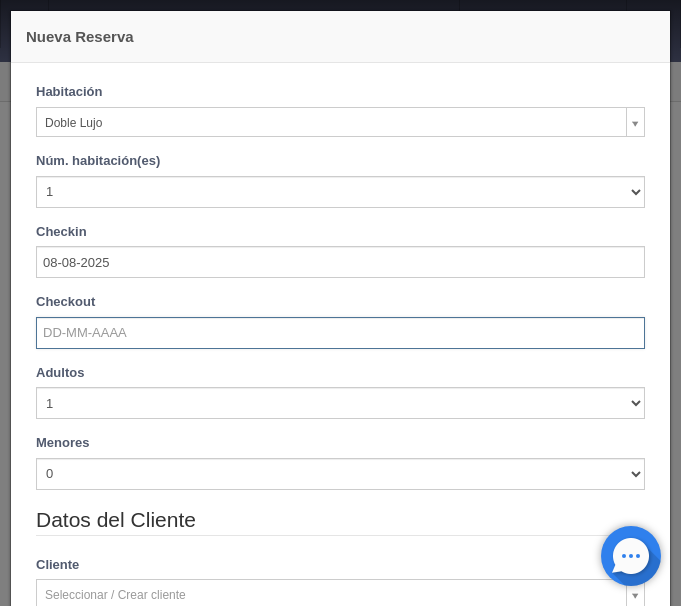 click at bounding box center [340, 333] 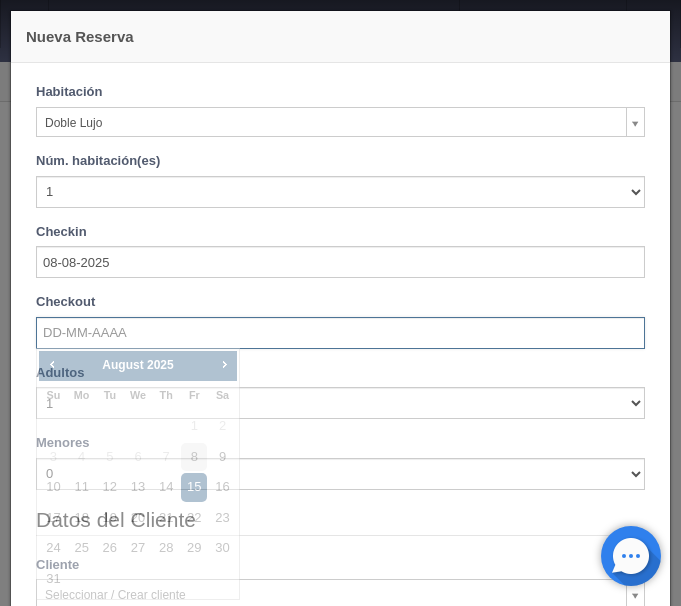 checkbox on "false" 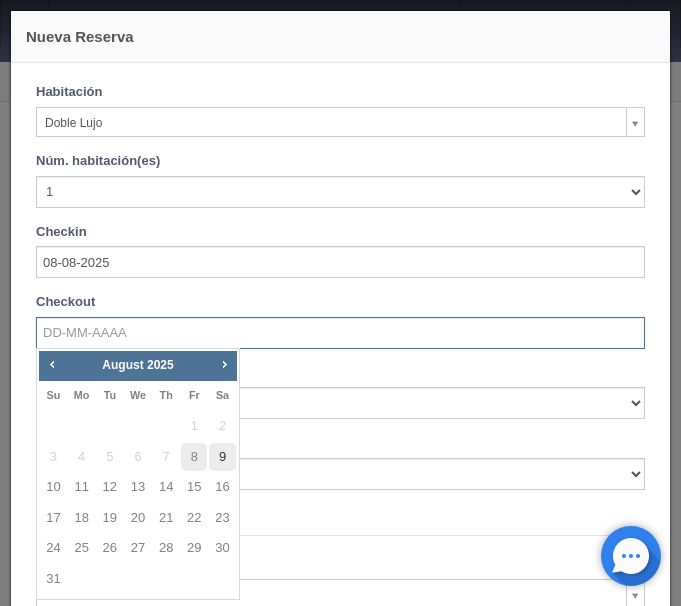 click on "9" at bounding box center (222, 457) 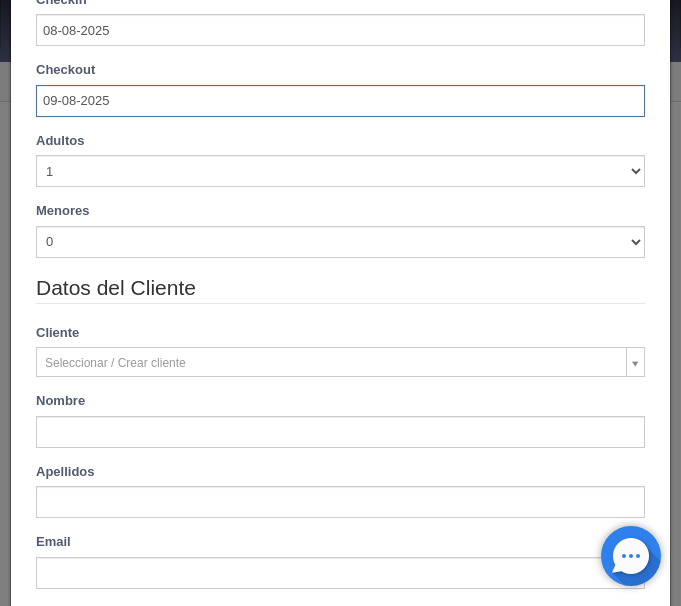 scroll, scrollTop: 252, scrollLeft: 0, axis: vertical 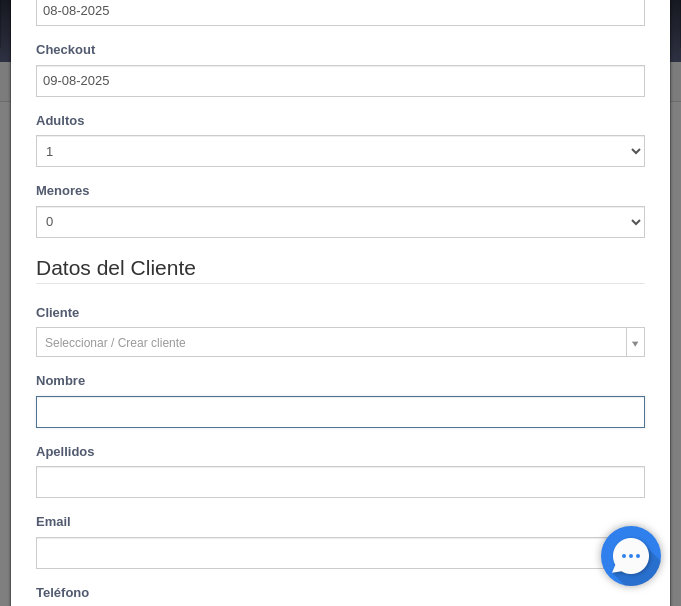 click at bounding box center [340, 412] 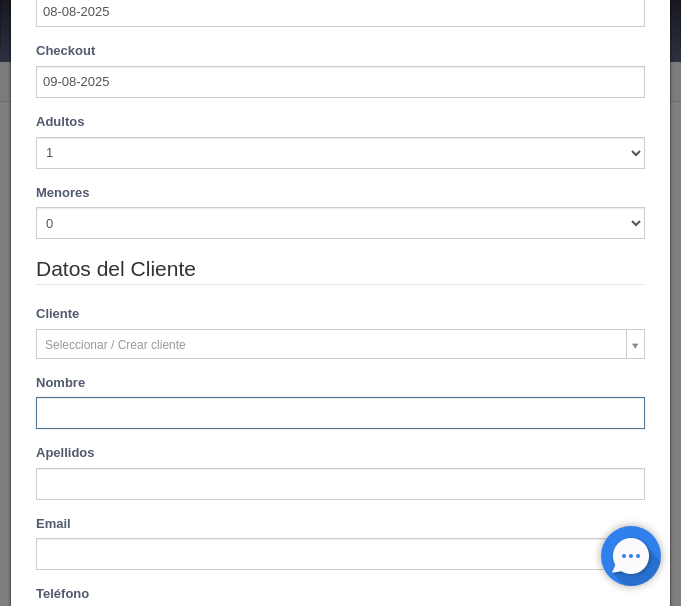 type on "1220.00" 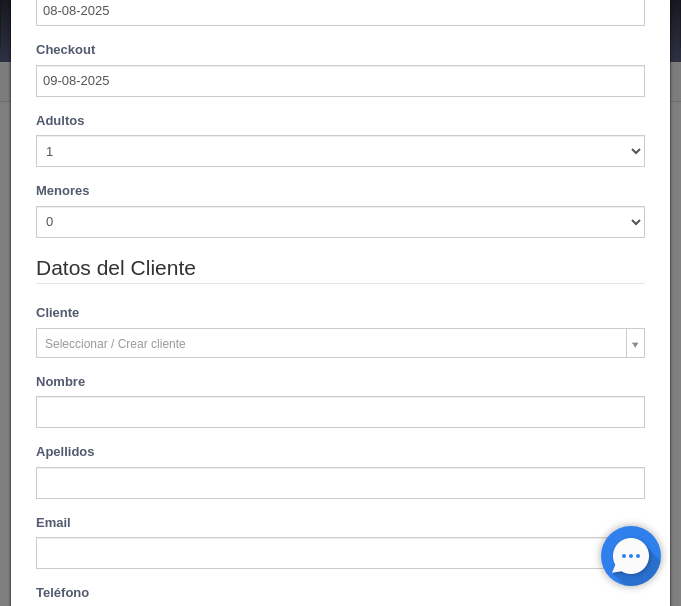 type on "Alejandro" 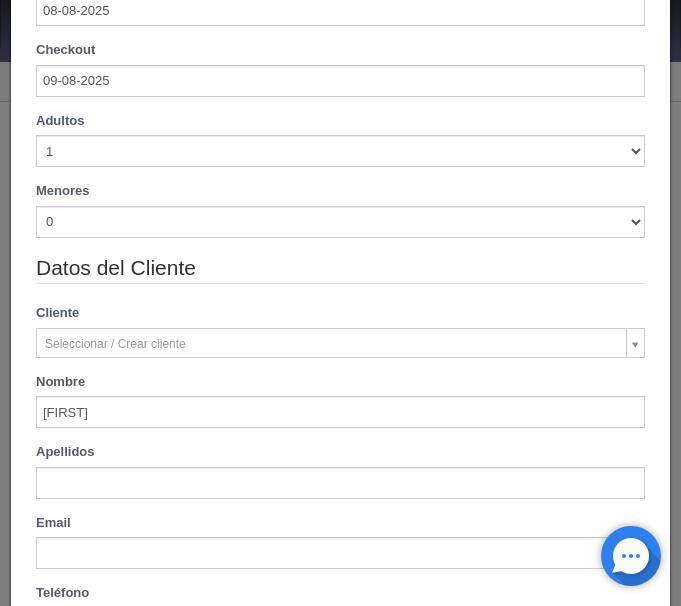 type on "Acosta Rodriguez" 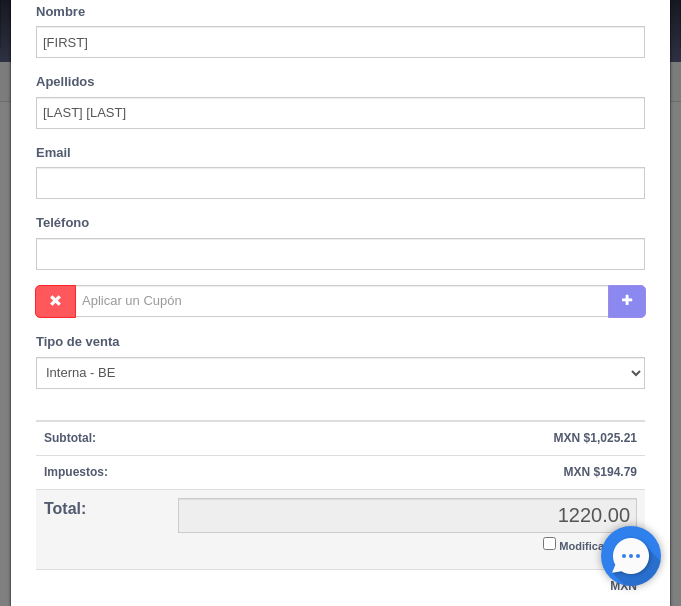 scroll, scrollTop: 736, scrollLeft: 0, axis: vertical 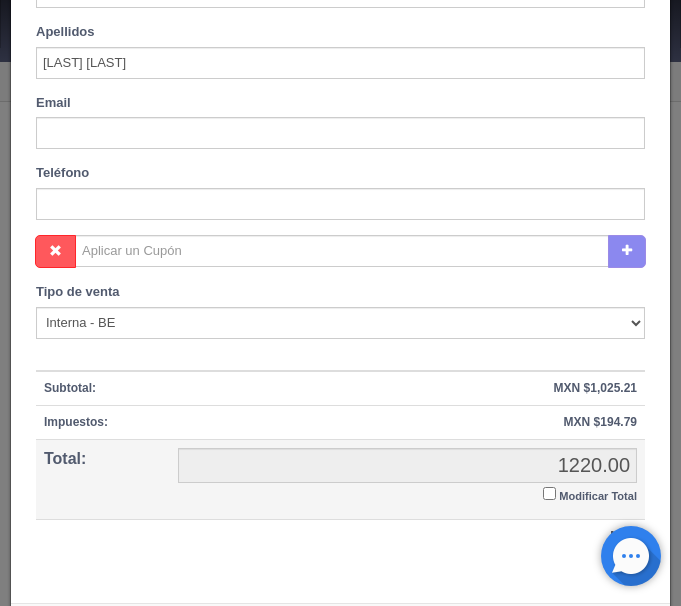 click on "Modificar Total" at bounding box center [549, 493] 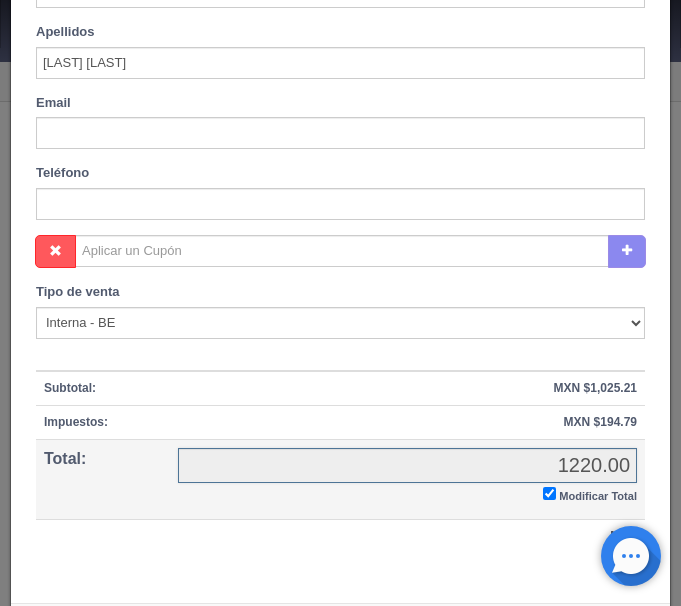 checkbox on "true" 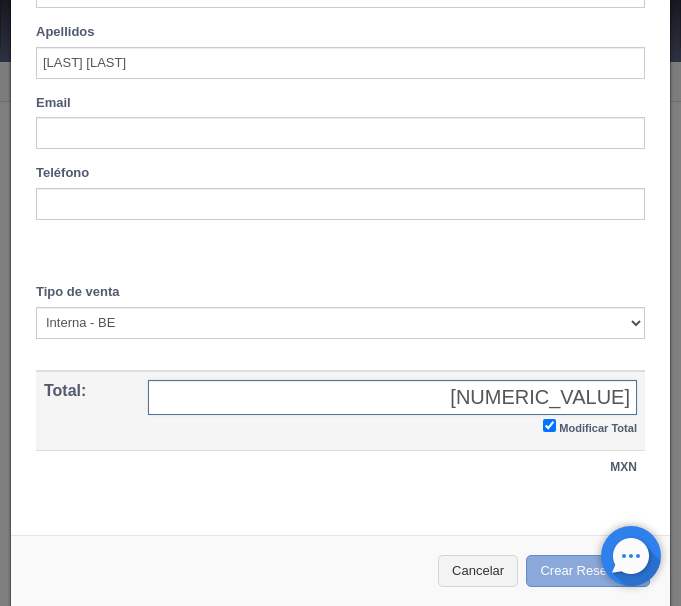 type on "928.21" 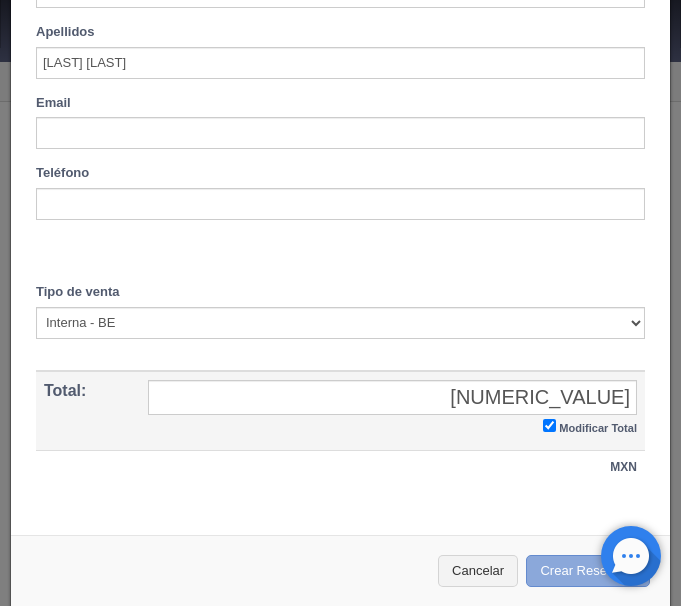 click on "Crear Reserva" at bounding box center (588, 571) 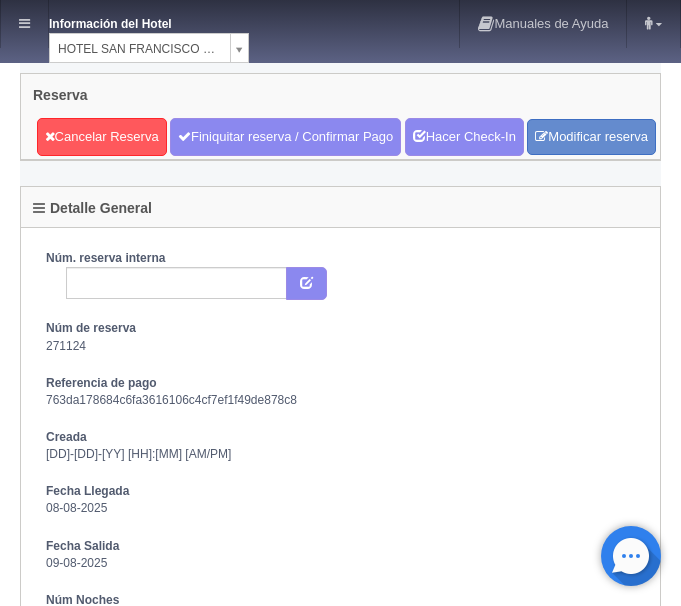 scroll, scrollTop: 0, scrollLeft: 0, axis: both 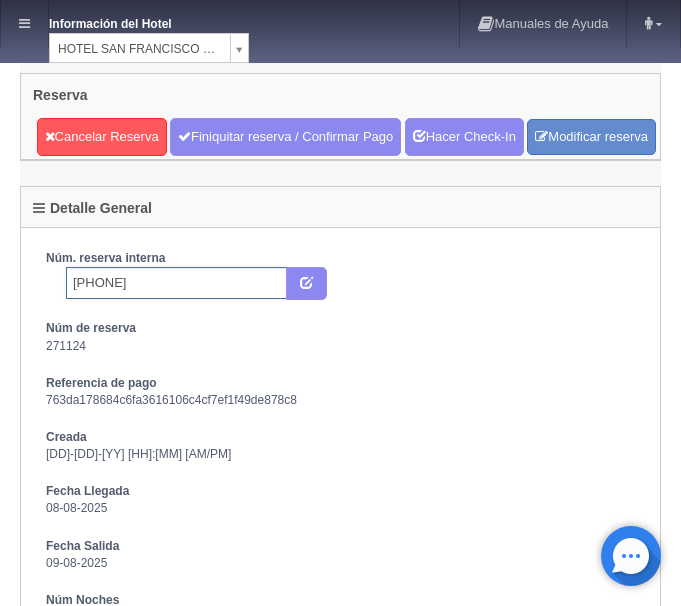 click on "2263999784" at bounding box center (176, 283) 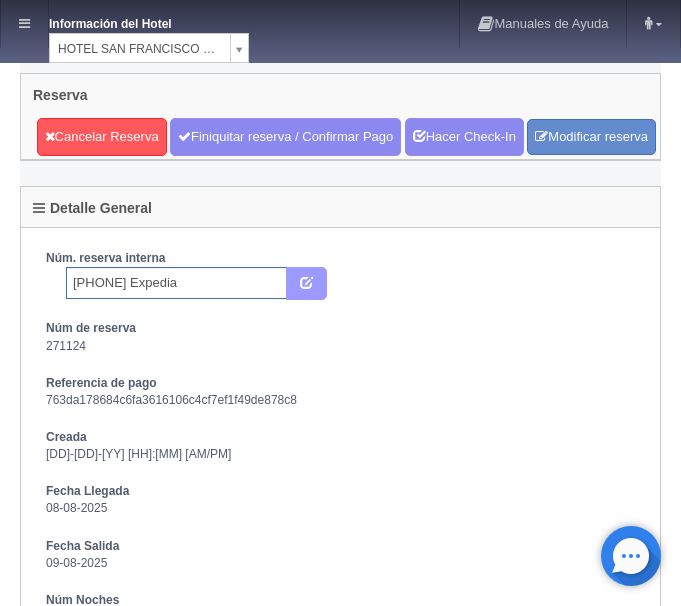 type on "[PHONE] Expedia" 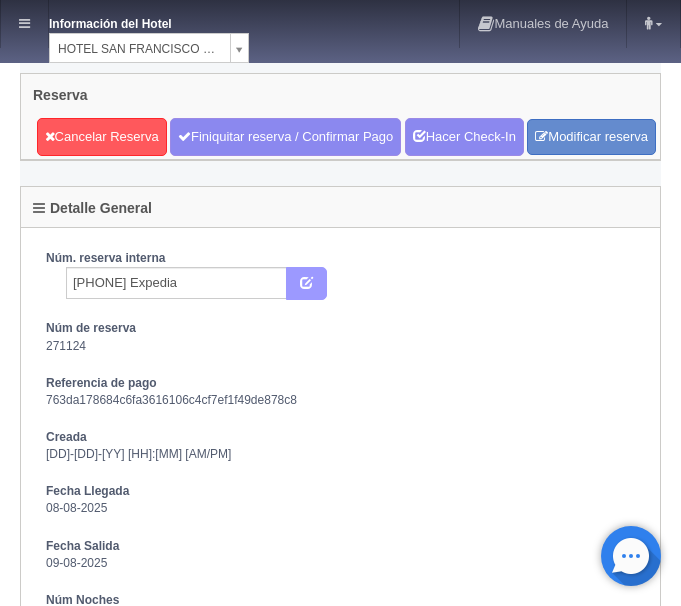 click at bounding box center (306, 284) 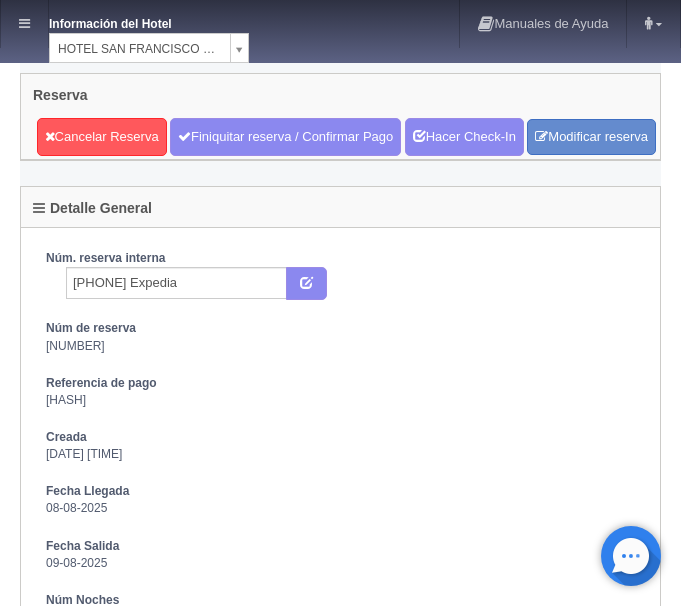 scroll, scrollTop: 0, scrollLeft: 0, axis: both 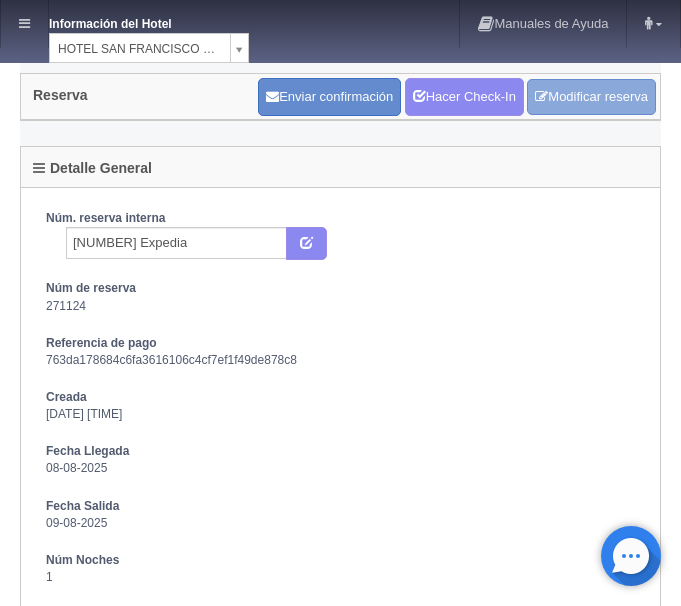 click on "Modificar reserva" at bounding box center (591, 97) 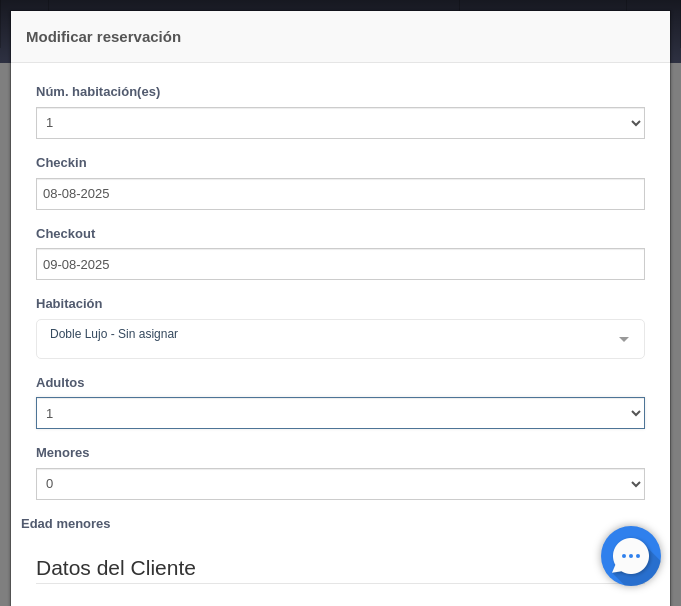 click on "1   2   3   4   5   6   7   8   9   10" at bounding box center (340, 413) 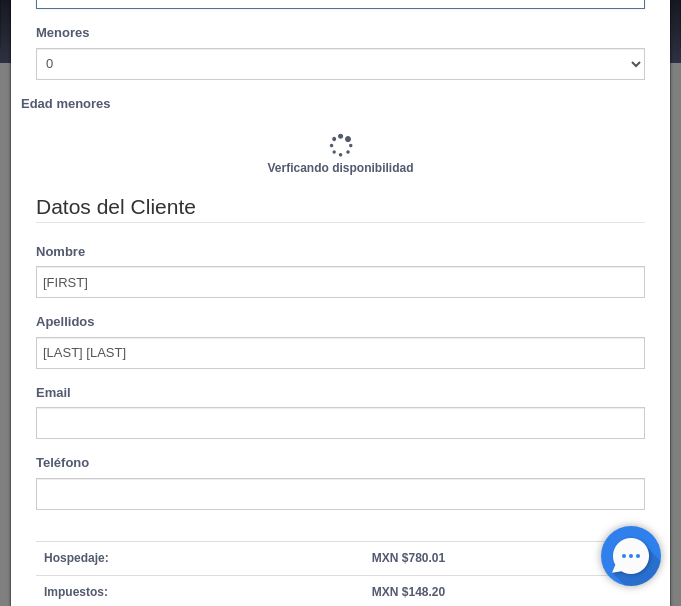 type on "1380.00" 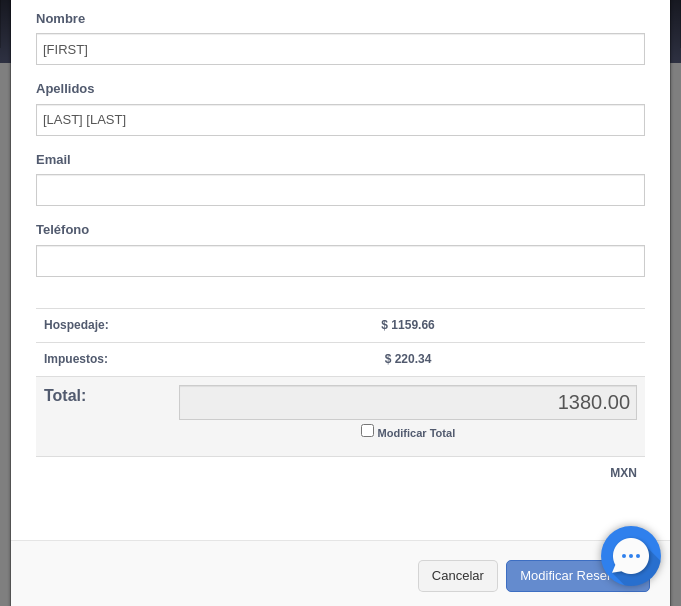scroll, scrollTop: 672, scrollLeft: 0, axis: vertical 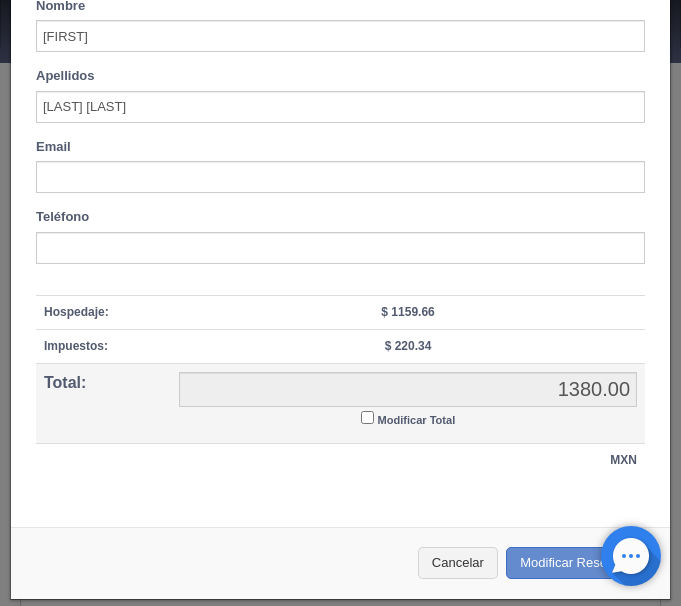 click on "Modificar Total" at bounding box center [367, 417] 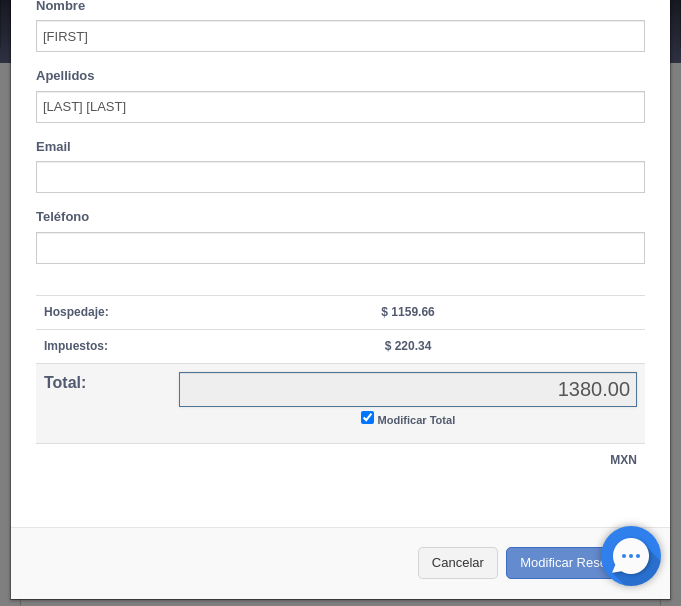 checkbox on "true" 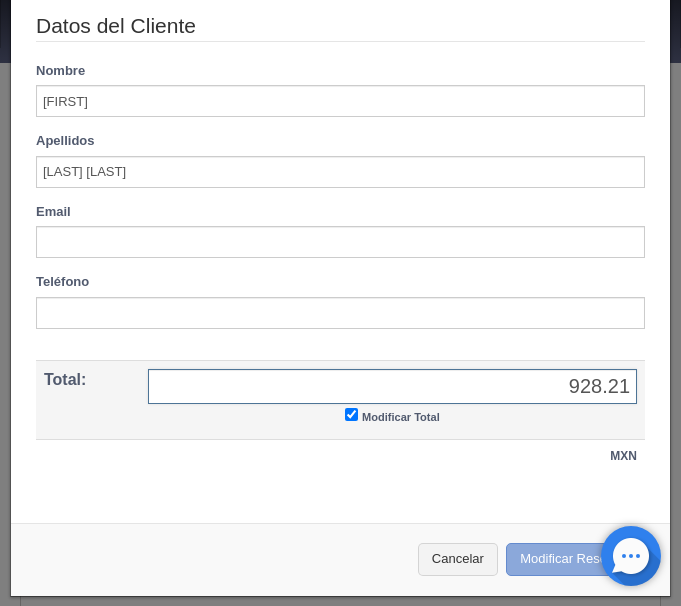 type on "928.21" 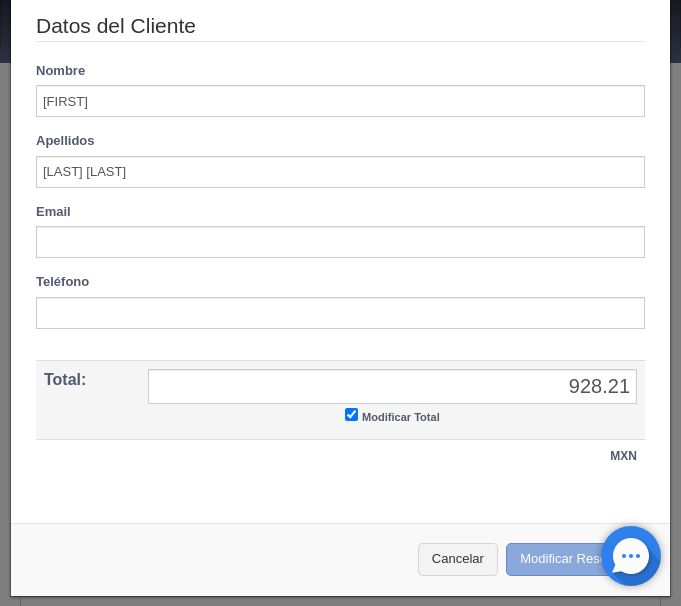 click on "Modificar Reserva" at bounding box center [578, 559] 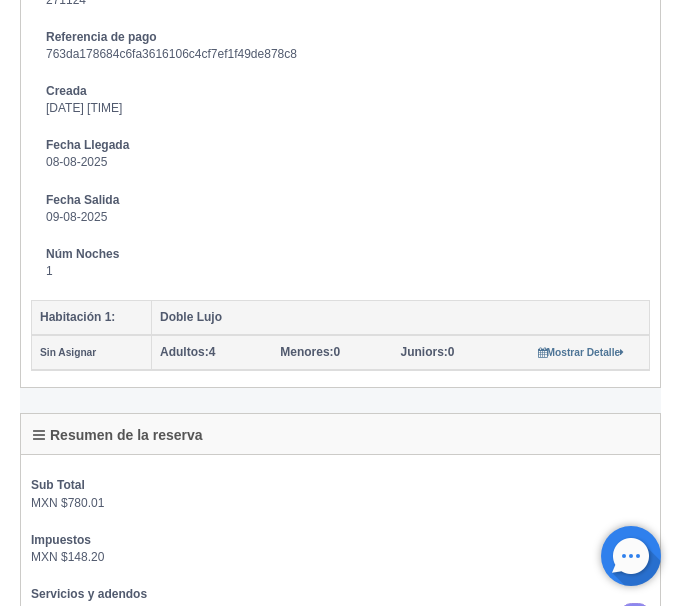 scroll, scrollTop: 0, scrollLeft: 0, axis: both 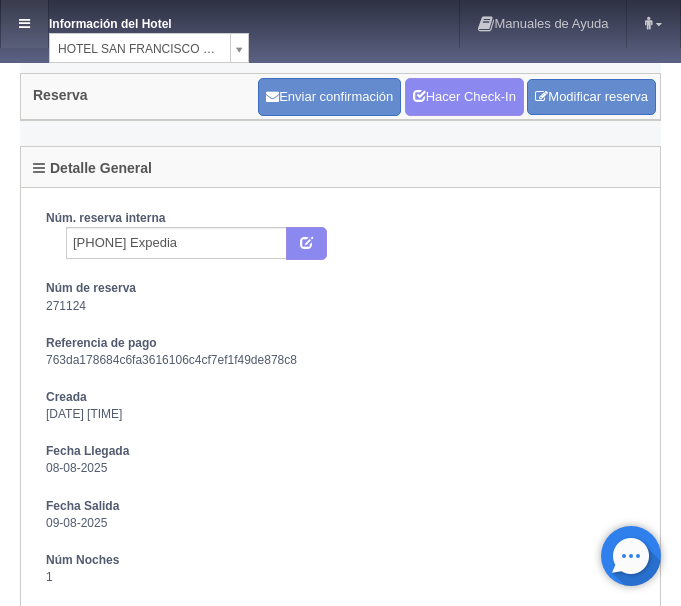 click at bounding box center (24, 23) 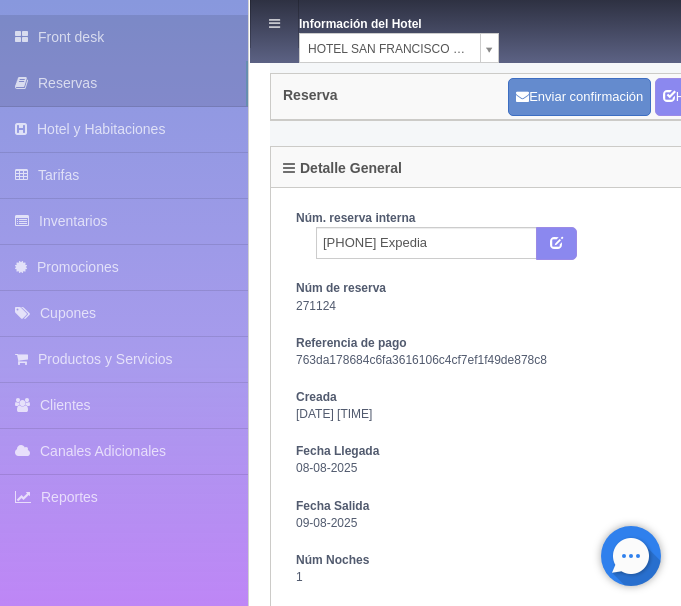 click on "Front desk" at bounding box center (124, 37) 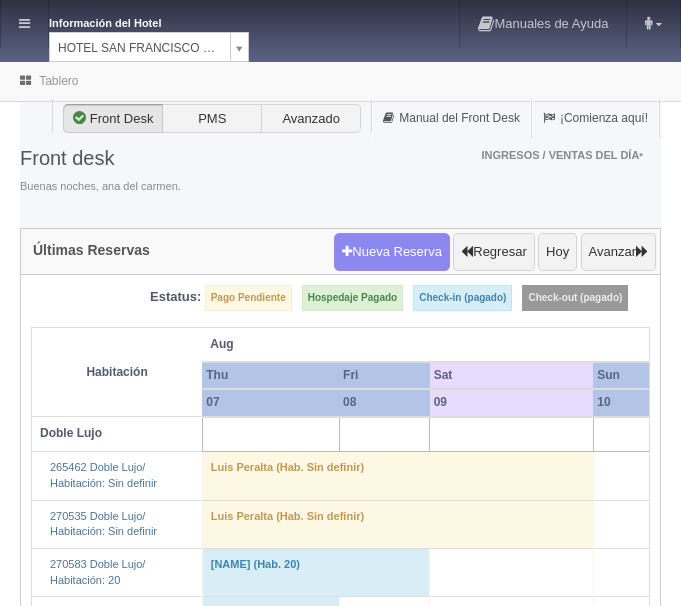 scroll, scrollTop: 0, scrollLeft: 0, axis: both 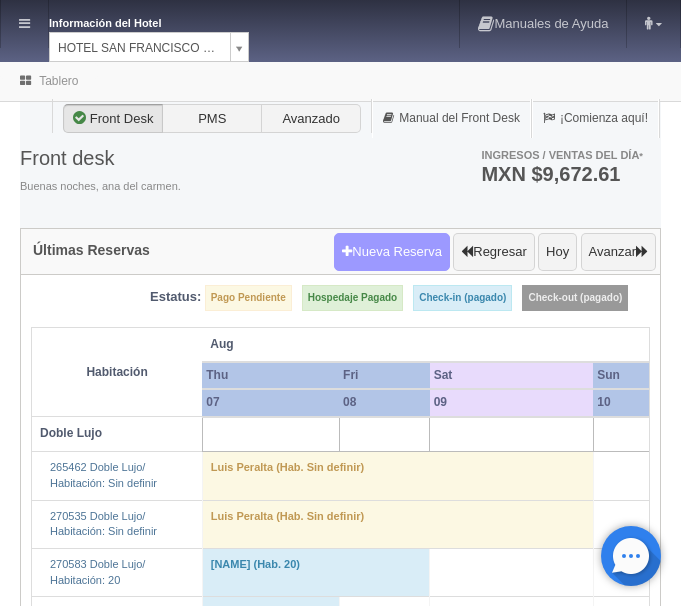 click on "Nueva Reserva" at bounding box center (392, 252) 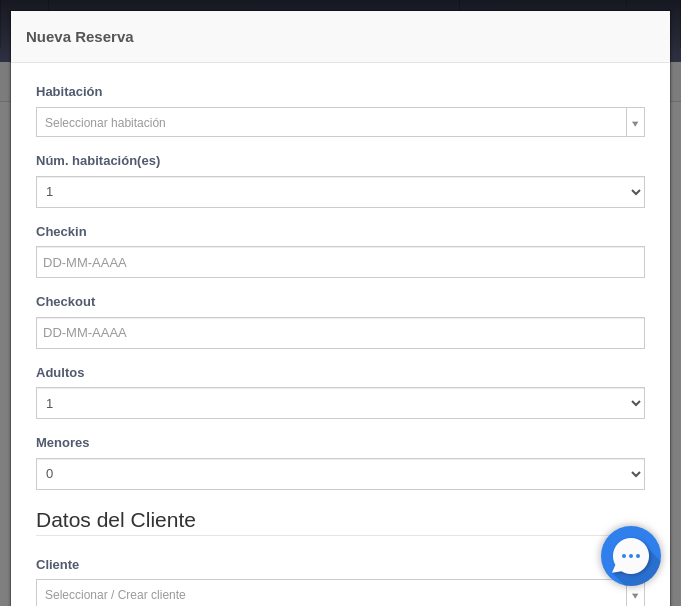 checkbox on "false" 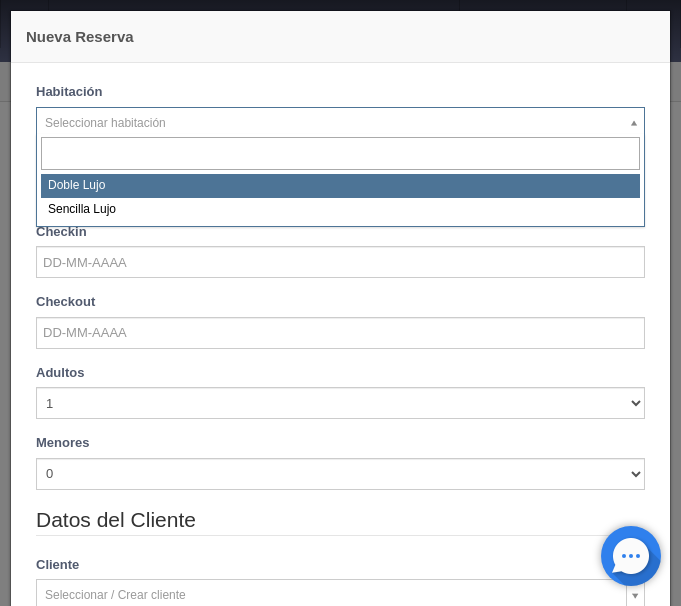 click on "Información del Hotel
HOTEL SAN FRANCISCO PLAZA
HOTEL SAN FRANCISCO PLAZA
HOTEL UNIVERSO
Hotel Latino
Manuales de Ayuda
Actualizaciones recientes
ana del carmen
Mi Perfil
Salir / Log Out
Procesando...
Front desk
Reservas
Hotel y Habitaciones
Tarifas
Inventarios
Promociones
Cupones
Productos y Servicios" at bounding box center (340, 1621) 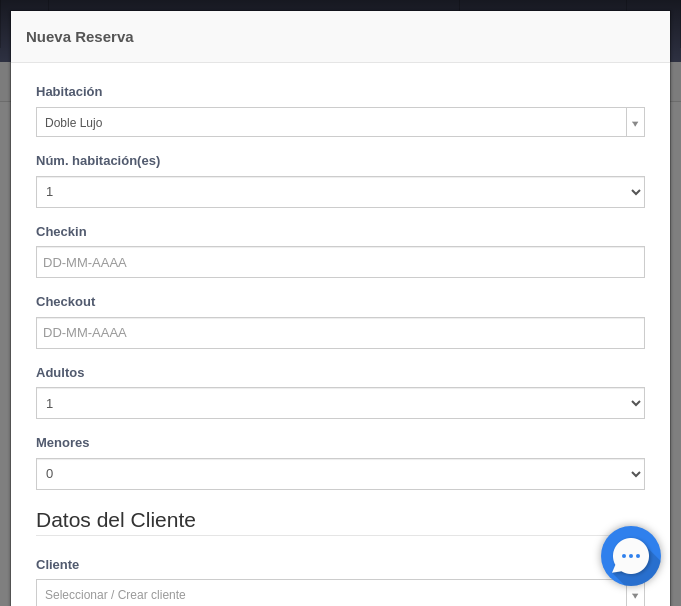 checkbox on "false" 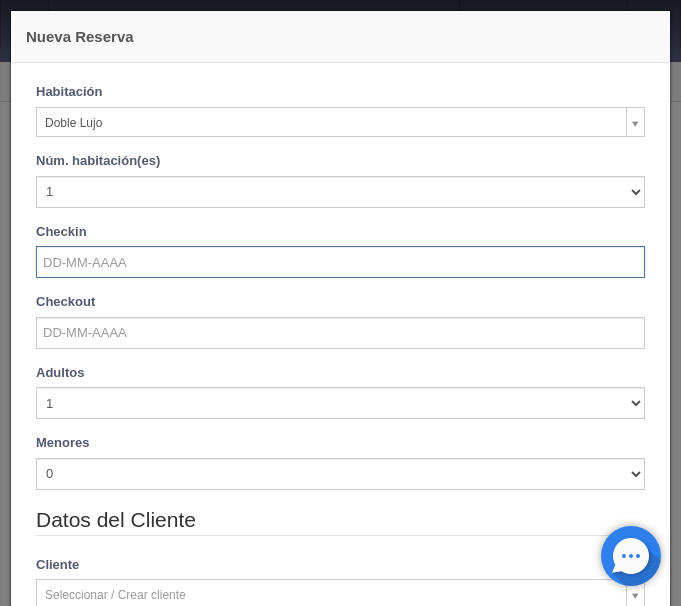 click at bounding box center (340, 262) 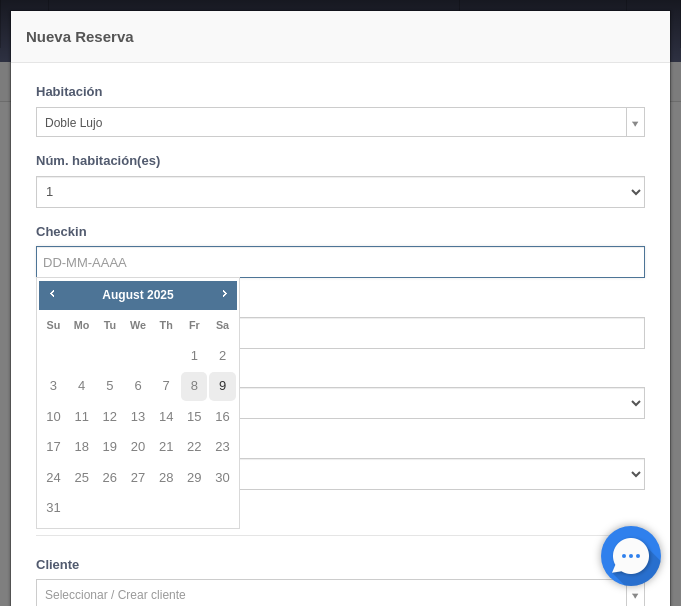 click on "9" at bounding box center [222, 386] 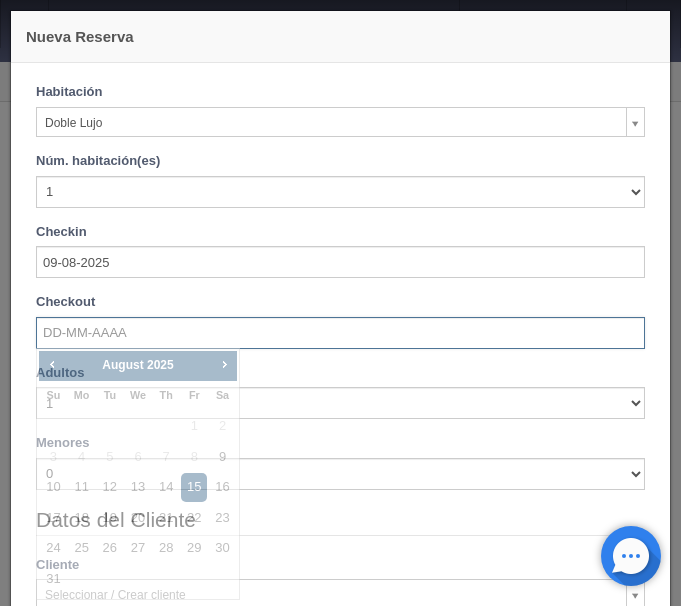 click at bounding box center (340, 333) 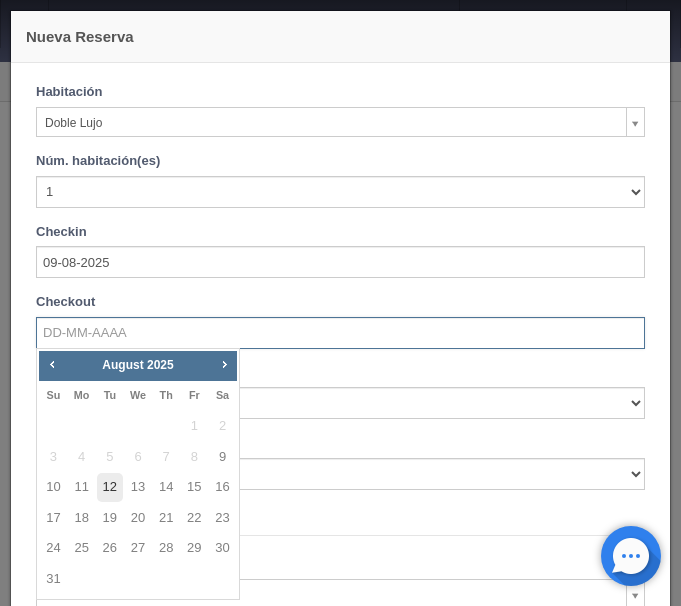 click on "12" at bounding box center [110, 487] 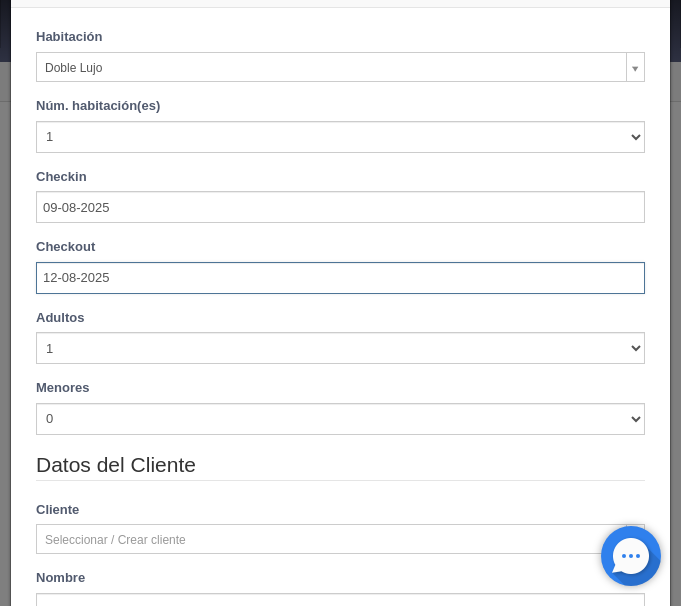 scroll, scrollTop: 84, scrollLeft: 0, axis: vertical 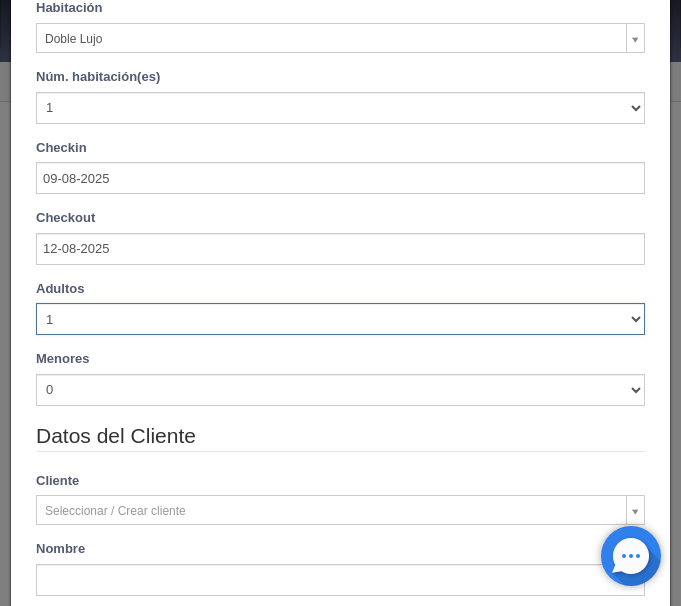 click on "1
2
3
4
5
6
7
8
9
10" at bounding box center (340, 319) 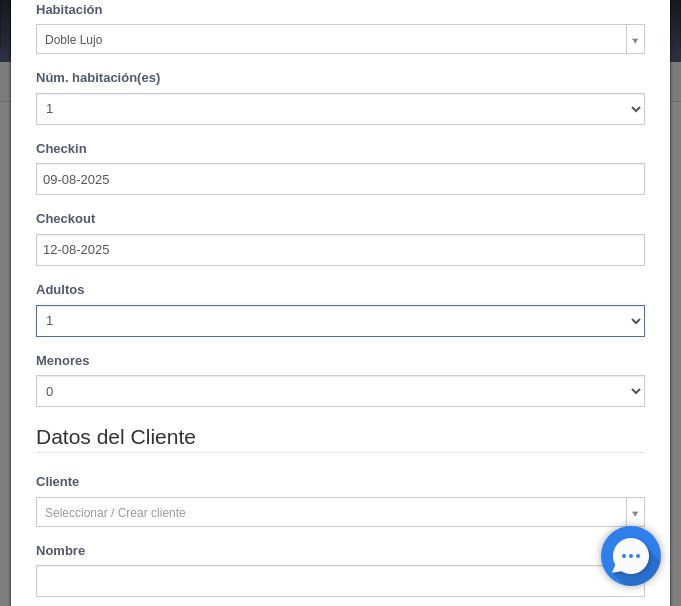 select on "3" 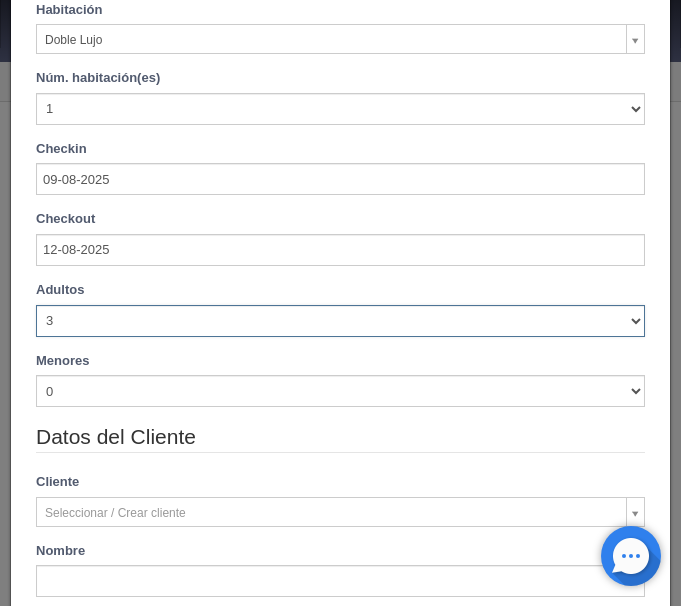click on "3" at bounding box center [0, 0] 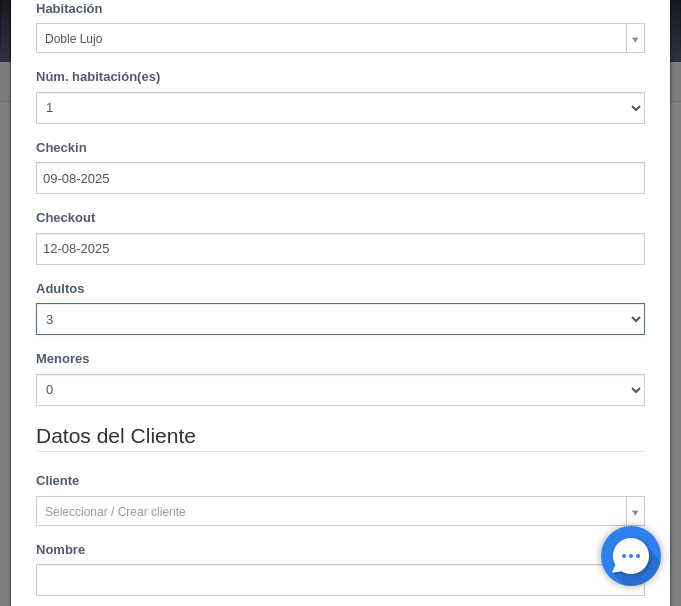 type 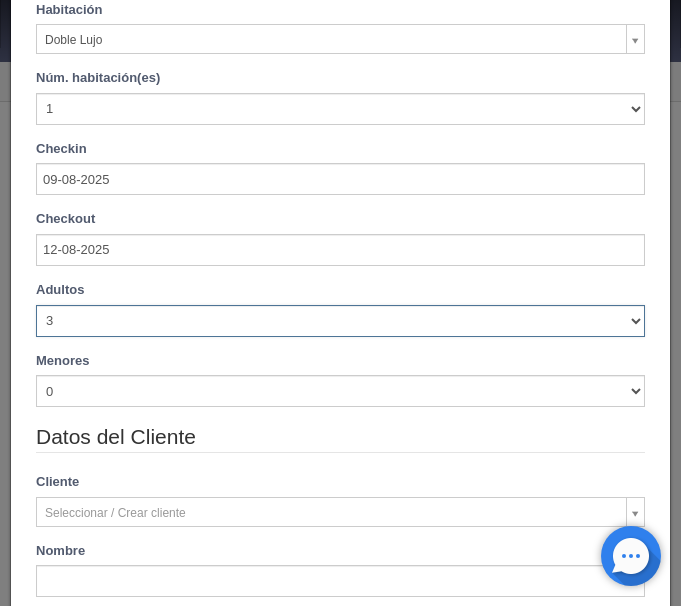 type on "4140.00" 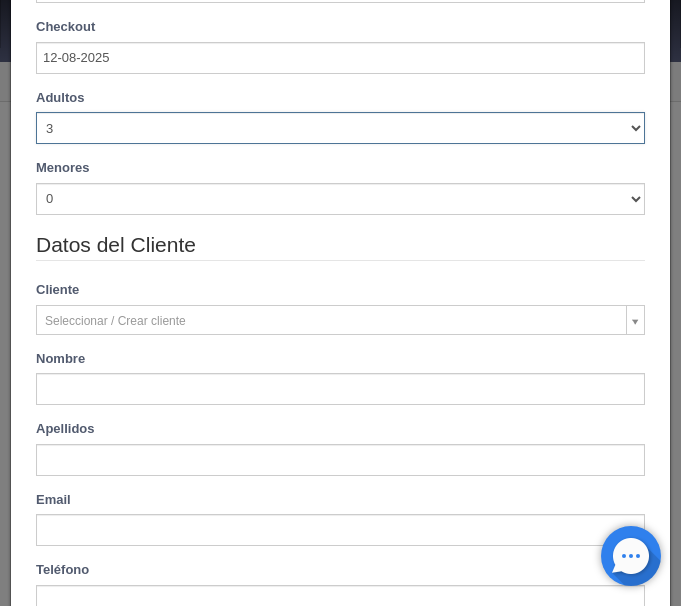 scroll, scrollTop: 400, scrollLeft: 0, axis: vertical 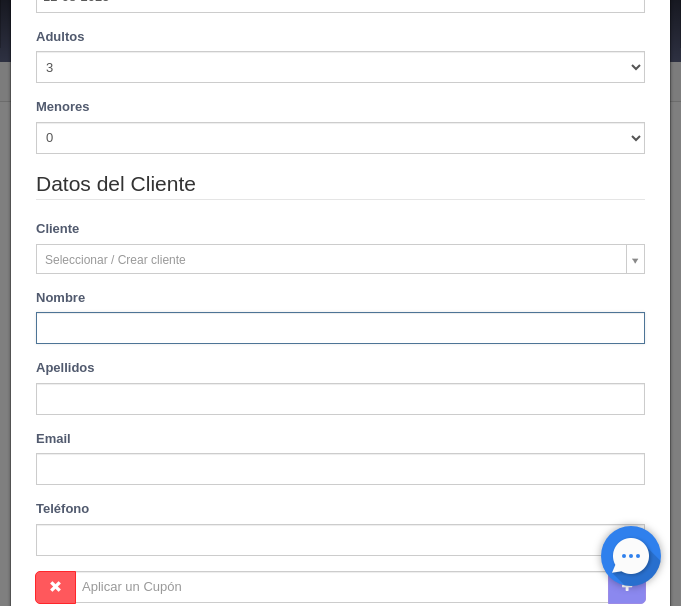 click at bounding box center (340, 328) 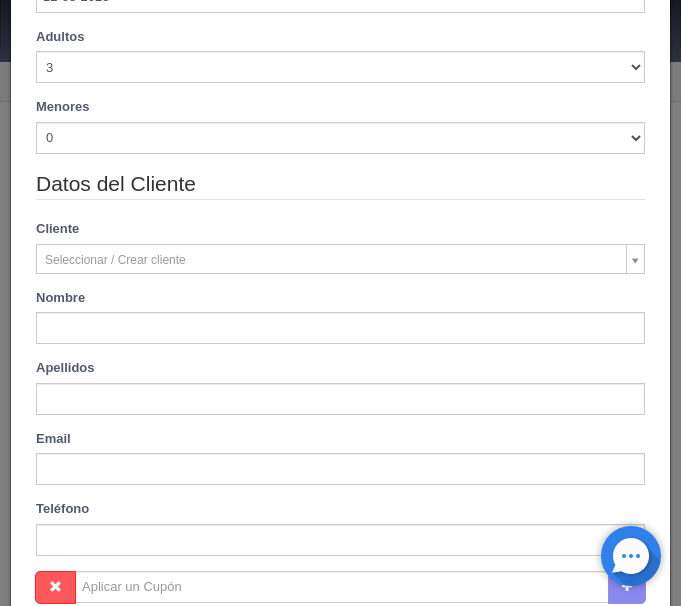 type on "[FIRST]" 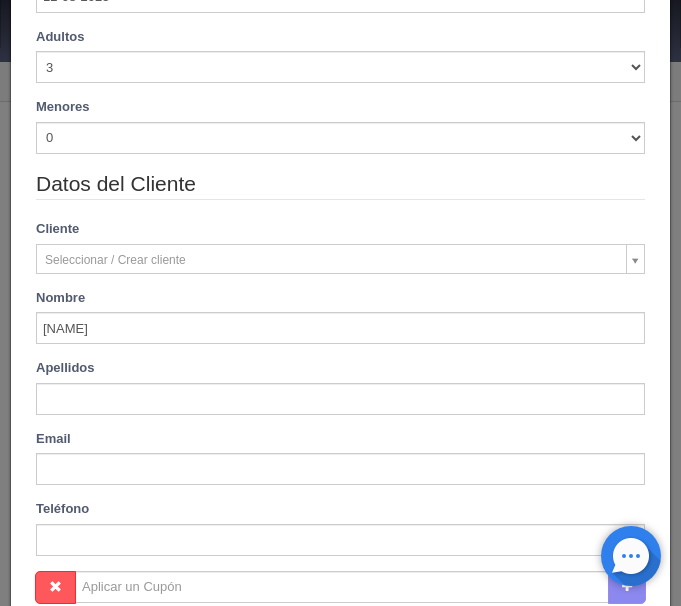 type on "[LAST] [LAST]" 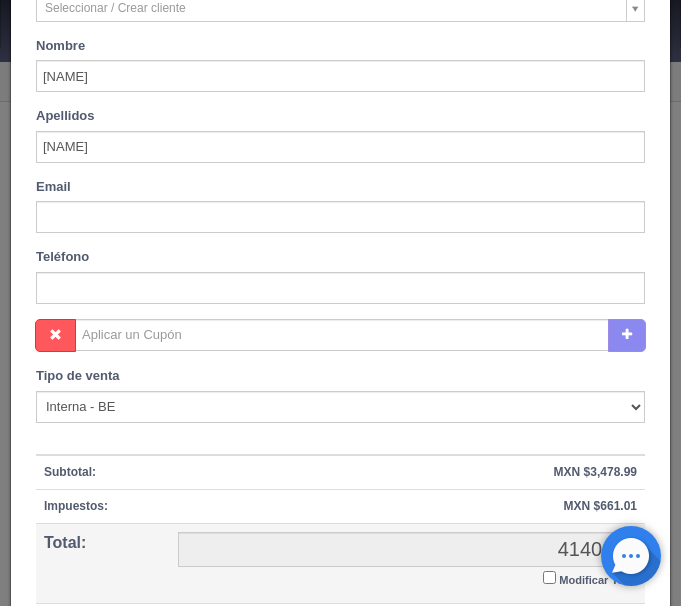scroll, scrollTop: 736, scrollLeft: 0, axis: vertical 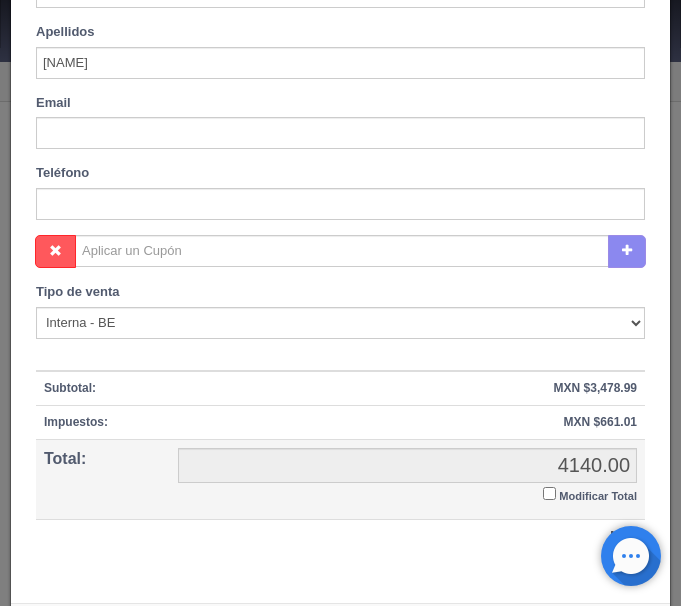 click on "Modificar Total" at bounding box center (549, 493) 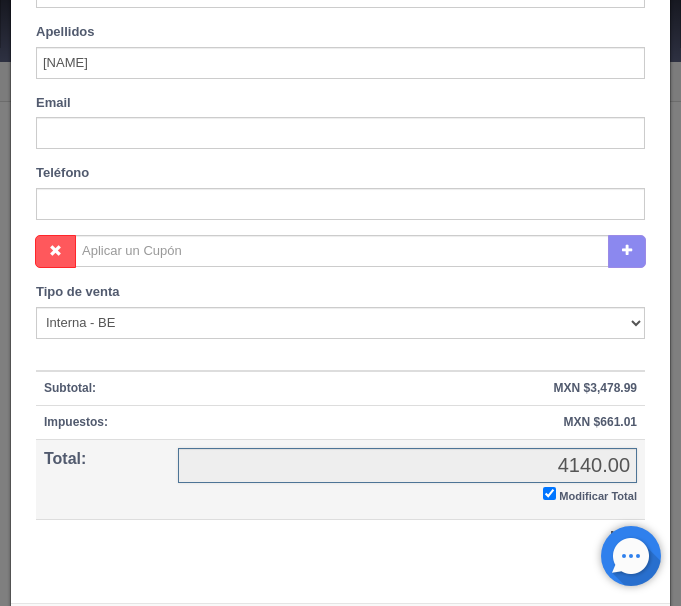 checkbox on "true" 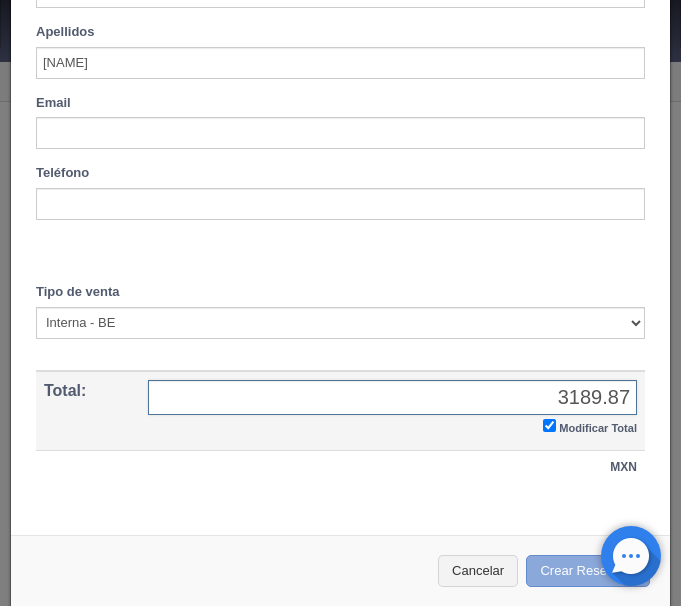 type on "3189.87" 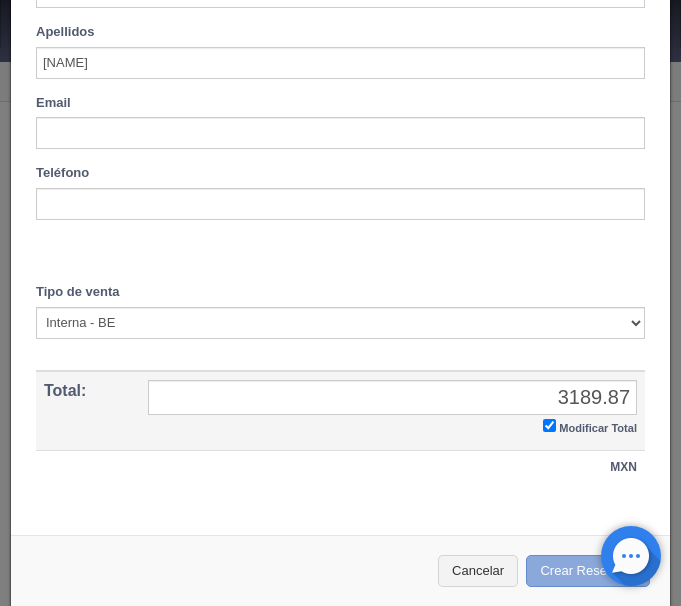 click on "Crear Reserva" at bounding box center [588, 571] 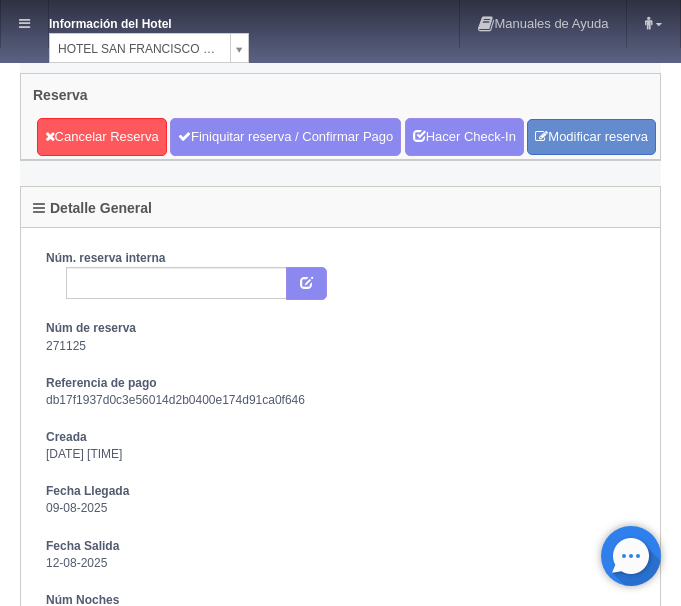 scroll, scrollTop: 0, scrollLeft: 0, axis: both 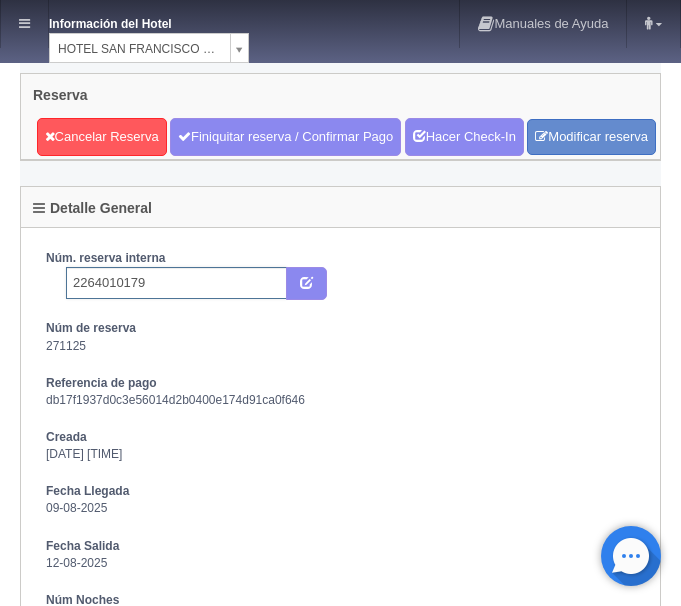 click on "2264010179" at bounding box center [176, 283] 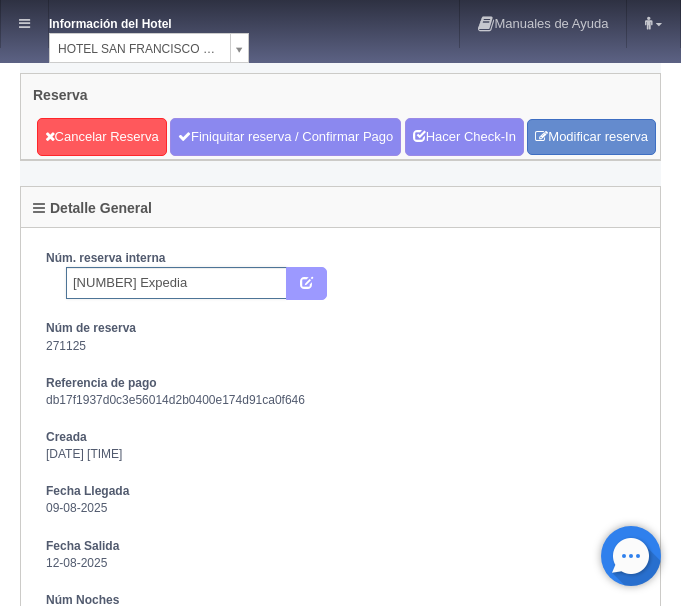 type on "2264010179 Expedia" 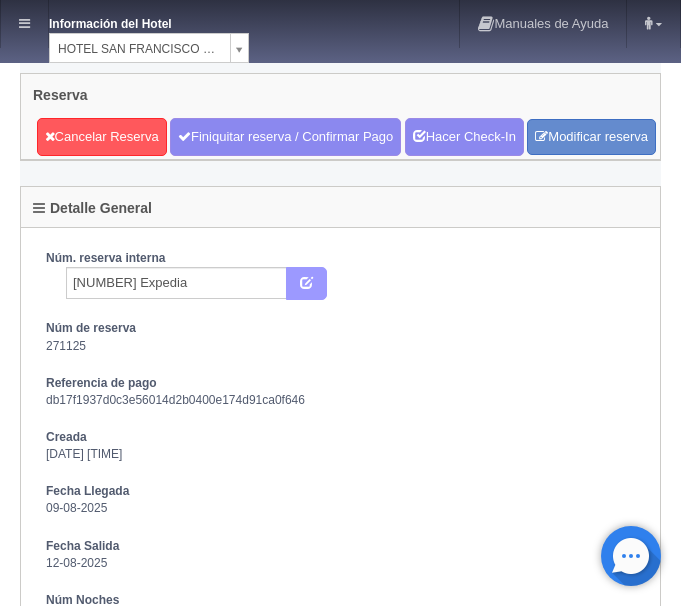 click at bounding box center (306, 284) 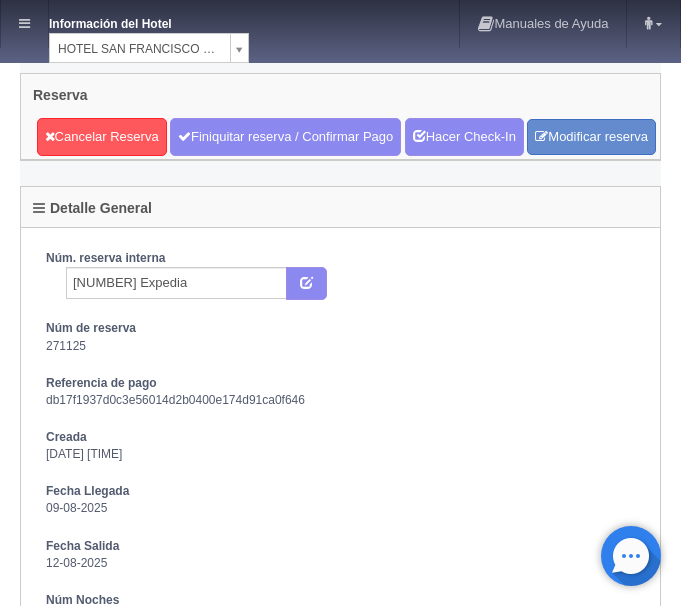 scroll, scrollTop: 0, scrollLeft: 0, axis: both 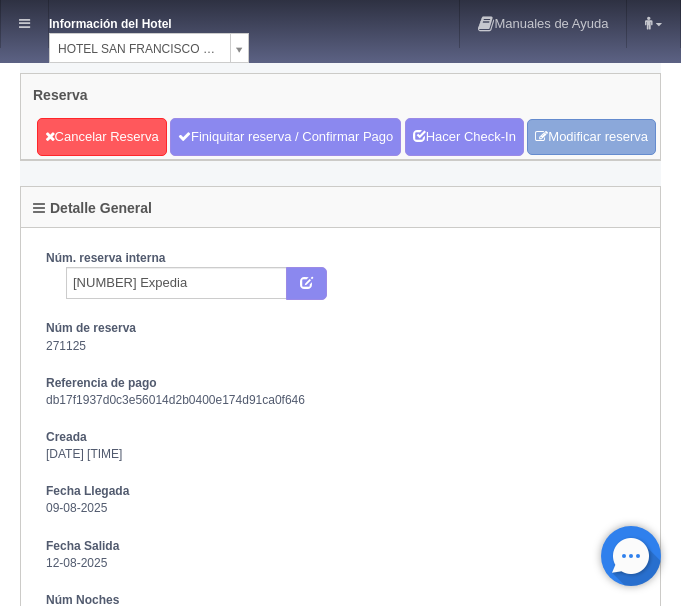 click on "Modificar reserva" at bounding box center (591, 137) 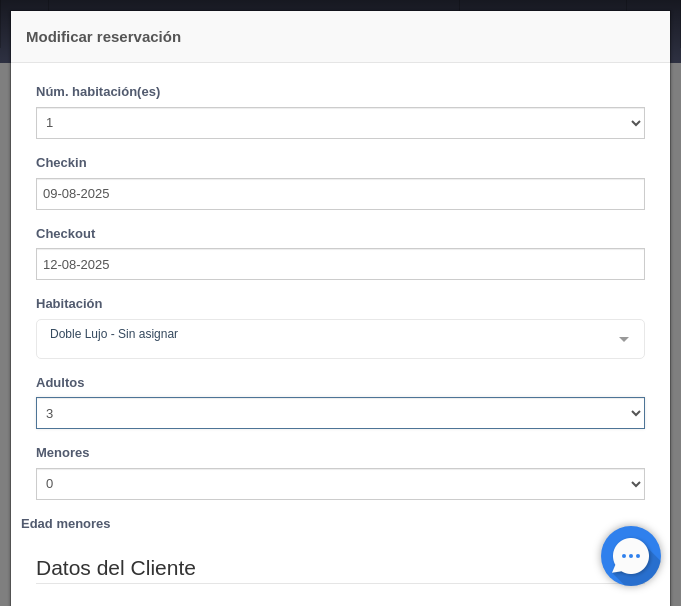 click on "1   2   3   4   5   6   7   8   9   10" at bounding box center [340, 413] 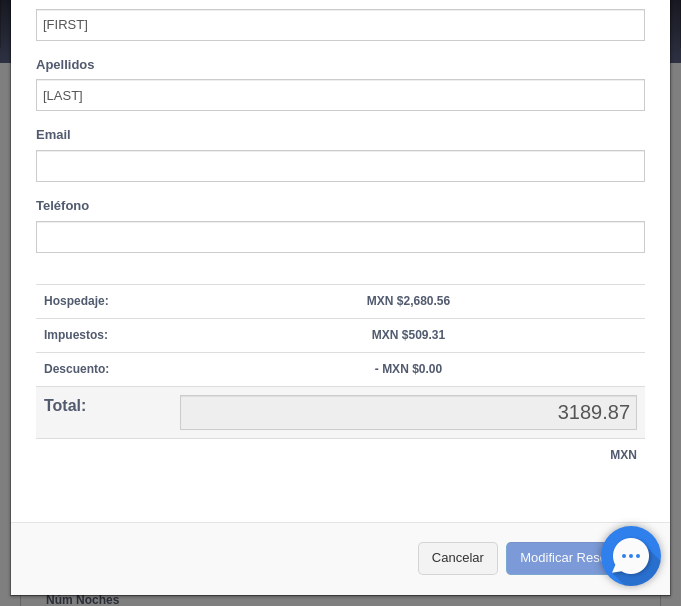 scroll, scrollTop: 199, scrollLeft: 0, axis: vertical 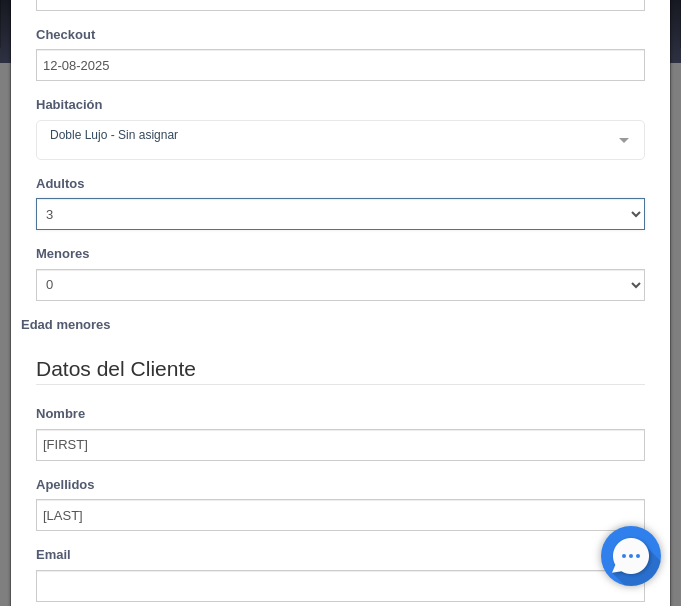 click on "1   2   3   4   5   6   7   8   9   10" at bounding box center [340, 214] 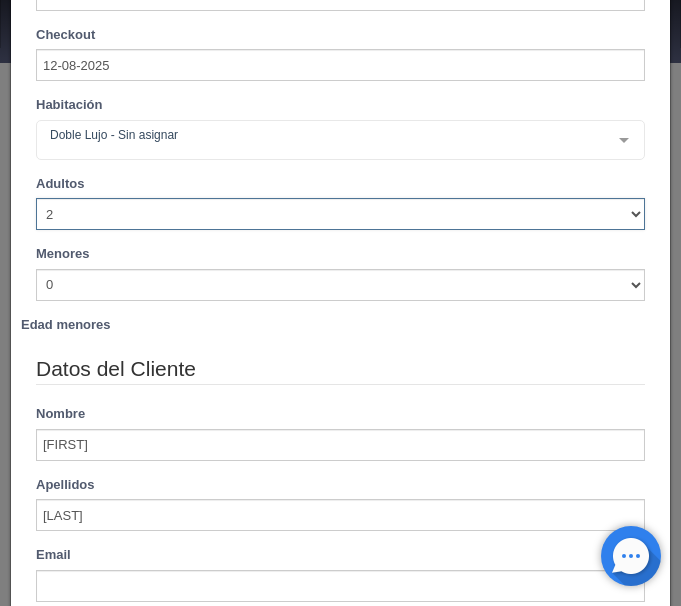 click on "2" at bounding box center (0, 0) 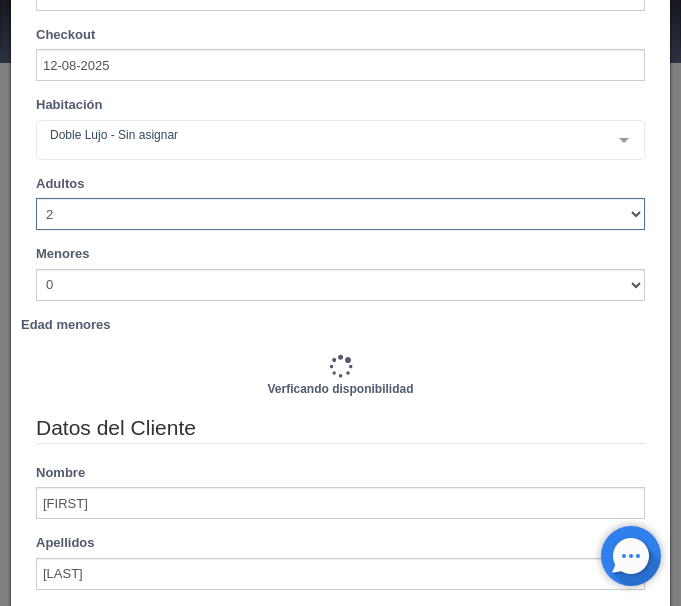 type on "3660.00" 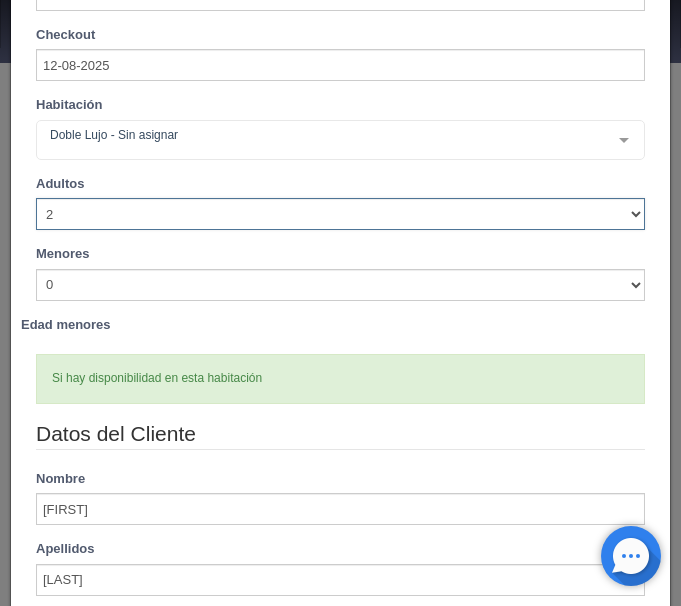 click on "1   2   3   4   5   6   7   8   9   10" at bounding box center (340, 214) 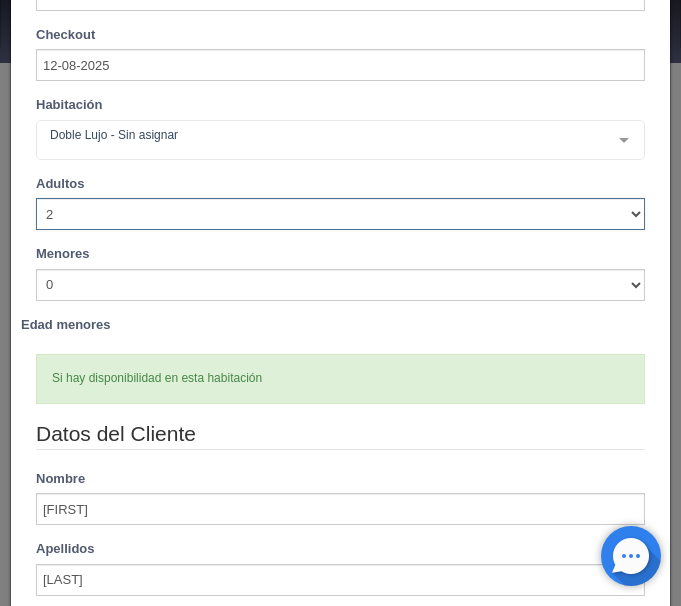 select on "3" 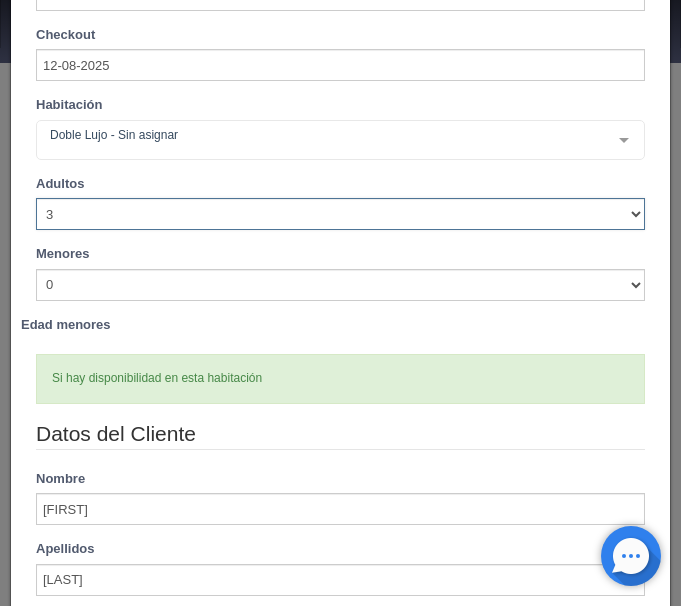 type 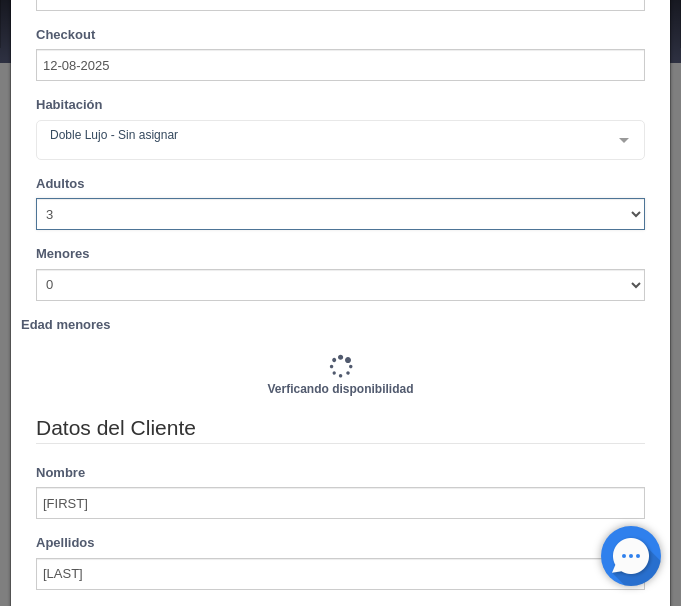 type on "4140.00" 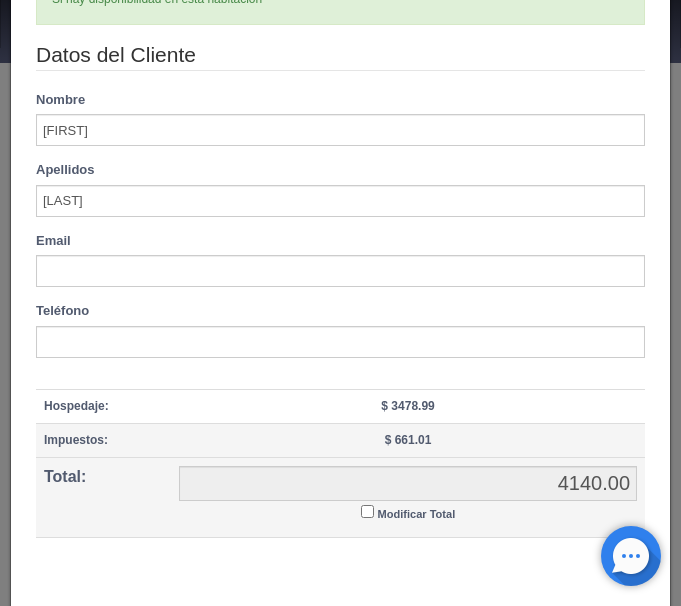 scroll, scrollTop: 676, scrollLeft: 0, axis: vertical 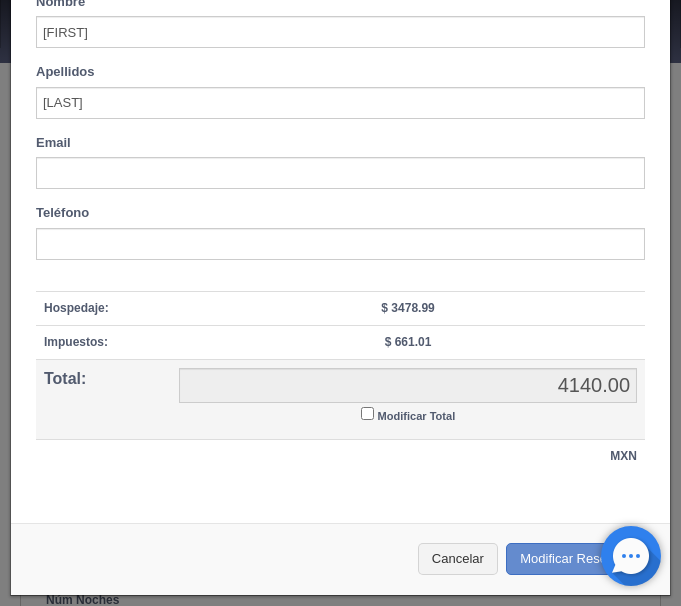 click on "Modificar Total" at bounding box center [367, 413] 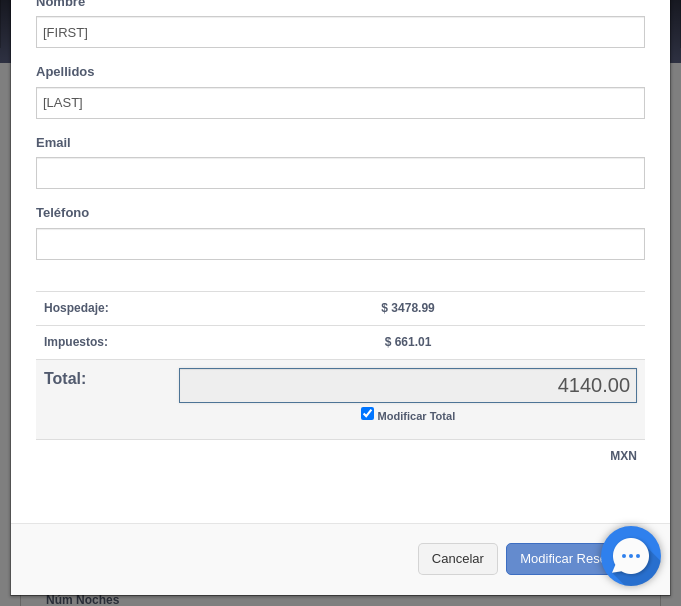 checkbox on "true" 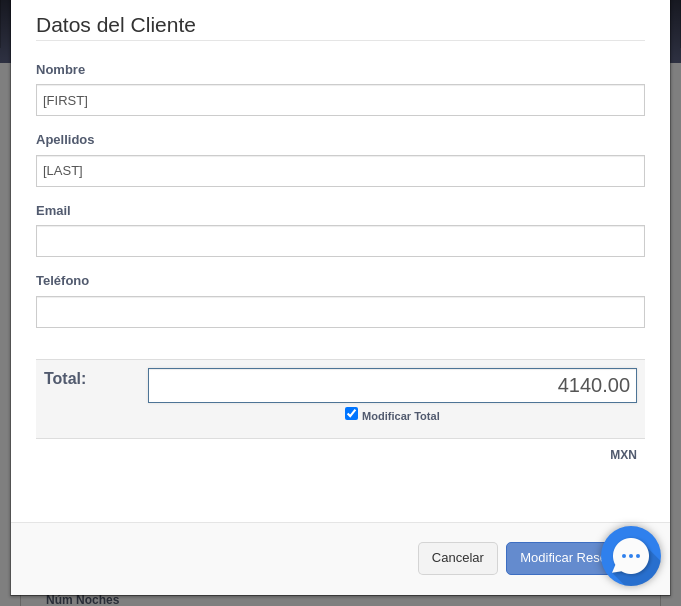 scroll, scrollTop: 607, scrollLeft: 0, axis: vertical 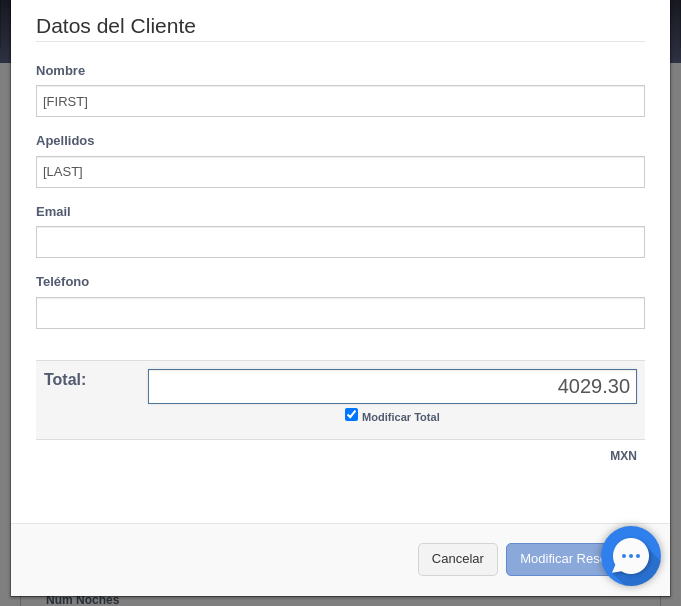 type on "4029.30" 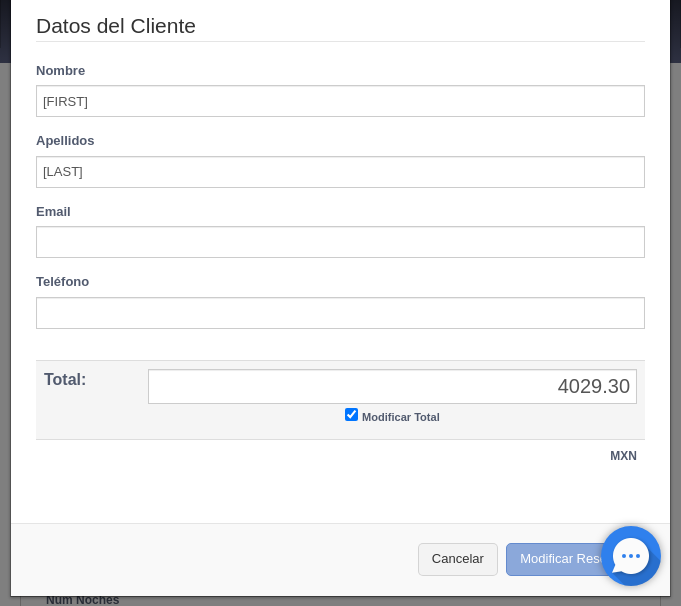 click on "Modificar Reserva" at bounding box center (578, 559) 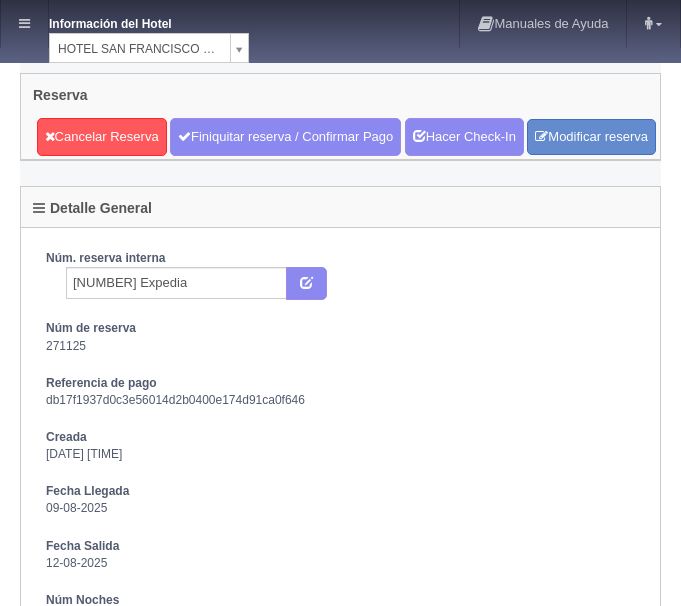 scroll, scrollTop: 0, scrollLeft: 0, axis: both 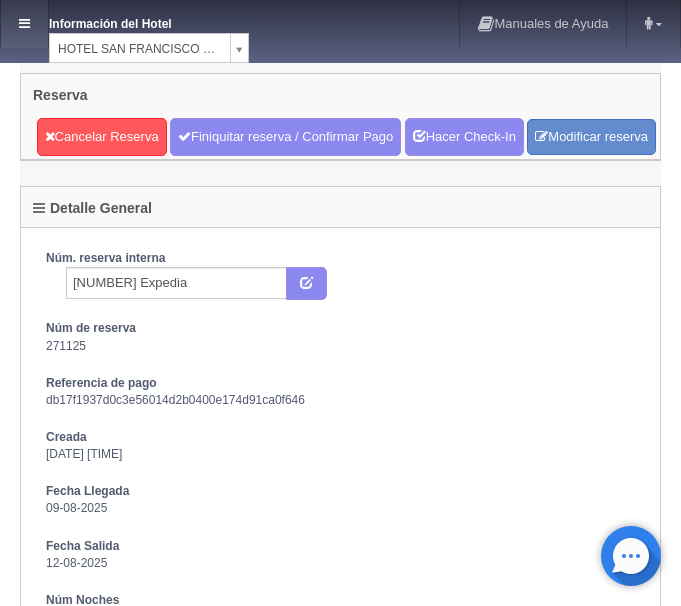 click at bounding box center (24, 23) 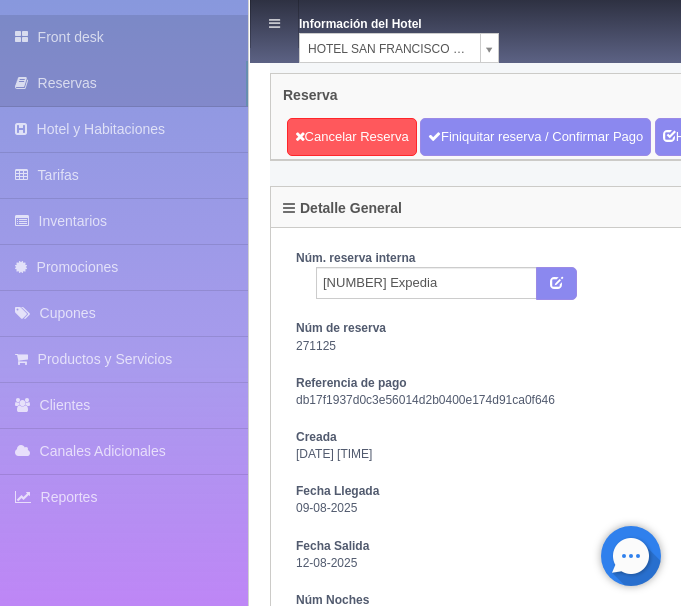 click on "Front desk" at bounding box center (124, 37) 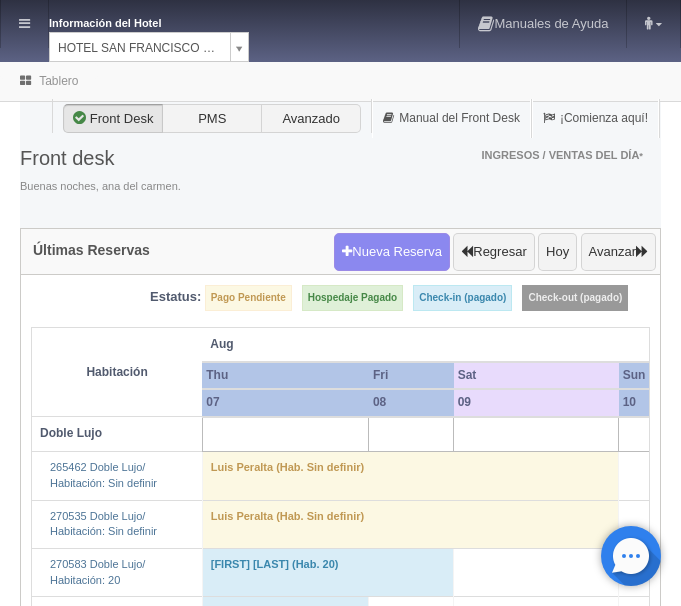 scroll, scrollTop: 0, scrollLeft: 0, axis: both 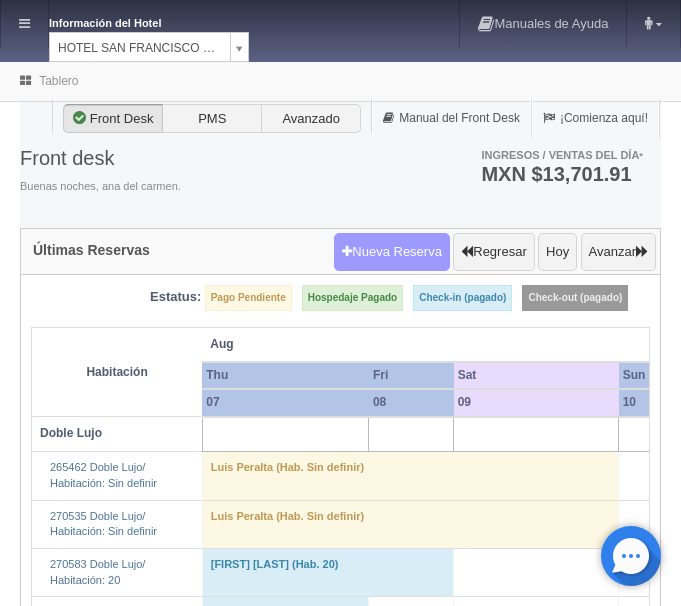 click on "Nueva Reserva" at bounding box center [392, 252] 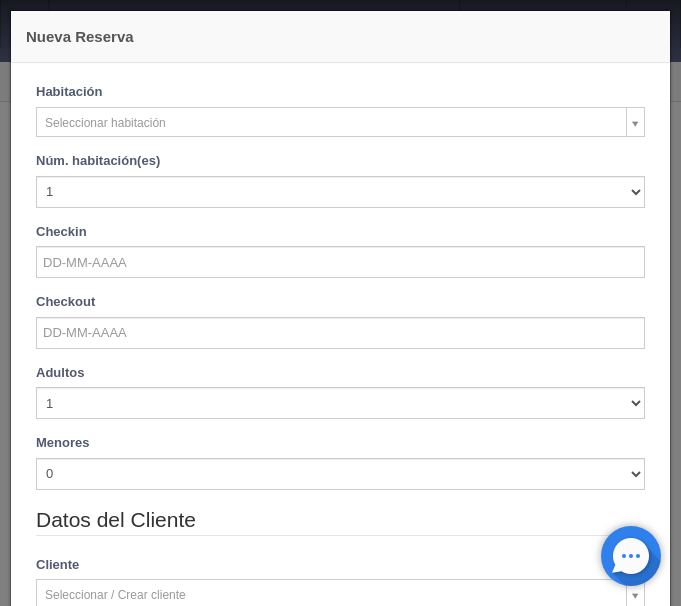 checkbox on "false" 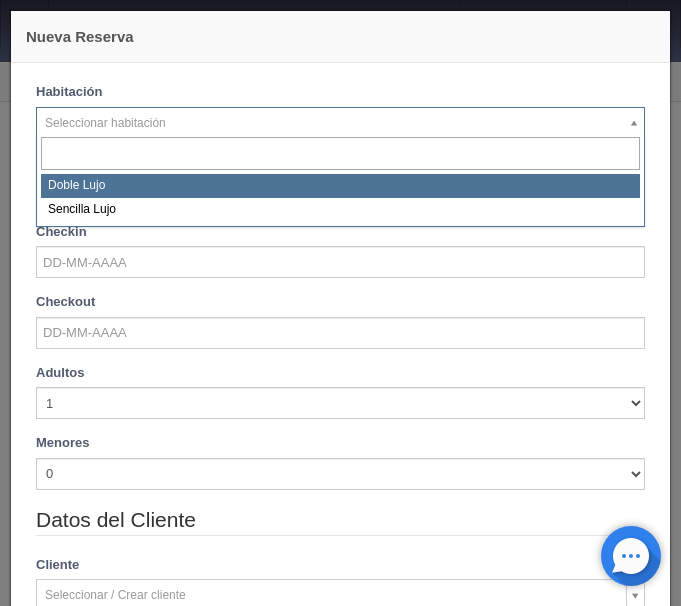 click on "Información del Hotel
HOTEL SAN FRANCISCO PLAZA
HOTEL SAN FRANCISCO PLAZA
HOTEL UNIVERSO
Hotel Latino
Manuales de Ayuda
Actualizaciones recientes
ana del carmen
Mi Perfil
Salir / Log Out
Procesando...
Front desk
Reservas
Hotel y Habitaciones
Tarifas
Inventarios
Promociones
Cupones
Productos y Servicios" at bounding box center (340, 1645) 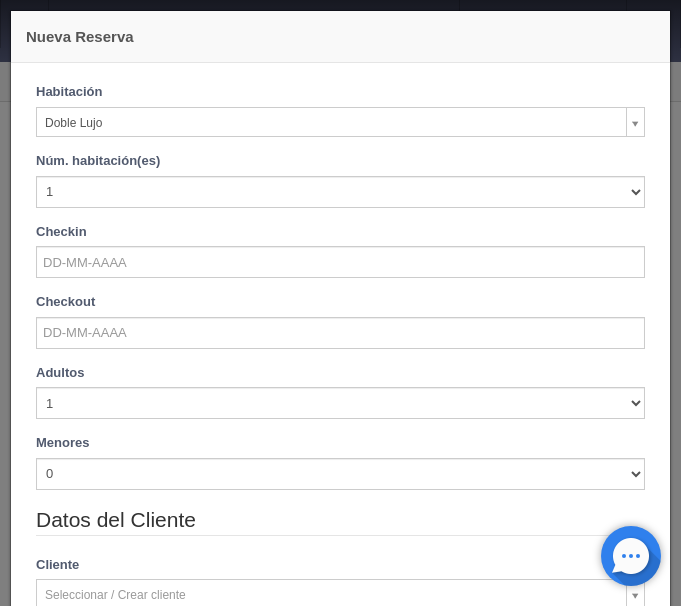 checkbox on "false" 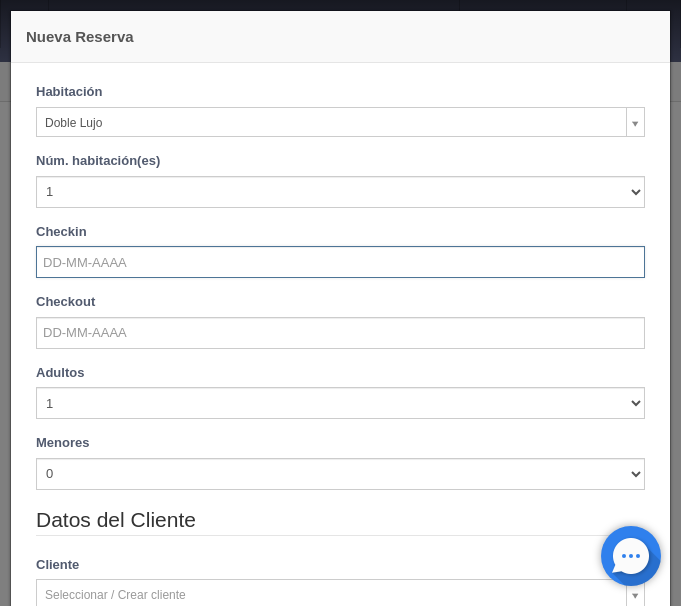 click at bounding box center (340, 262) 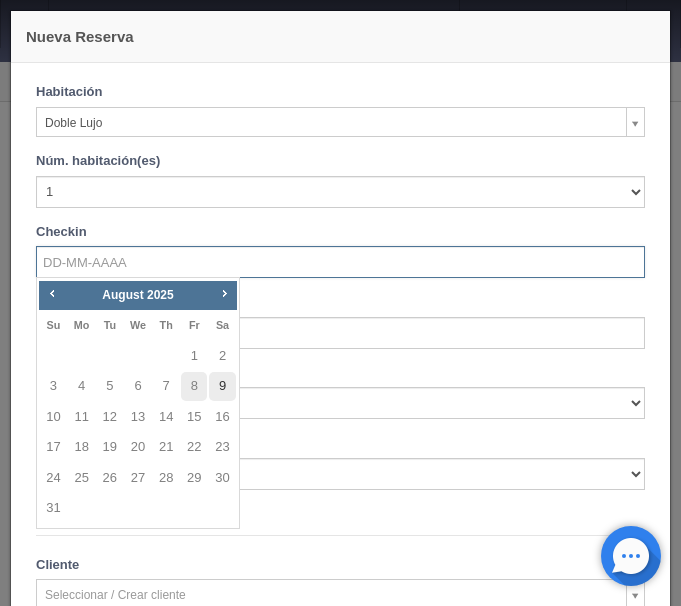 click on "9" at bounding box center (222, 386) 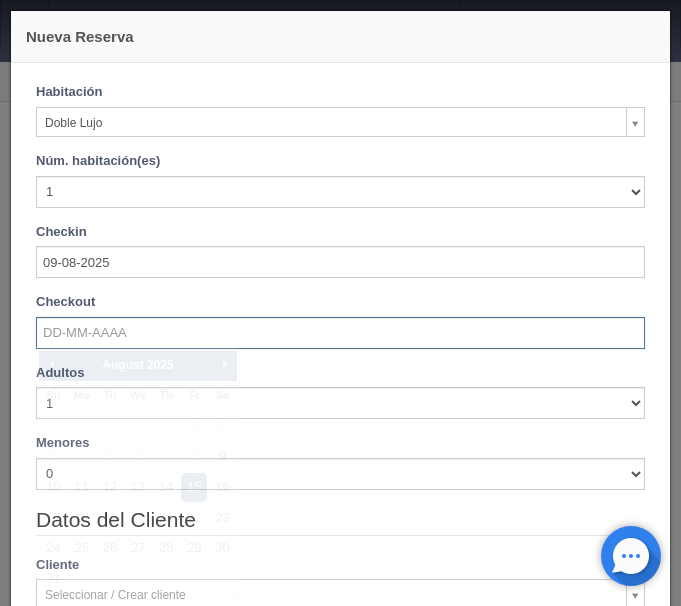 click at bounding box center (340, 333) 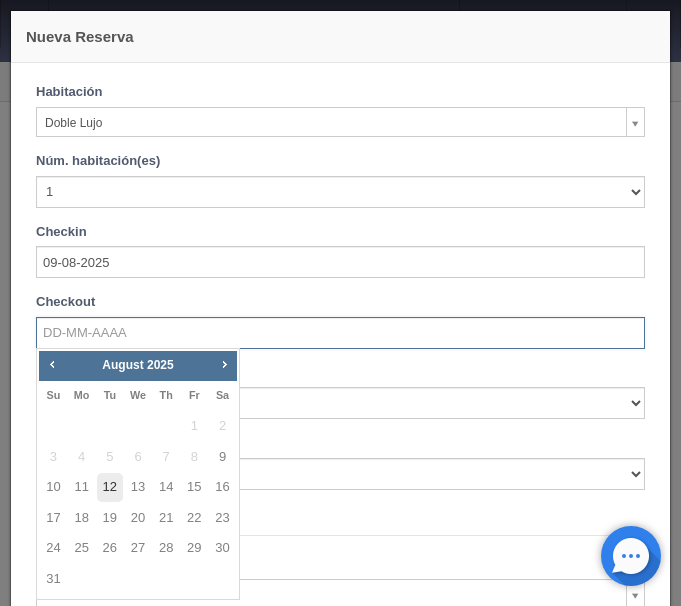 click on "12" at bounding box center [110, 487] 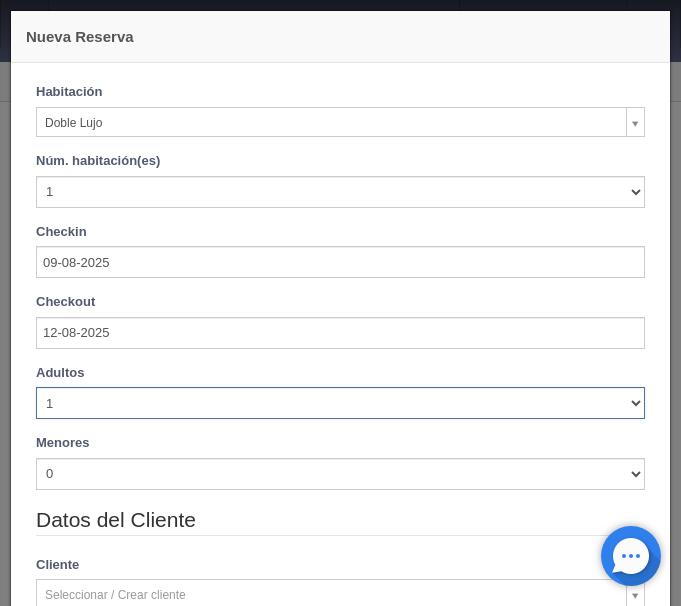 click on "1
2
3
4
5
6
7
8
9
10" at bounding box center [340, 403] 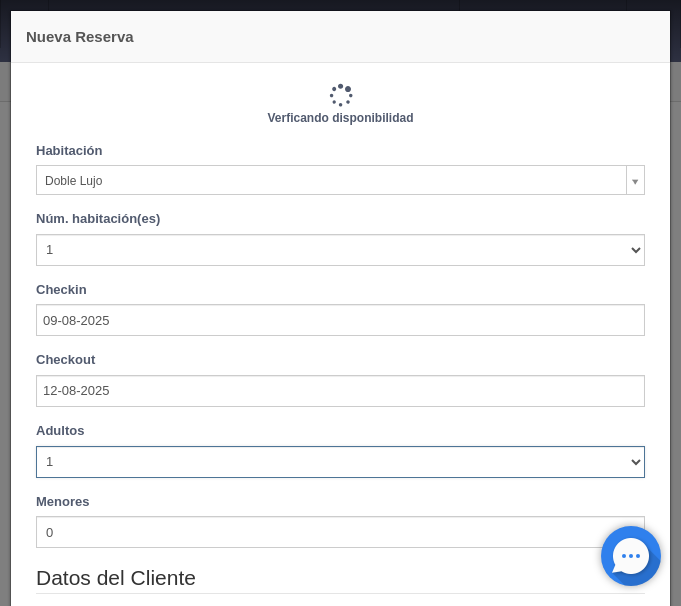 type on "3660.00" 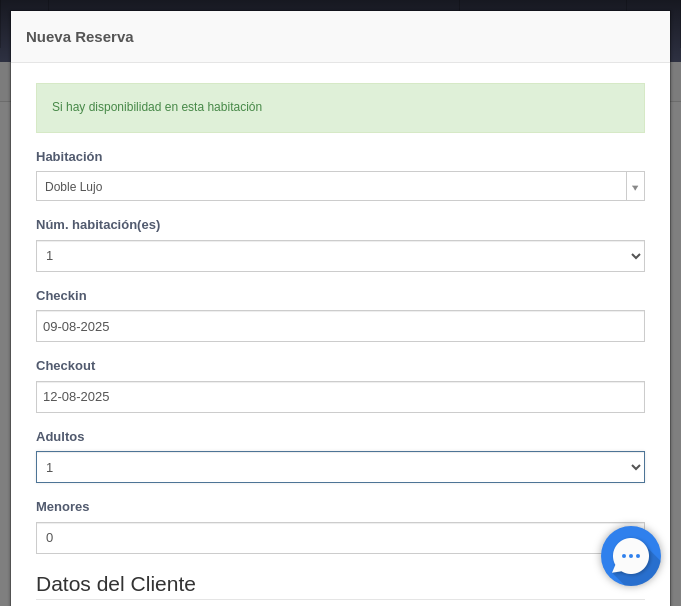 select on "2" 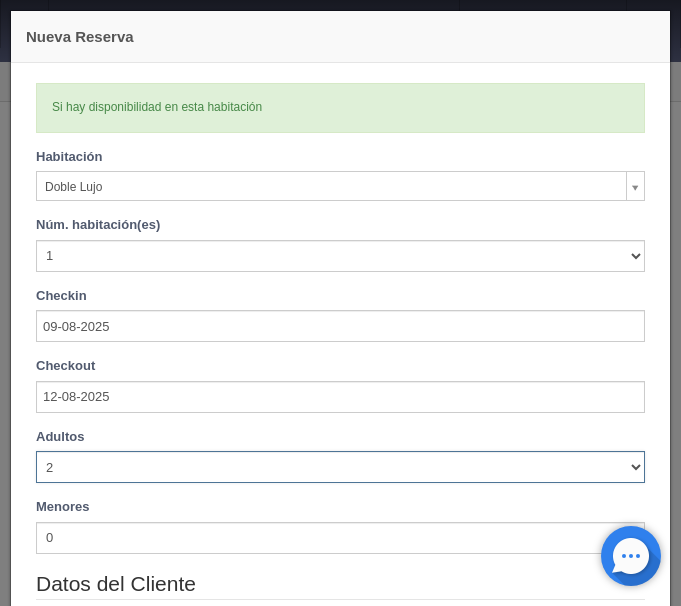 click on "2" at bounding box center (0, 0) 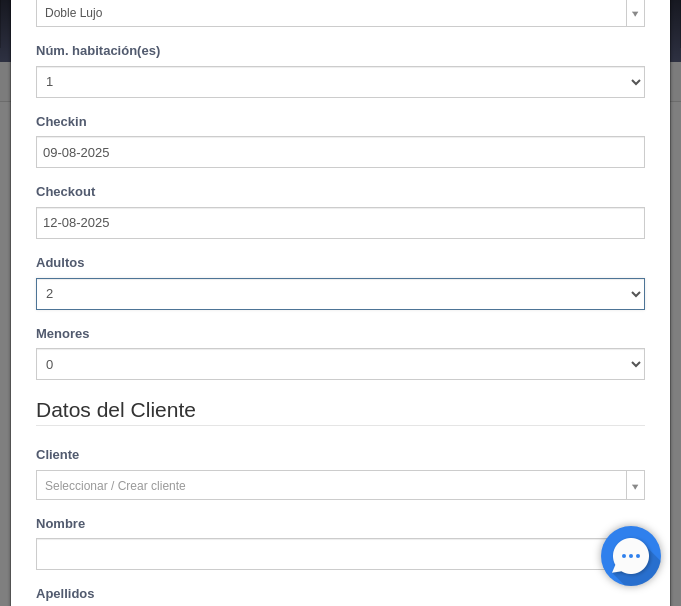 type on "3660.00" 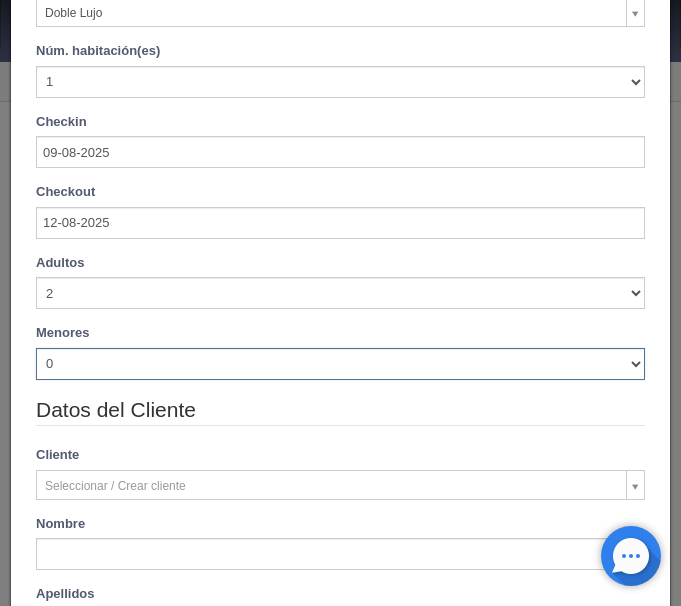 click on "0
1
2
3
4
5
6
7
8
9
10" at bounding box center (340, 364) 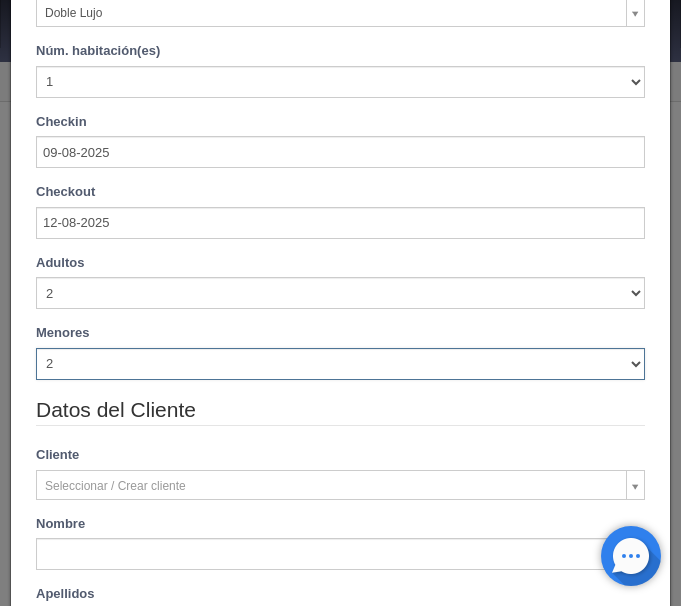 click on "2" at bounding box center [0, 0] 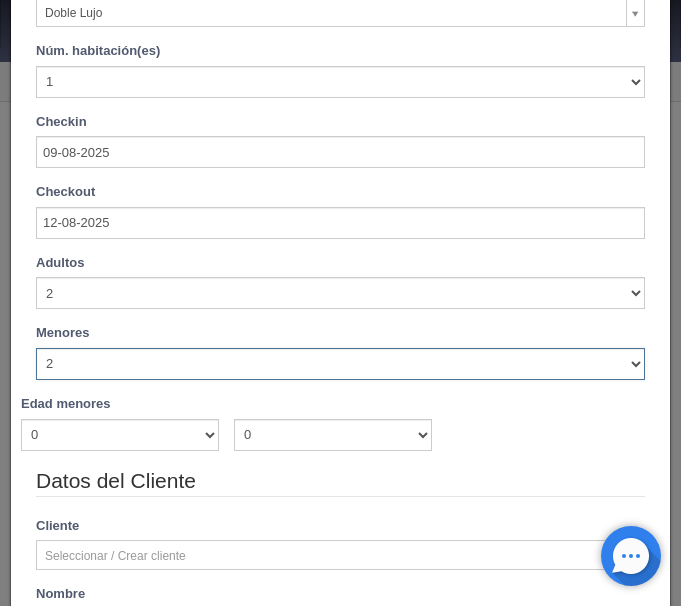 type 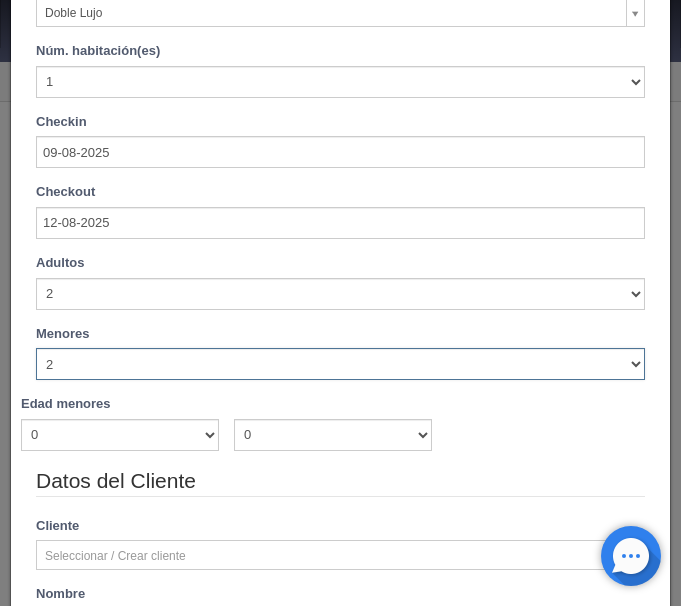 type on "3660.00" 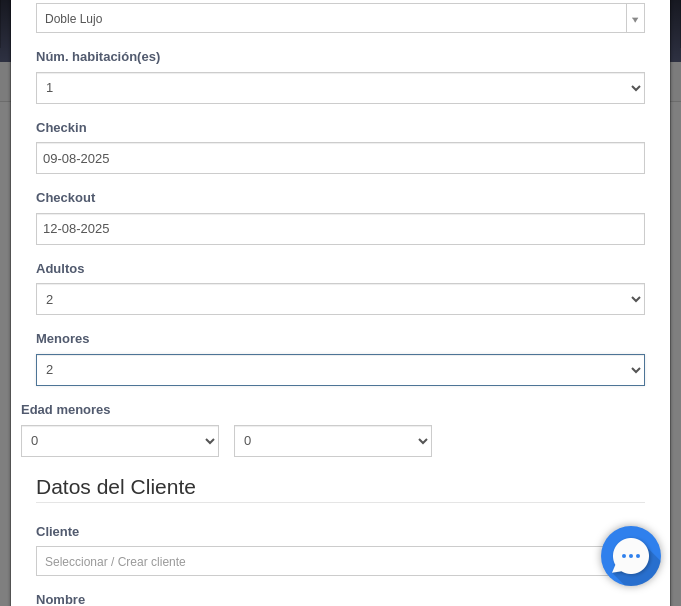 scroll, scrollTop: 174, scrollLeft: 0, axis: vertical 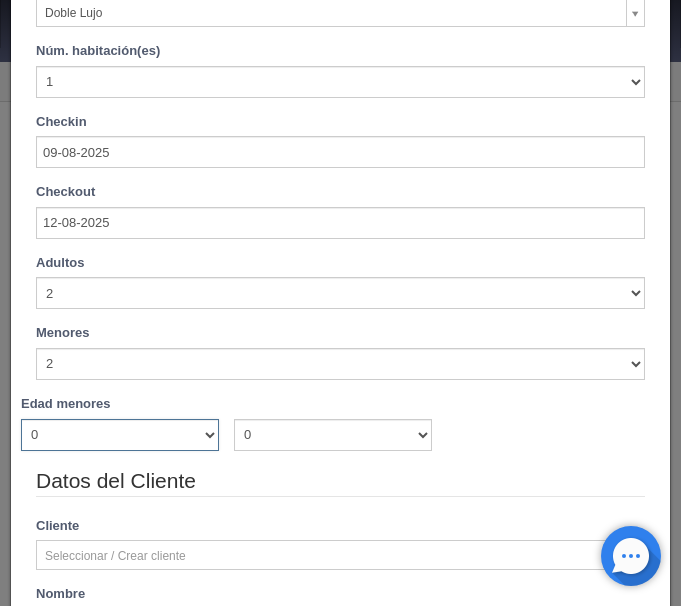 click on "0
1
2
3
4
5
6
7
8
9
10
11
12
13
14
15
16
17
18" at bounding box center [120, 435] 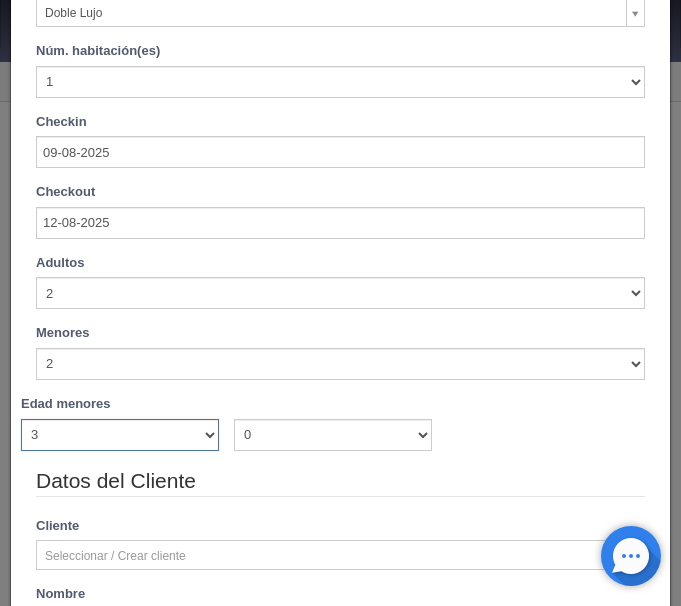 type 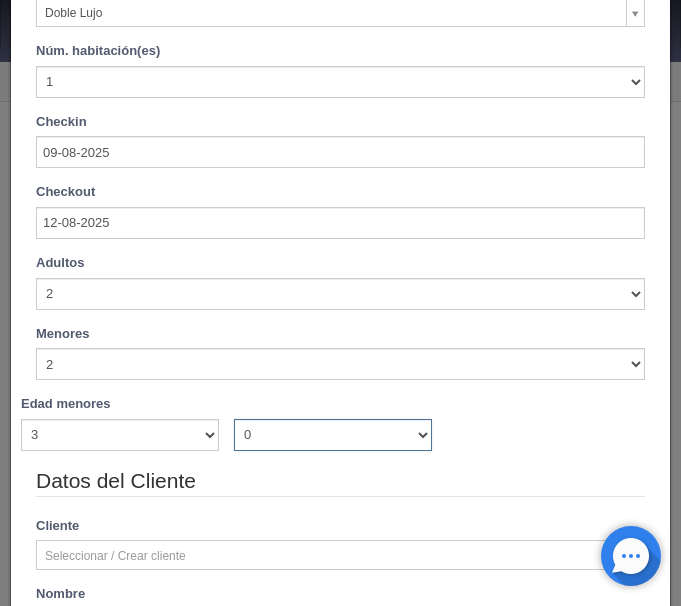 type on "3660.00" 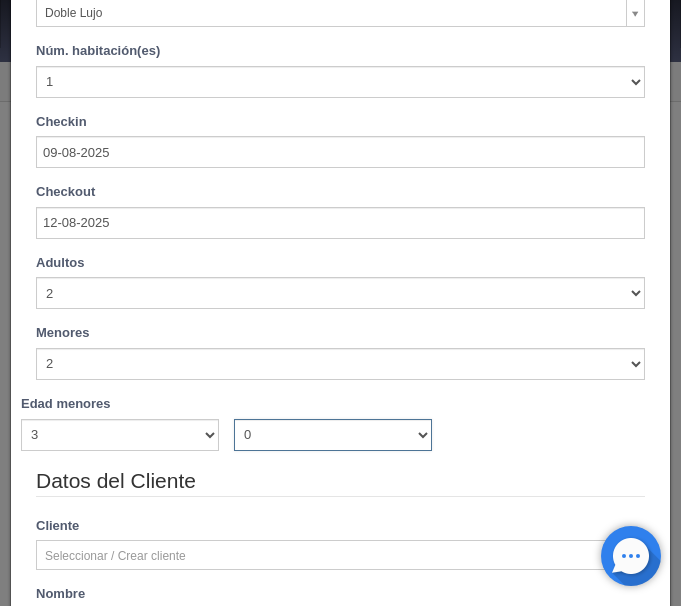 select on "9" 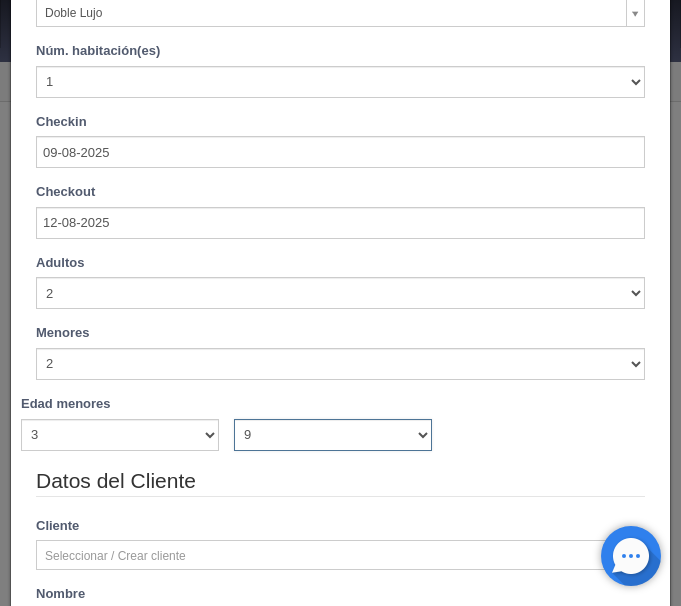 type 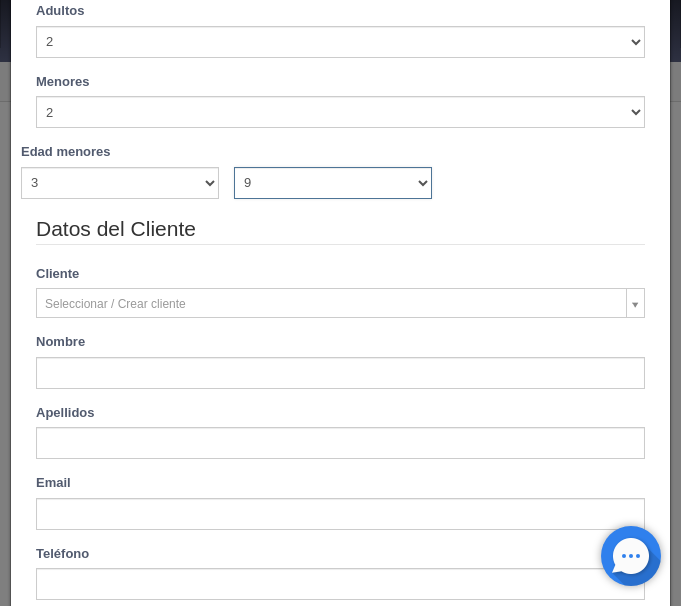 type on "3660.00" 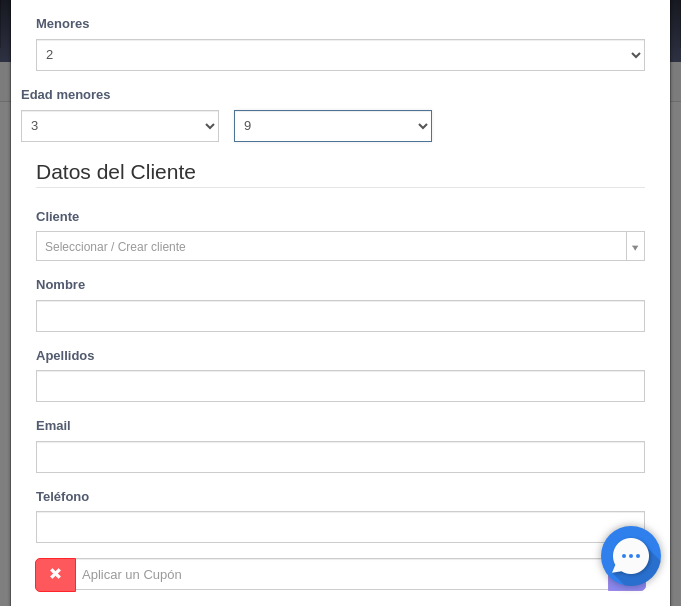 scroll, scrollTop: 594, scrollLeft: 0, axis: vertical 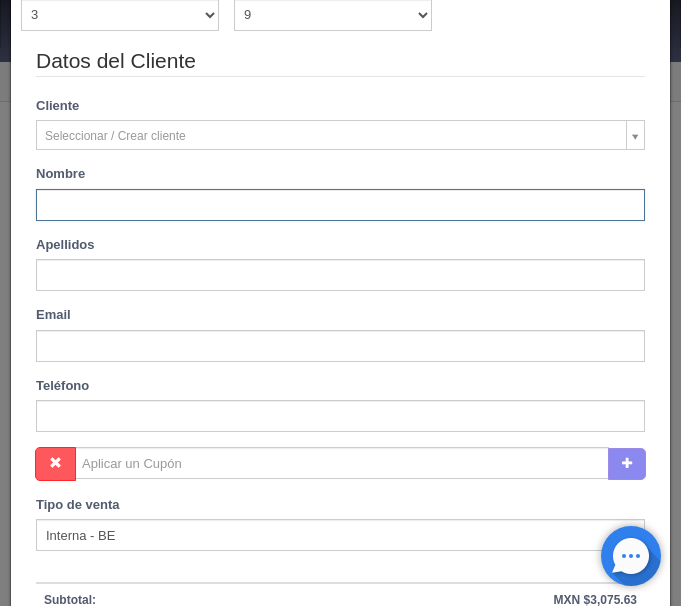 click at bounding box center [340, 205] 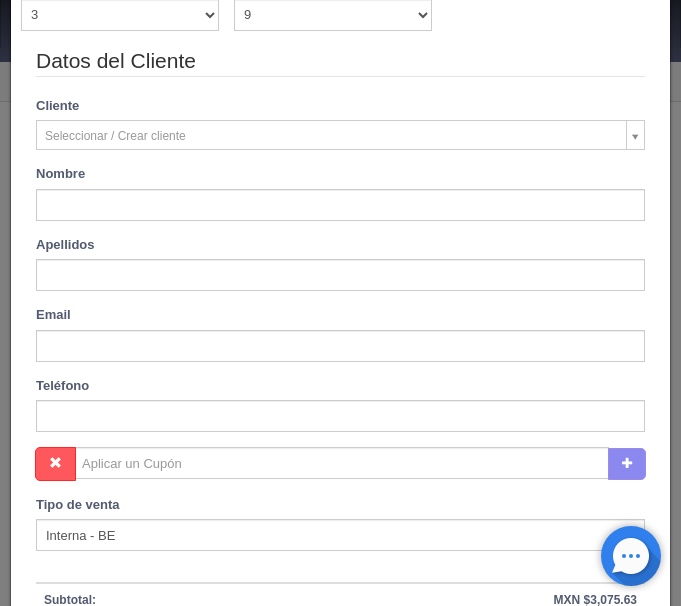 type on "Karel Eduardo" 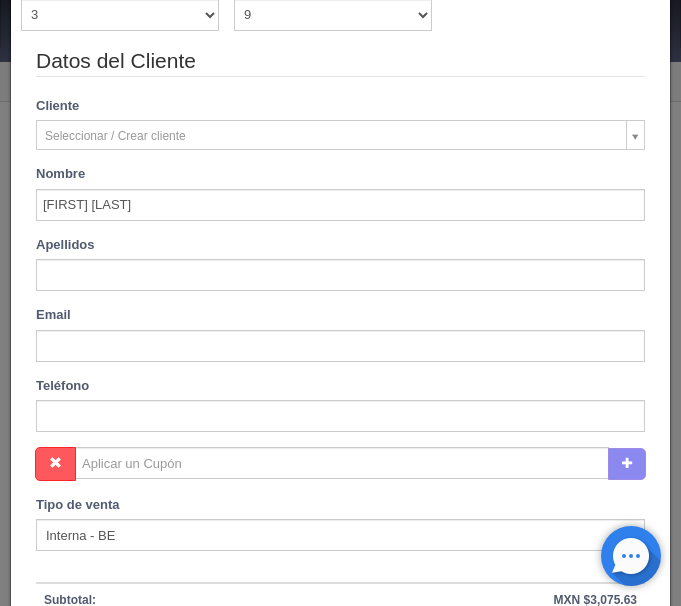 type on "Luna Robles" 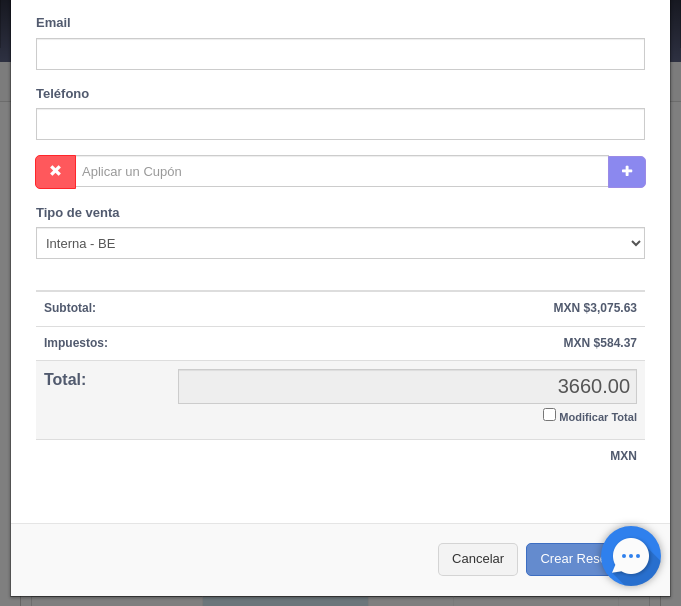 click on "Modificar Total" at bounding box center (549, 414) 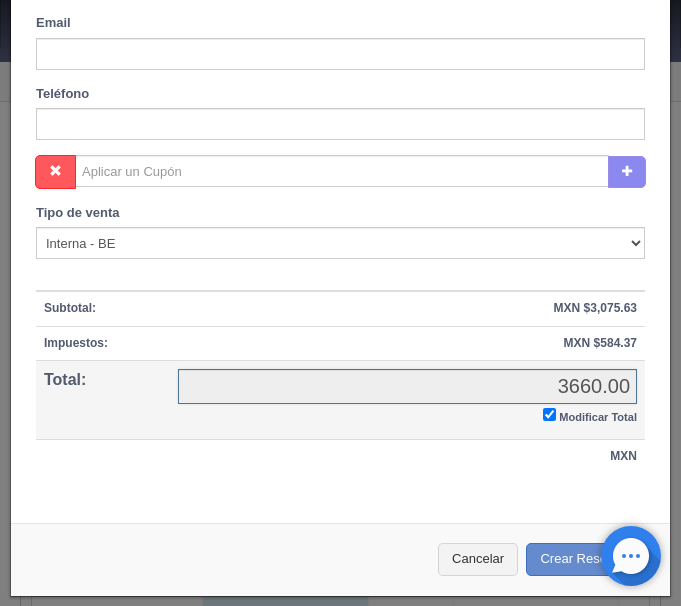 checkbox on "true" 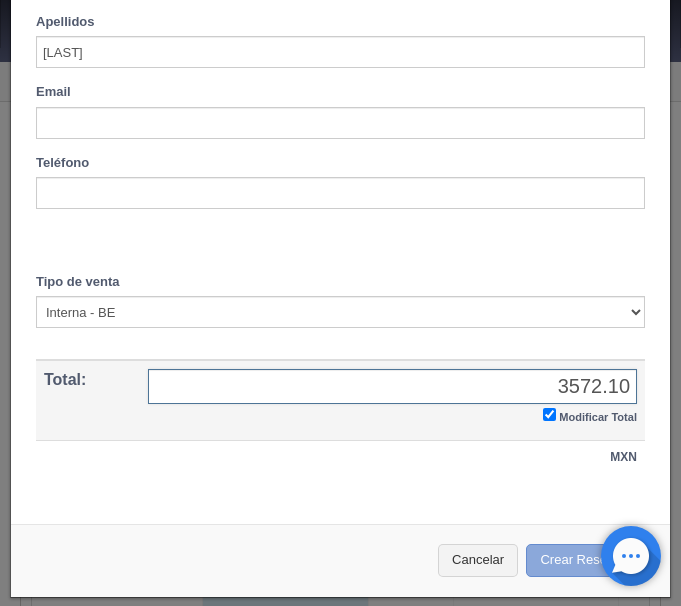 type on "3572.10" 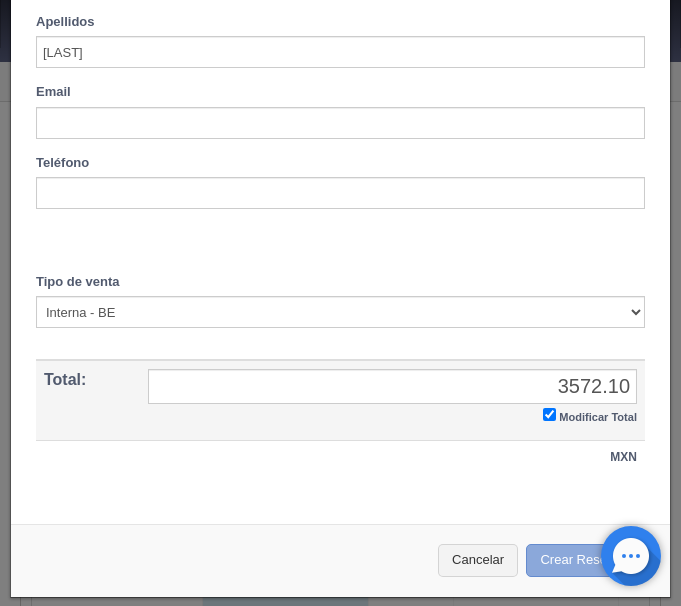 click on "Crear Reserva" at bounding box center (588, 560) 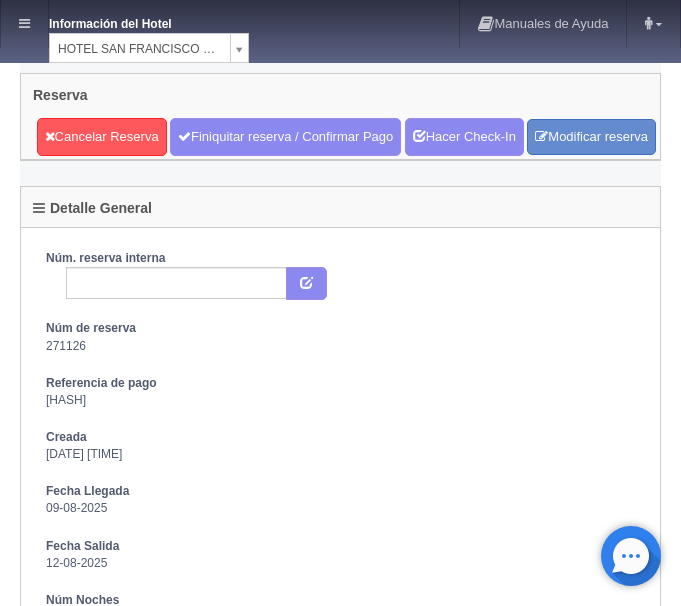 scroll, scrollTop: 0, scrollLeft: 0, axis: both 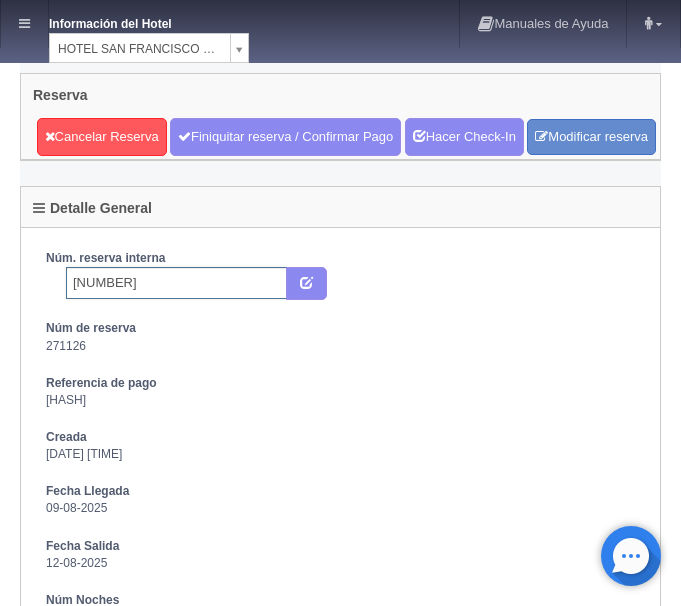 click on "[NUMBER]" at bounding box center [176, 283] 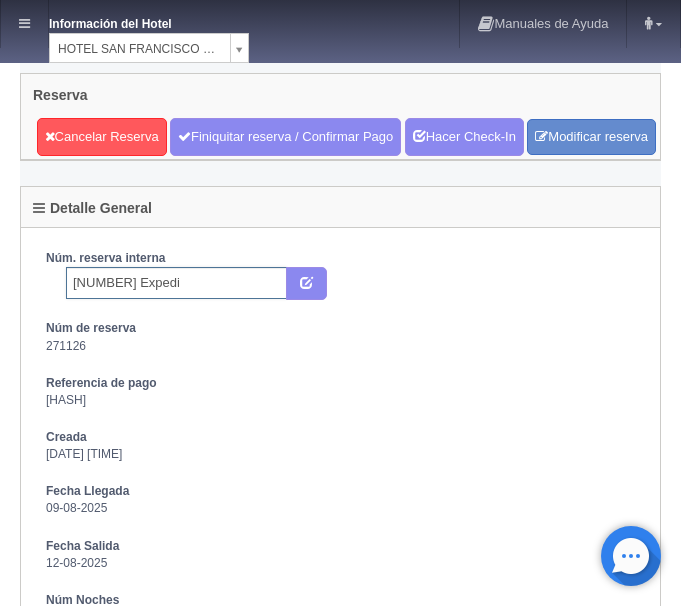 type on "[NUMBER] Expedia" 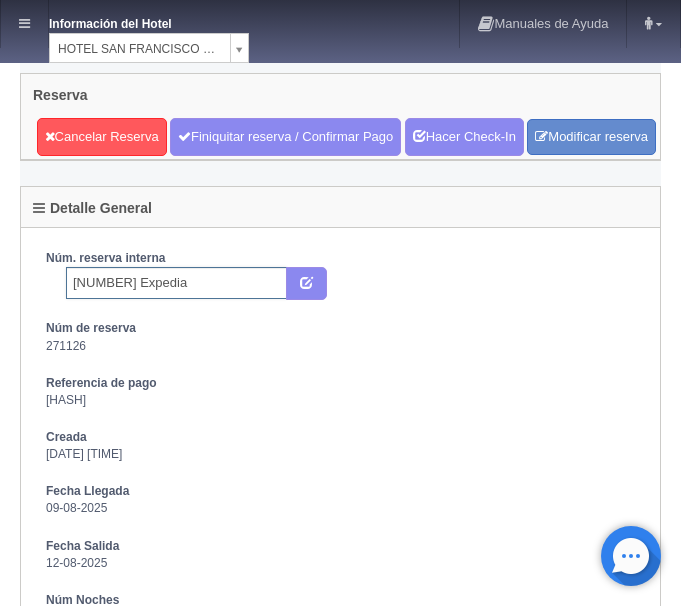 click on "[NUMBER] Expedia" at bounding box center [196, 284] 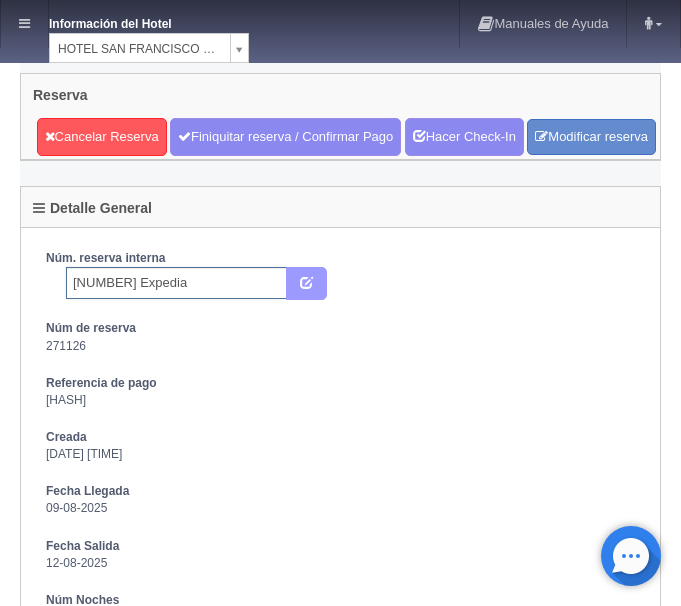 click at bounding box center (306, 281) 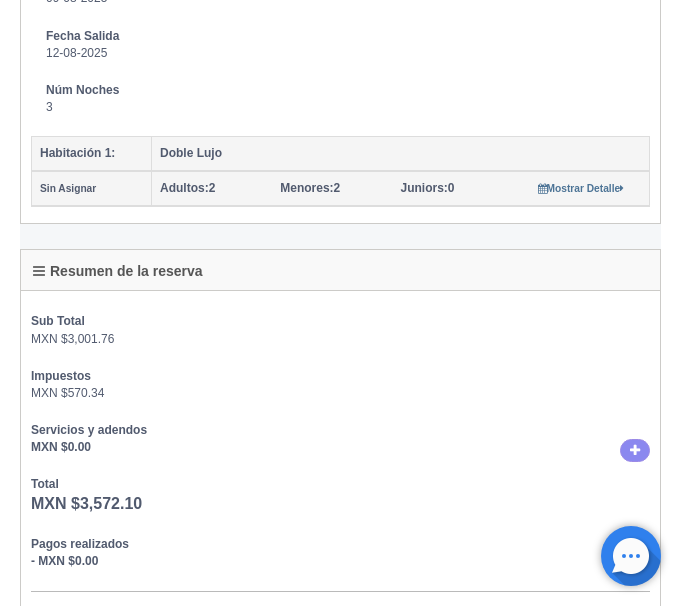scroll, scrollTop: 0, scrollLeft: 0, axis: both 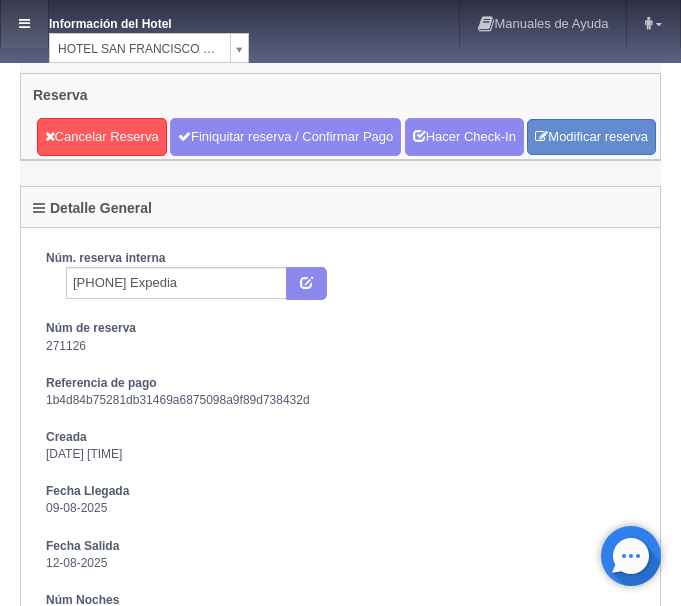 click at bounding box center (24, 24) 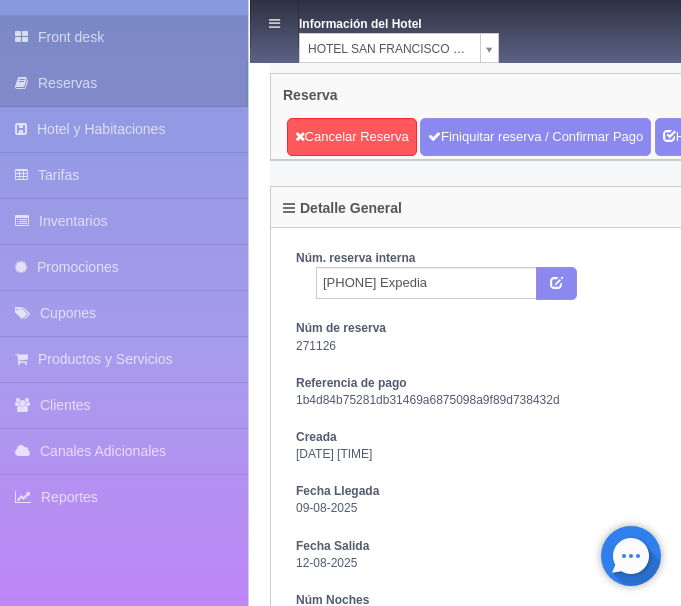 click on "Front desk" at bounding box center [124, 37] 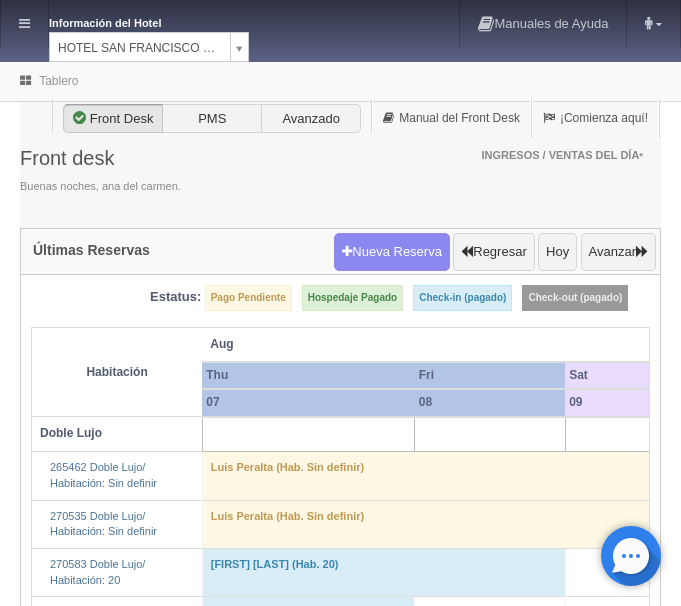 scroll, scrollTop: 0, scrollLeft: 0, axis: both 